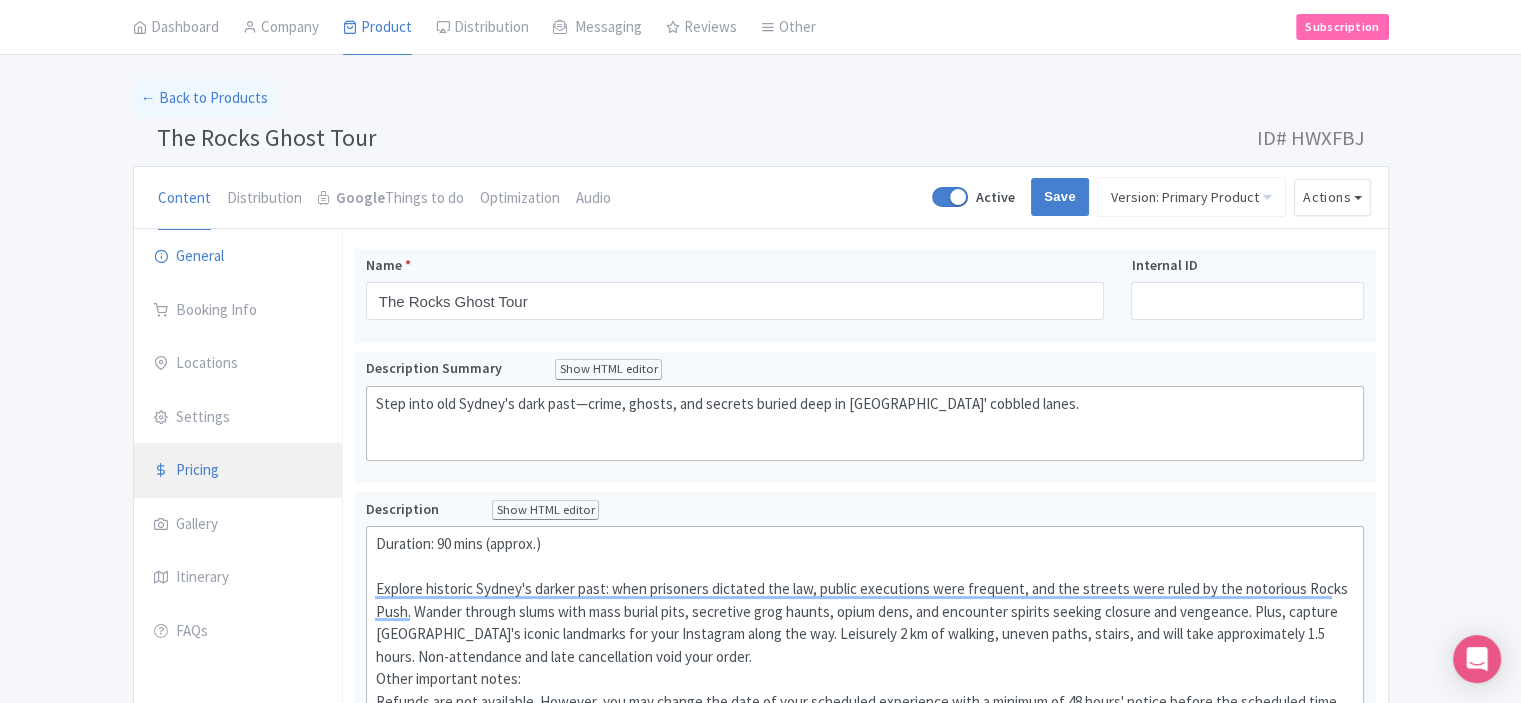 scroll, scrollTop: 100, scrollLeft: 0, axis: vertical 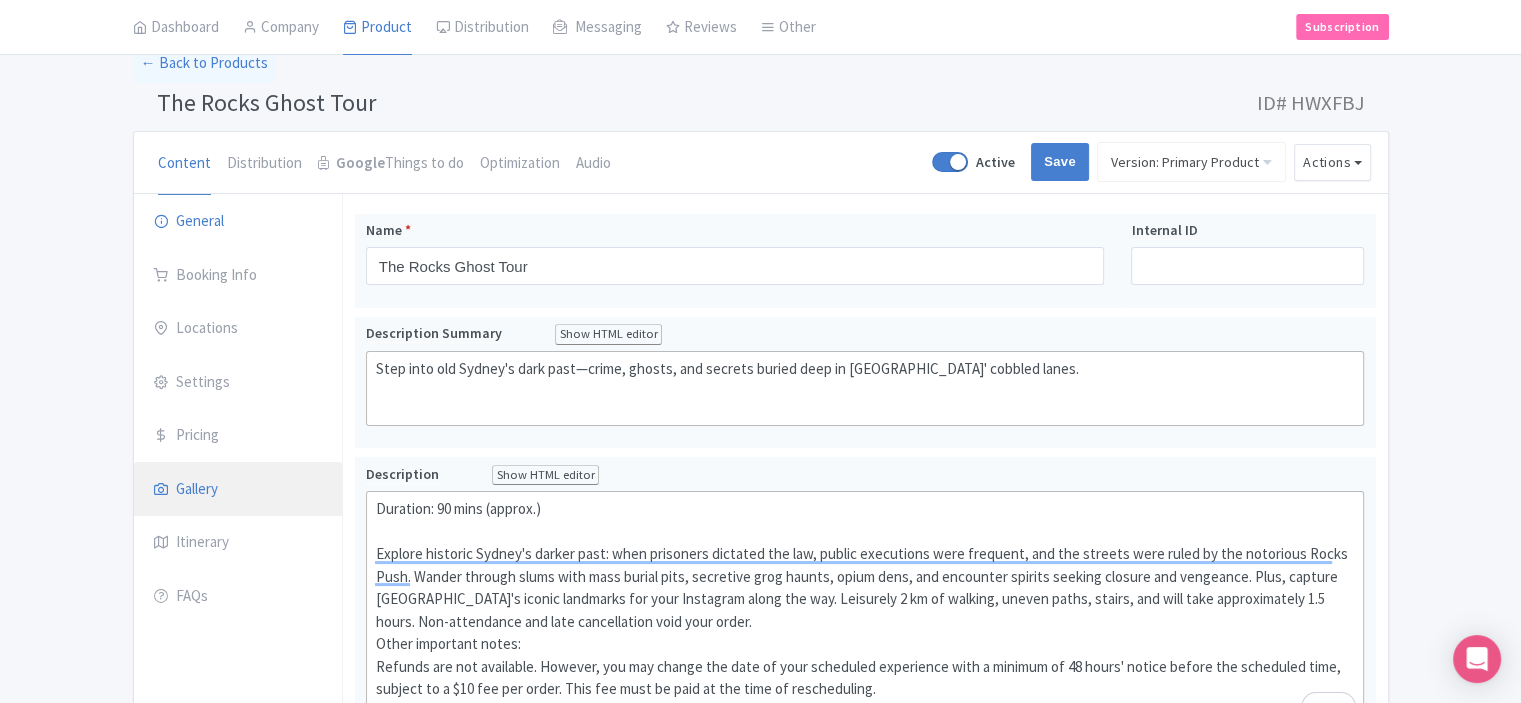 click on "Gallery" at bounding box center (238, 490) 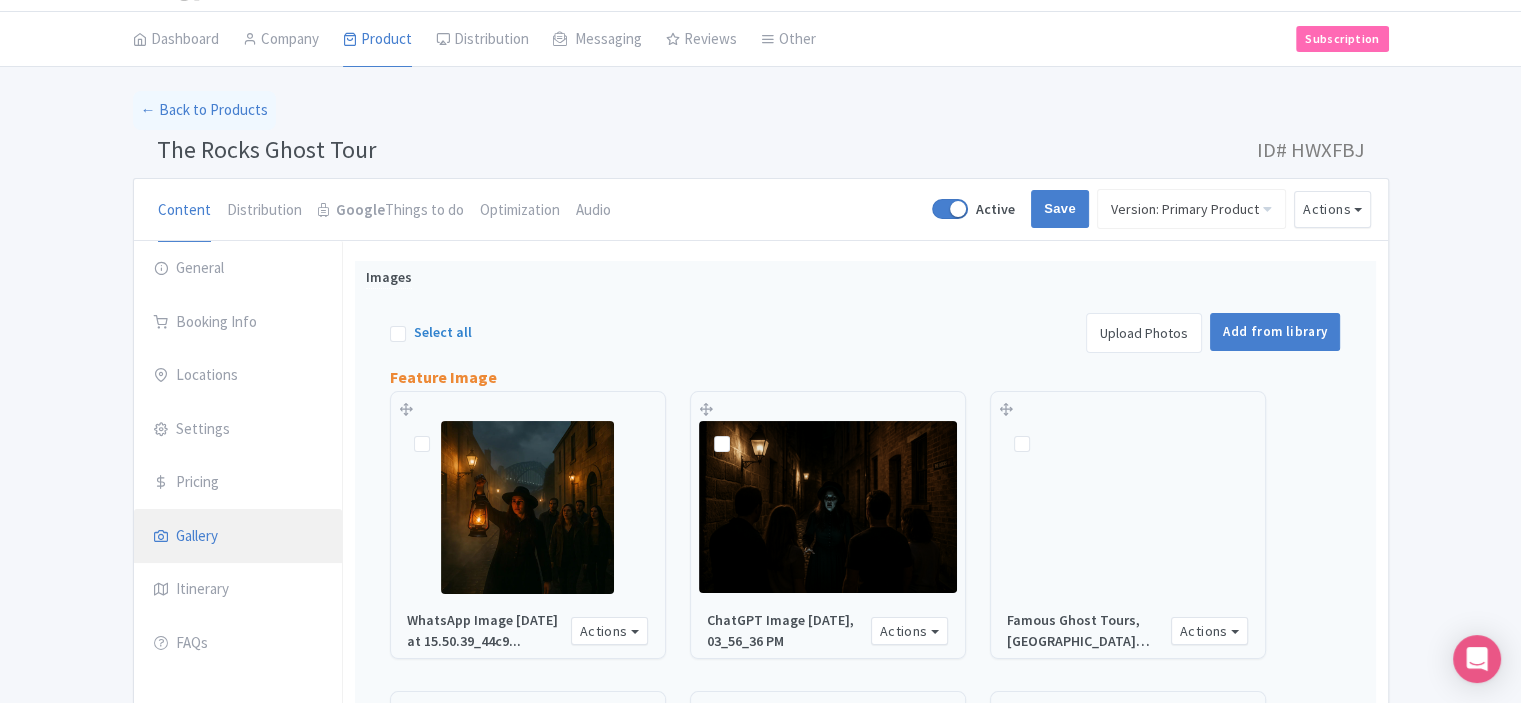 scroll, scrollTop: 0, scrollLeft: 0, axis: both 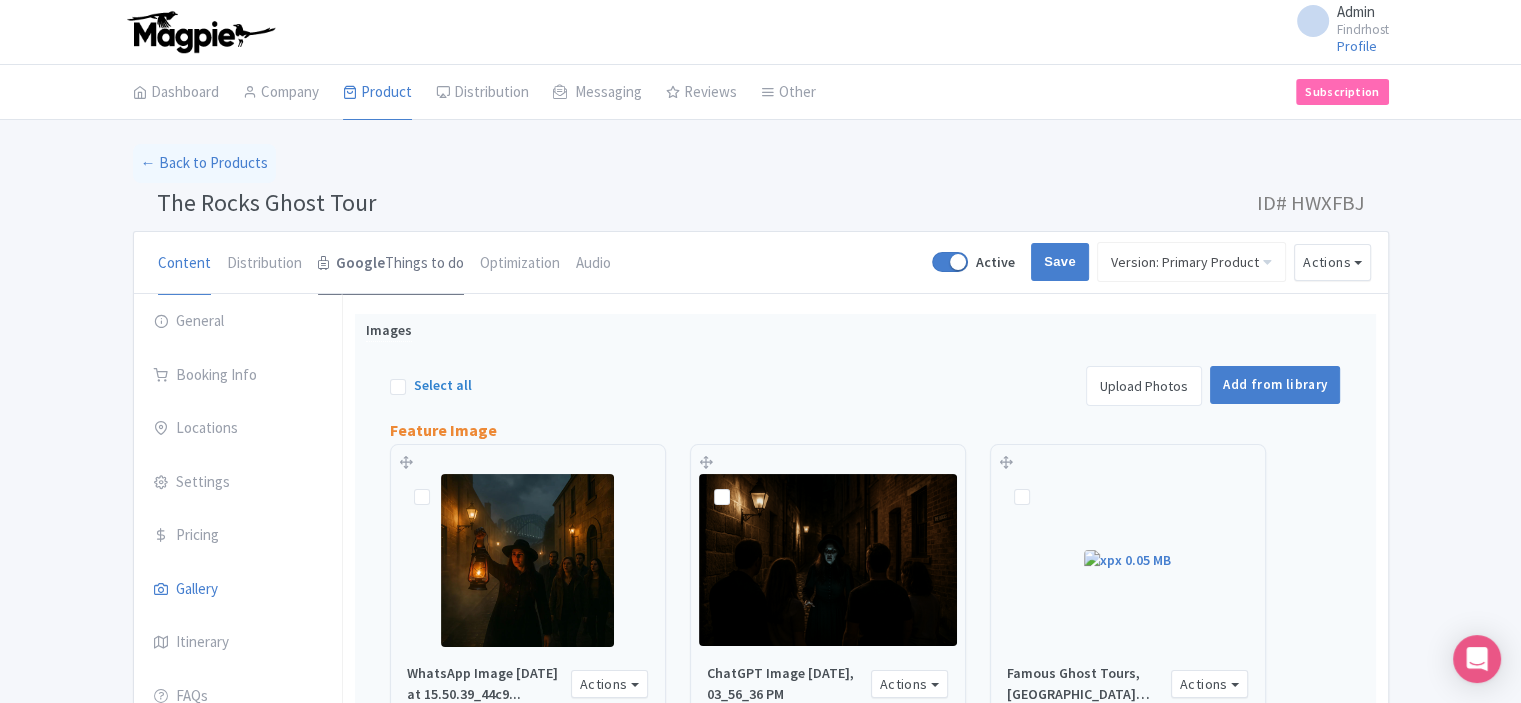 click on "Google  Things to do" at bounding box center [391, 264] 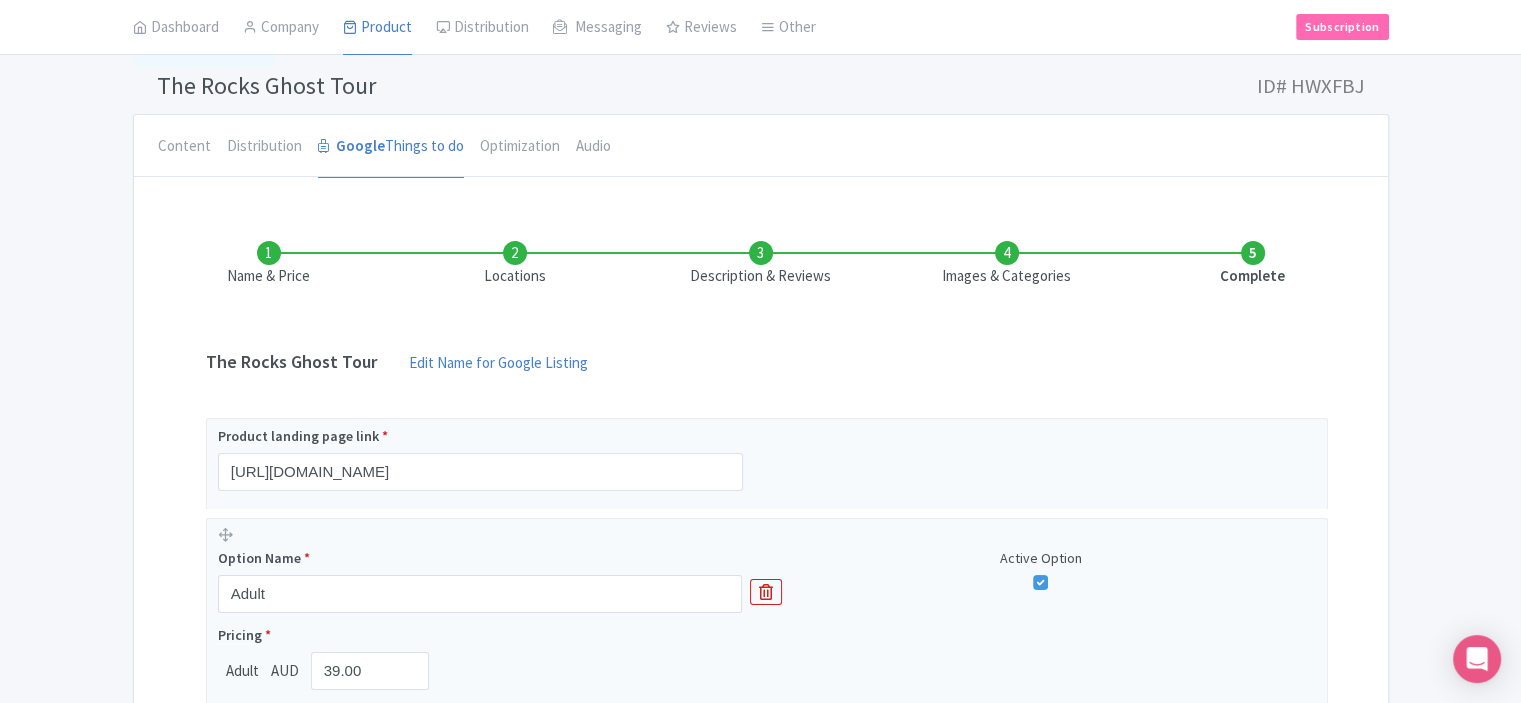 scroll, scrollTop: 92, scrollLeft: 0, axis: vertical 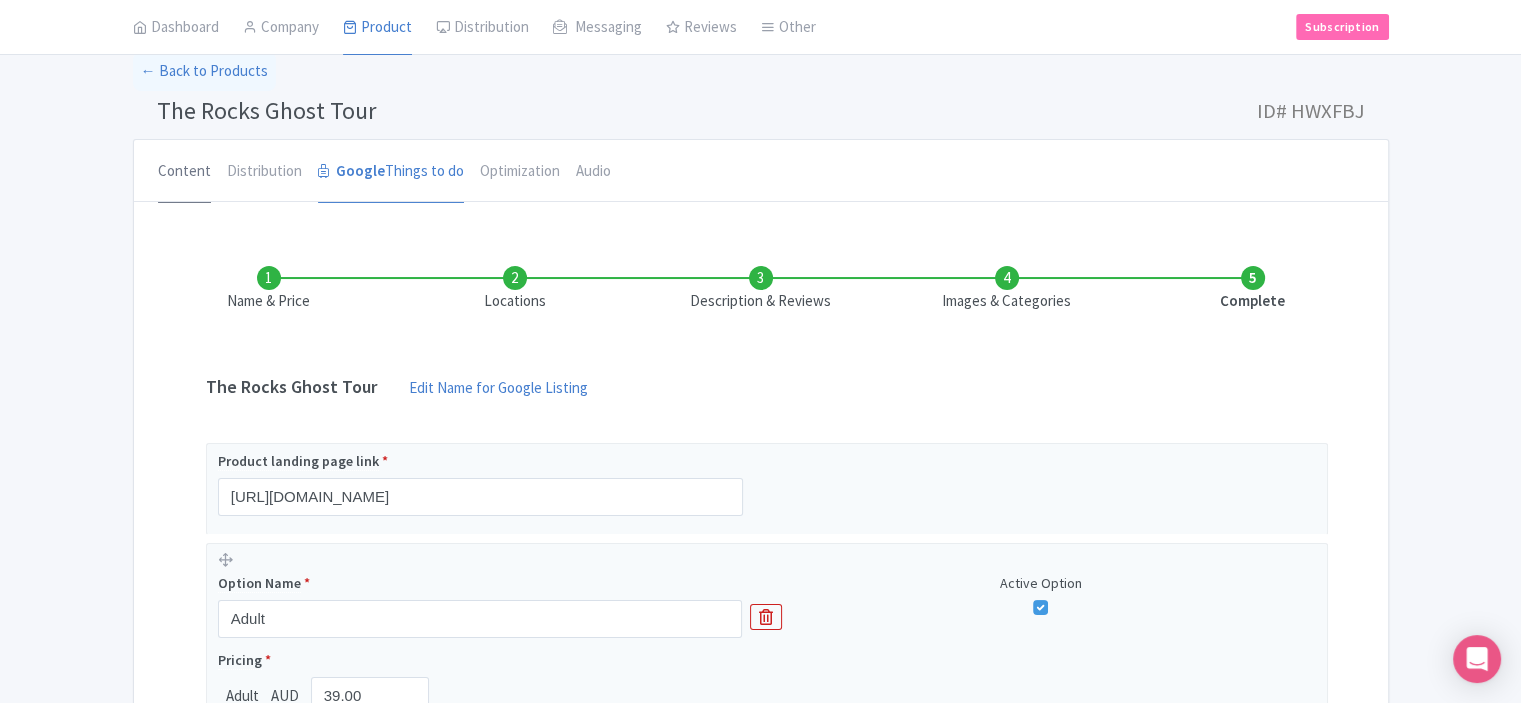 click on "Content" at bounding box center [184, 172] 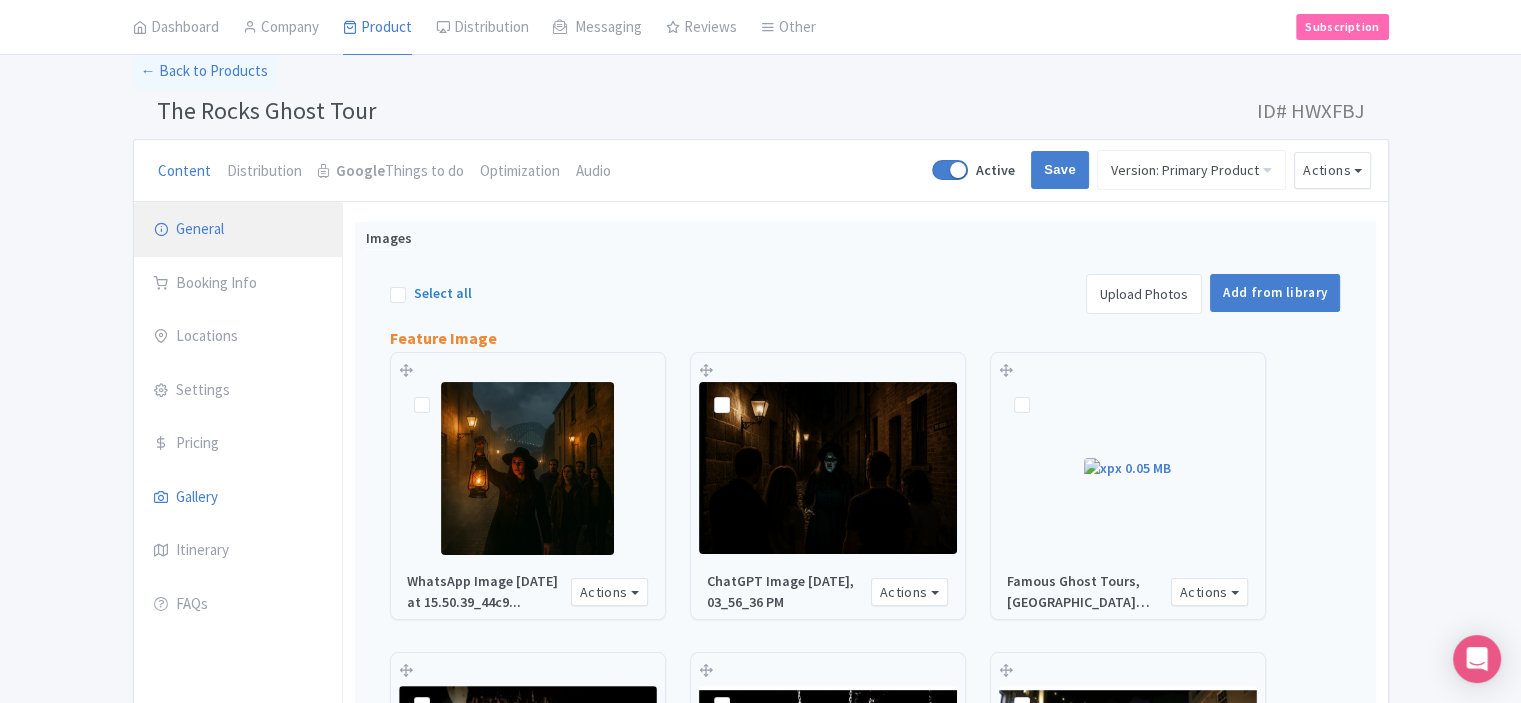 click on "General" at bounding box center [238, 230] 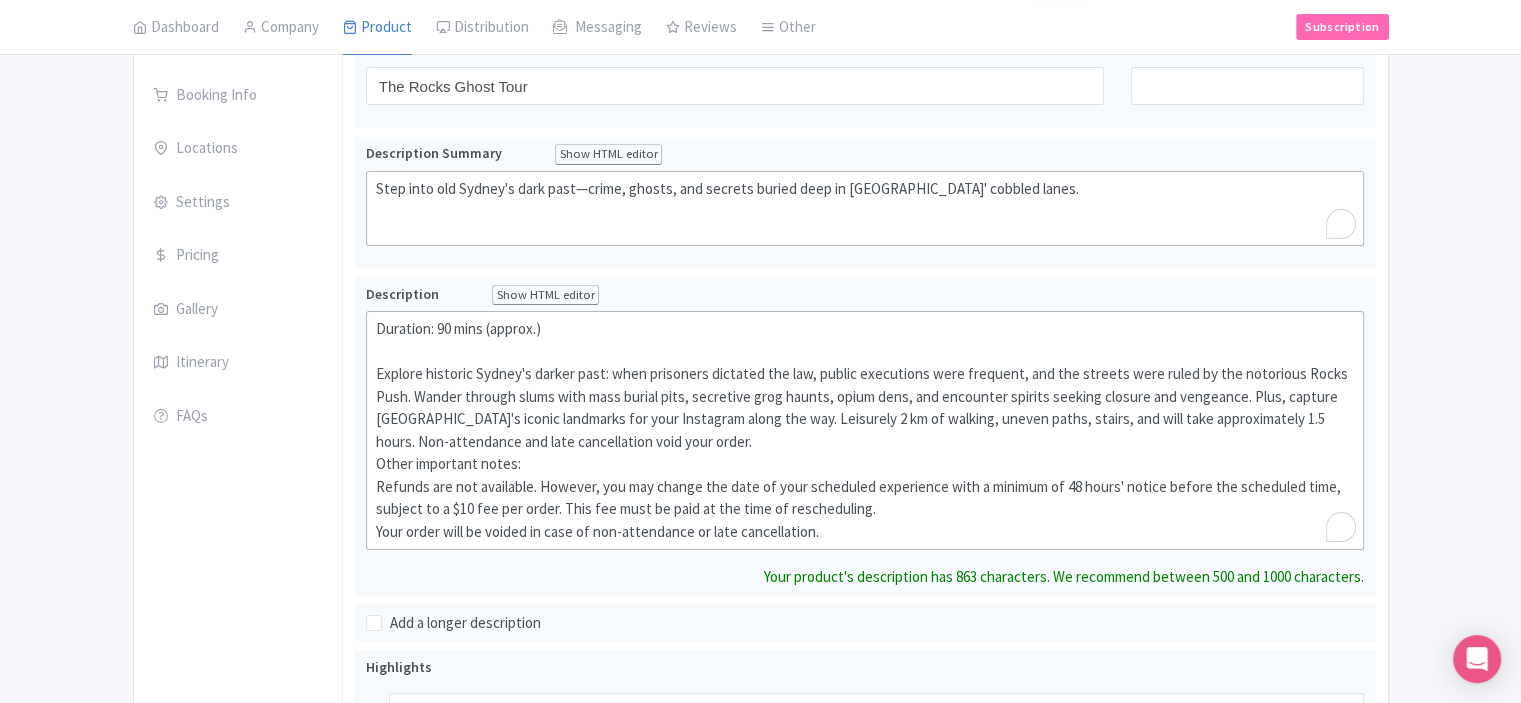 scroll, scrollTop: 292, scrollLeft: 0, axis: vertical 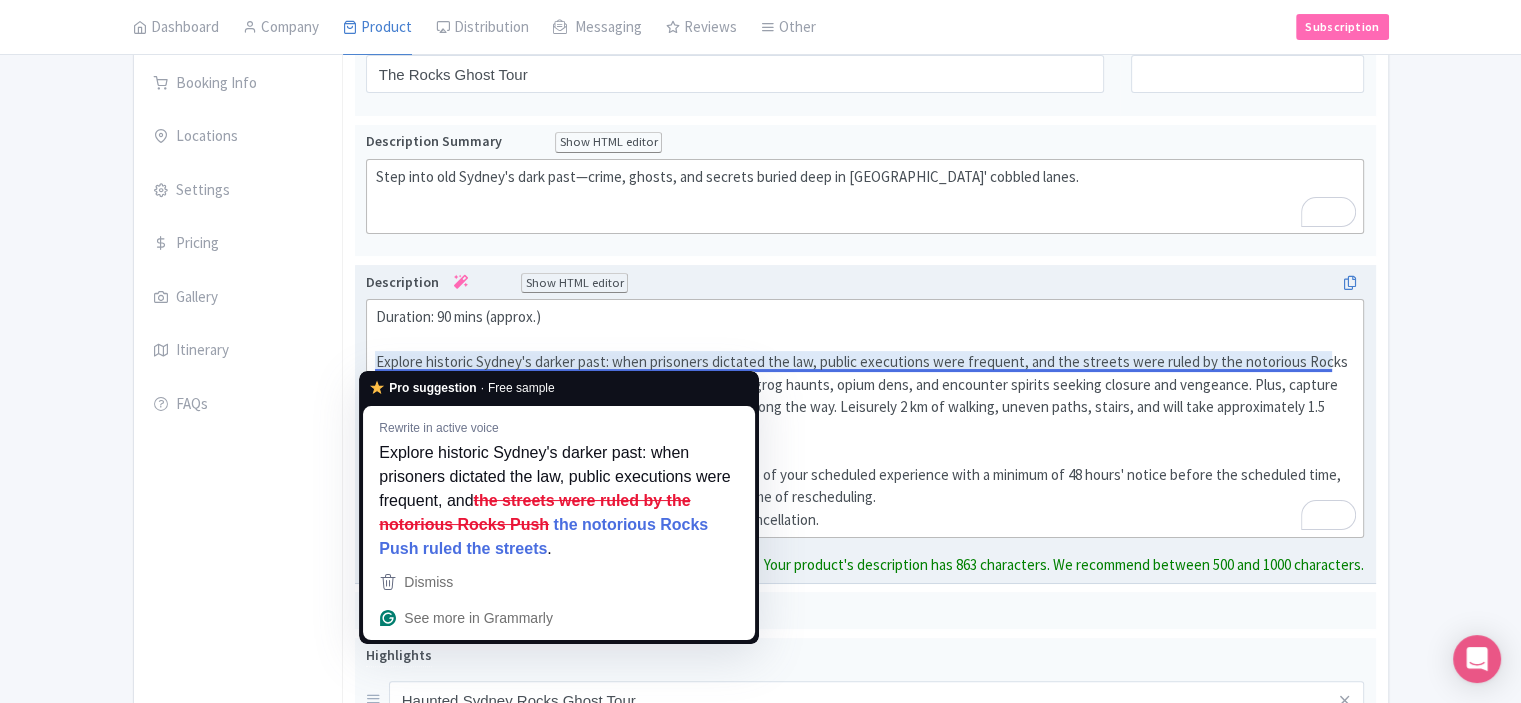 click on "Duration: 90 mins (approx.) Explore historic Sydney's darker past: when prisoners dictated the law, public executions were frequent, and the streets were ruled by the notorious Rocks Push. Wander through slums with mass burial pits, secretive grog haunts, opium dens, and encounter spirits seeking closure and vengeance. Plus, capture Sydney's iconic landmarks for your Instagram along the way. Leisurely 2 km of walking, uneven paths, stairs, and will take approximately 1.5 hours. Non-attendance and late cancellation void your order. Other important notes: Refunds are not available. However, you may change the date of your scheduled experience with a minimum of 48 hours' notice before the scheduled time, subject to a $10 fee per order. This fee must be paid at the time of rescheduling. Your order will be voided in case of non-attendance or late cancellation." 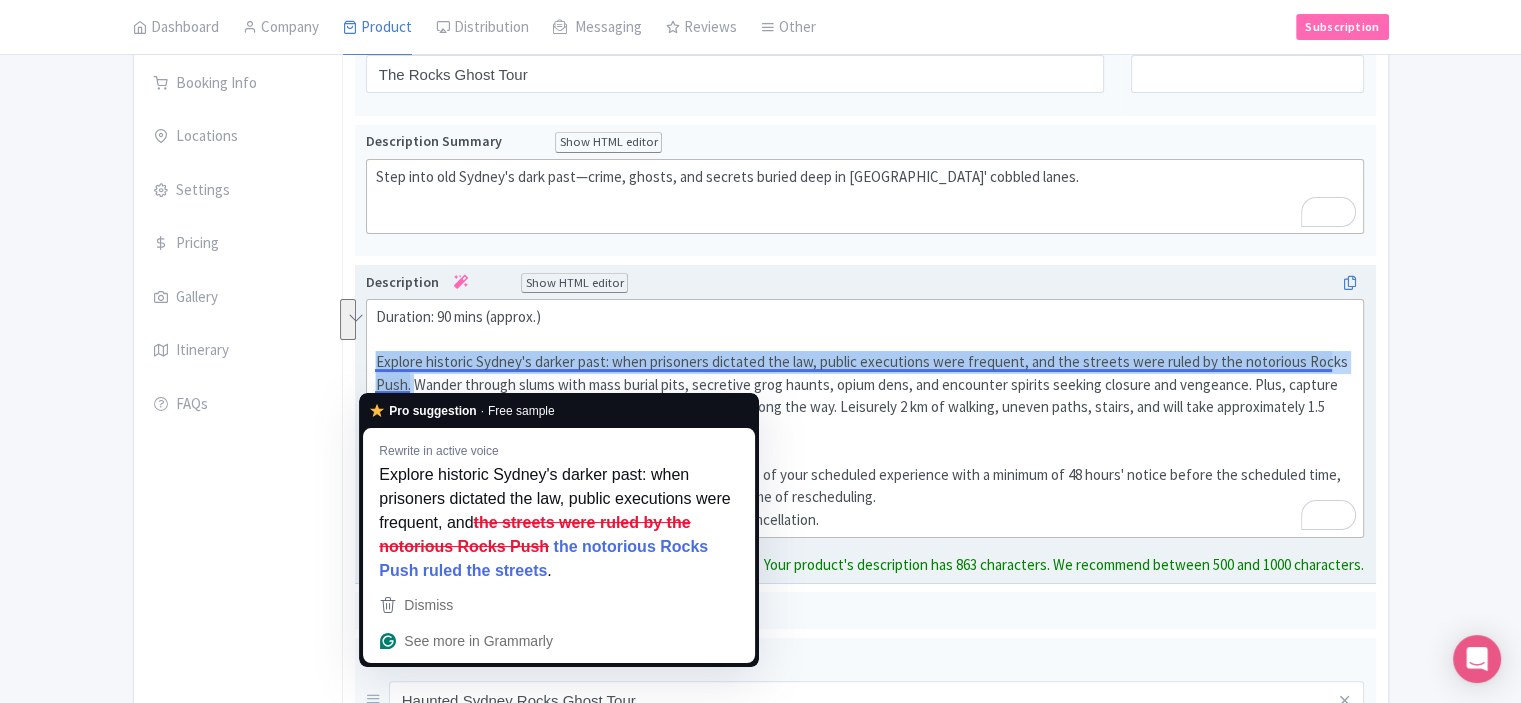 drag, startPoint x: 416, startPoint y: 385, endPoint x: 372, endPoint y: 367, distance: 47.539455 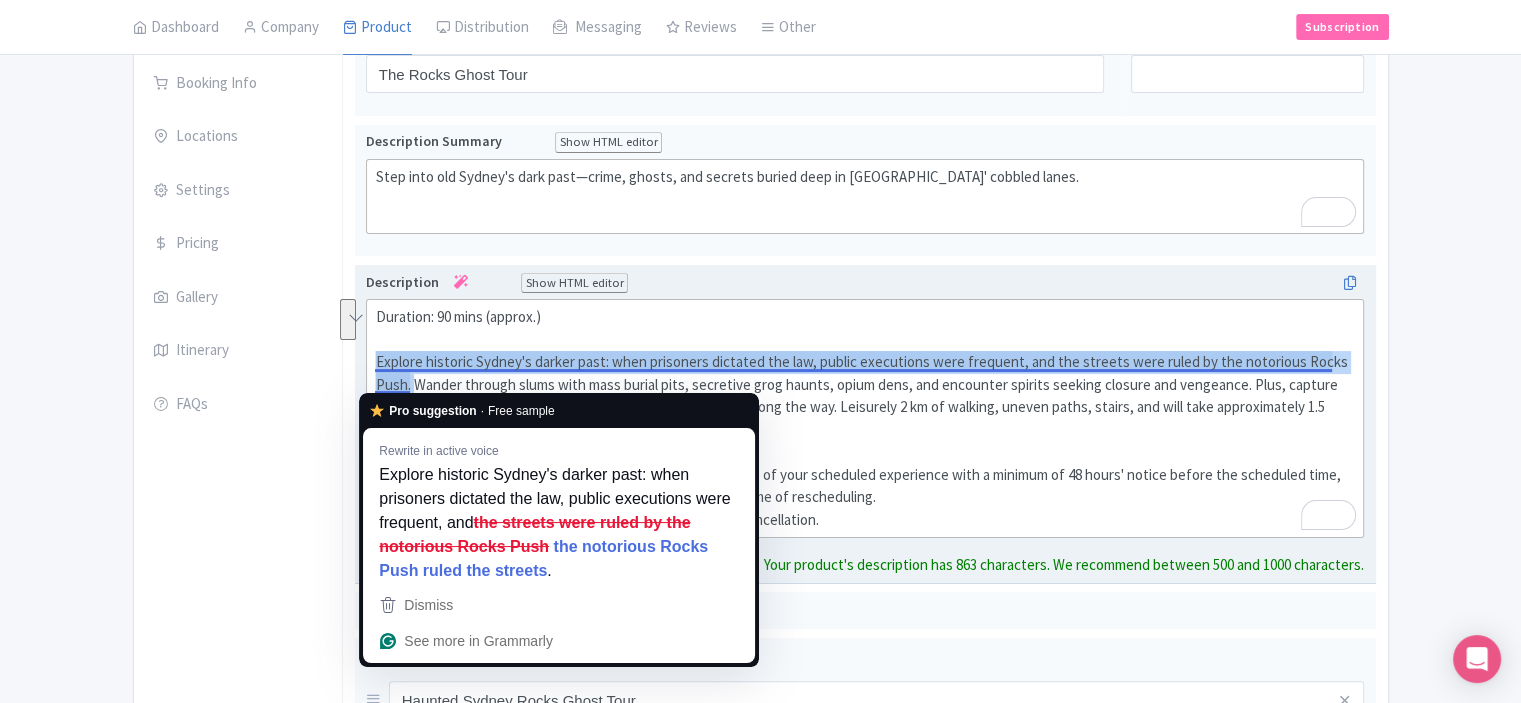 click on "The Rocks Ghost Tour
Name   *
The Rocks Ghost Tour
Your product's name has 20 characters. We recommend between 10 and 60 characters.
Internal ID
Step into old Sydney's dark past—crime, ghosts, and secrets buried deep in The Rocks' cobbled lanes.
Description Summary
Show HTML editor
Bold
Italic
Strikethrough
Link
Heading
Quote
Code
Bullets
Numbers
Decrease Level
Increase Level
Attach Files
Undo
Redo
Link
Unlink
Step into old Sydney's dark past—crime, ghosts, and secrets buried deep in The Rocks' cobbled lanes.
Your product's description summary has 100 characters. We recommend between 100 and 255 characters.
Description
Show HTML editor" at bounding box center (865, 645) 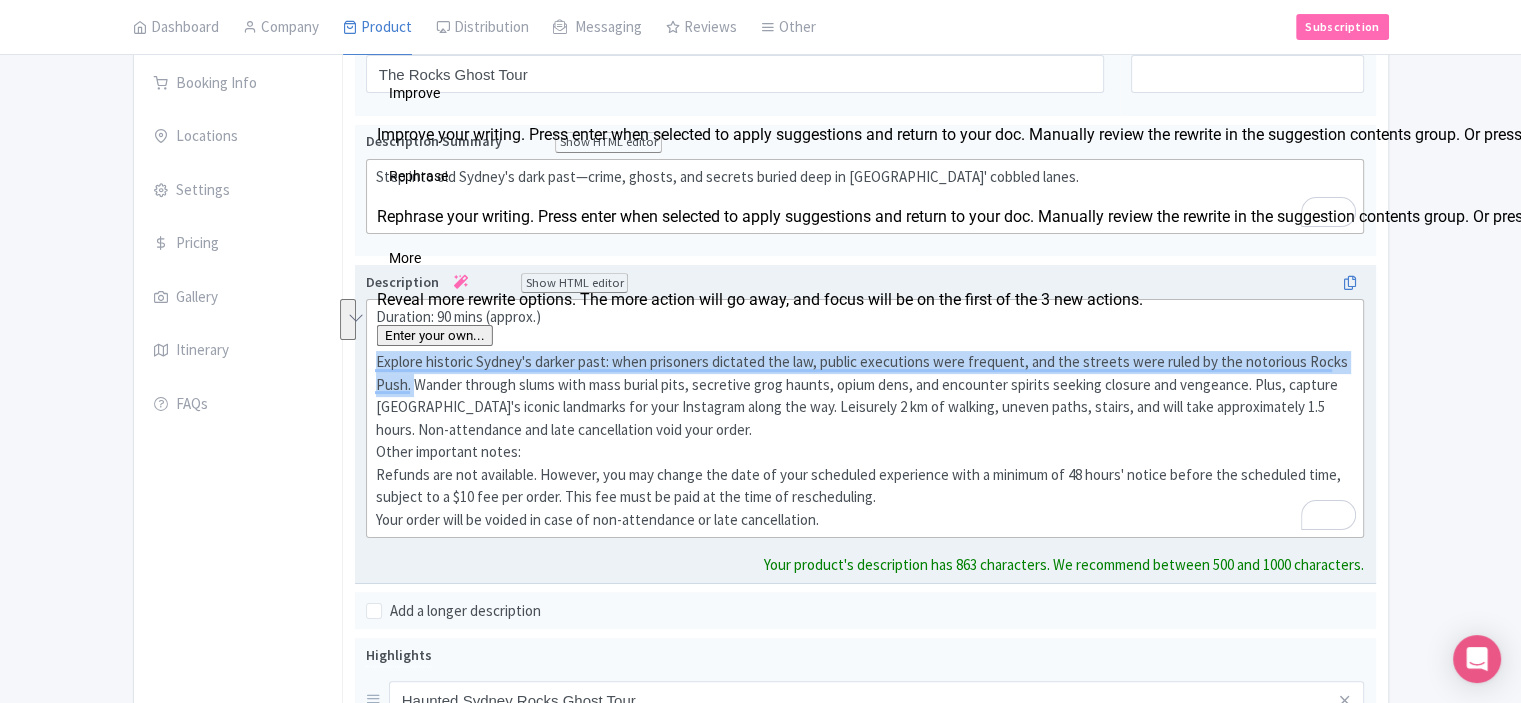 click on "Duration: 90 mins (approx.) Explore historic Sydney's darker past: when prisoners dictated the law, public executions were frequent, and the streets were ruled by the notorious Rocks Push. Wander through slums with mass burial pits, secretive grog haunts, opium dens, and encounter spirits seeking closure and vengeance. Plus, capture Sydney's iconic landmarks for your Instagram along the way. Leisurely 2 km of walking, uneven paths, stairs, and will take approximately 1.5 hours. Non-attendance and late cancellation void your order. Other important notes: Refunds are not available. However, you may change the date of your scheduled experience with a minimum of 48 hours' notice before the scheduled time, subject to a $10 fee per order. This fee must be paid at the time of rescheduling. Your order will be voided in case of non-attendance or late cancellation." 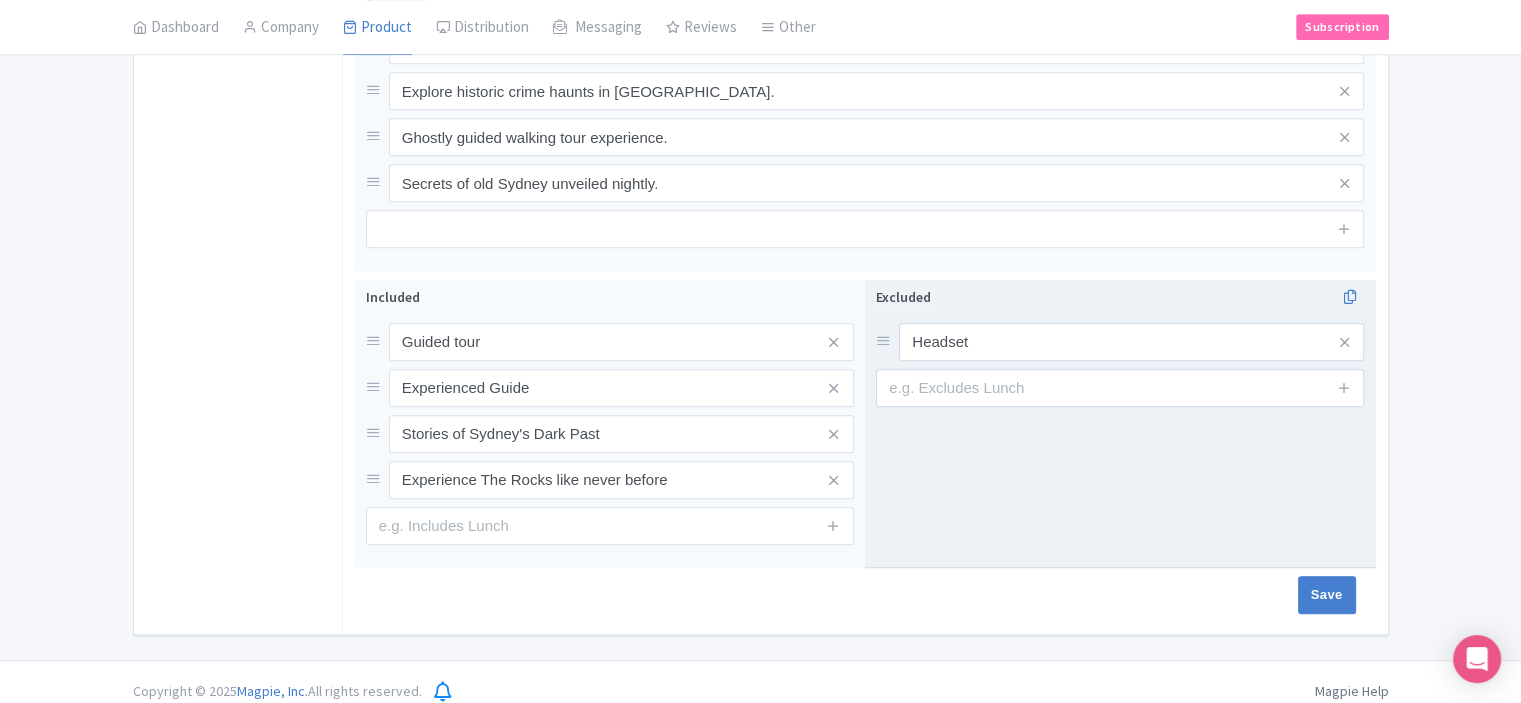 scroll, scrollTop: 960, scrollLeft: 0, axis: vertical 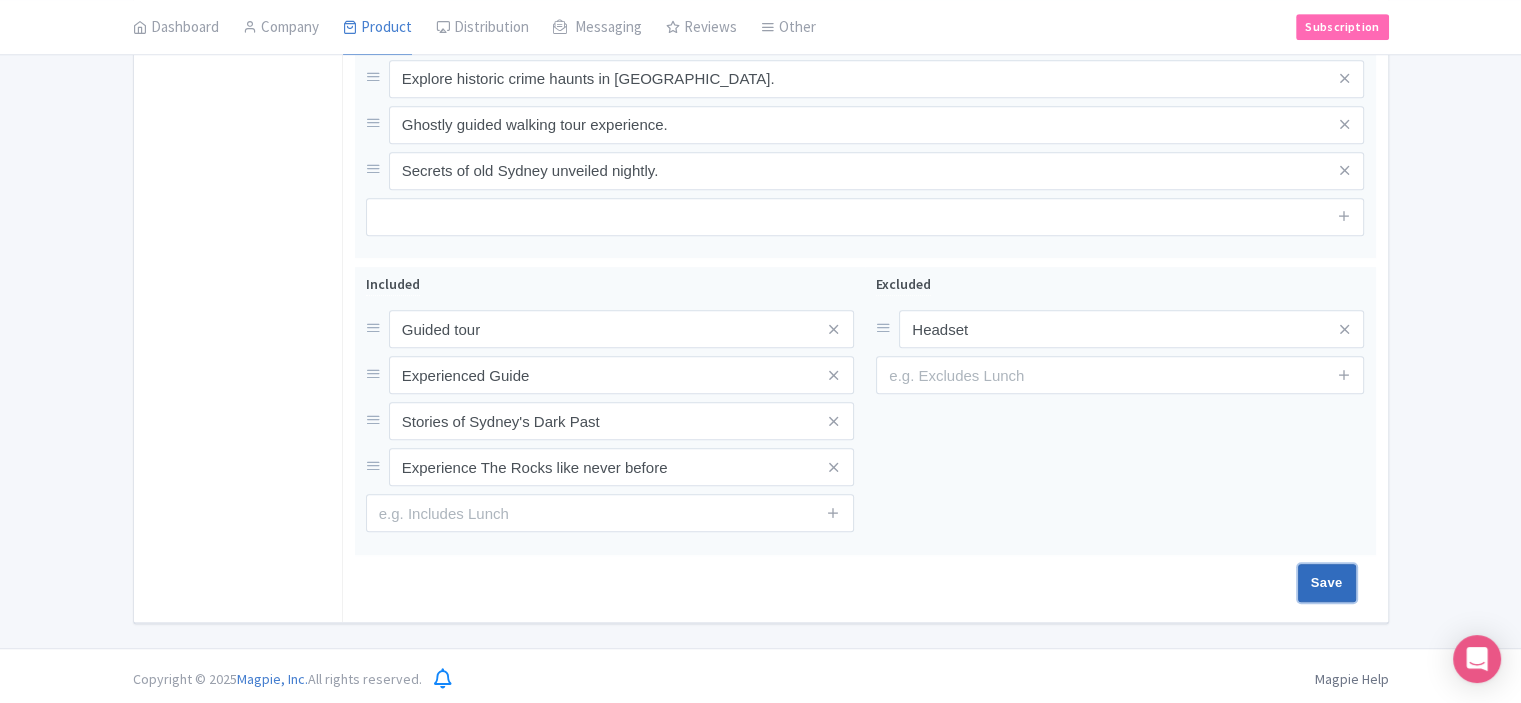 click on "Save" at bounding box center [1327, 583] 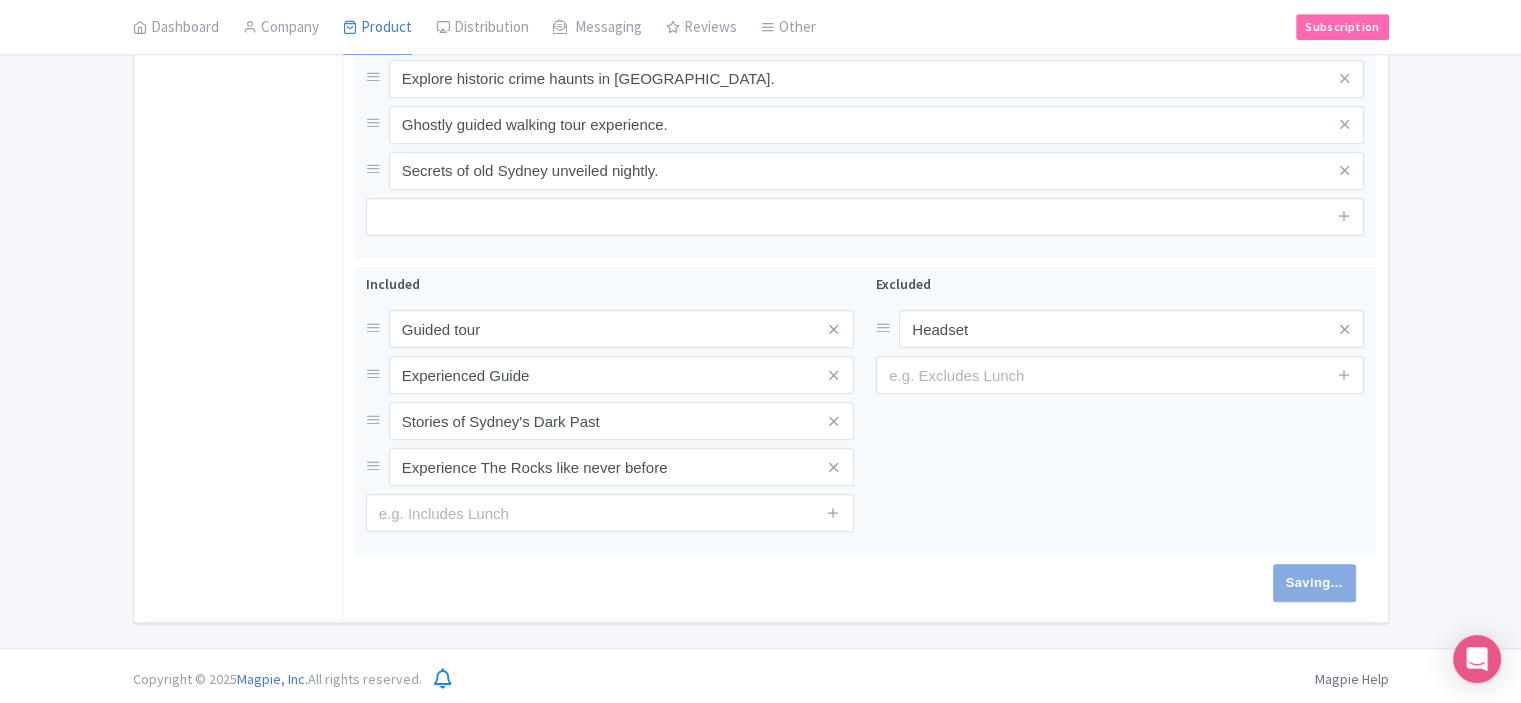 type on "Saving..." 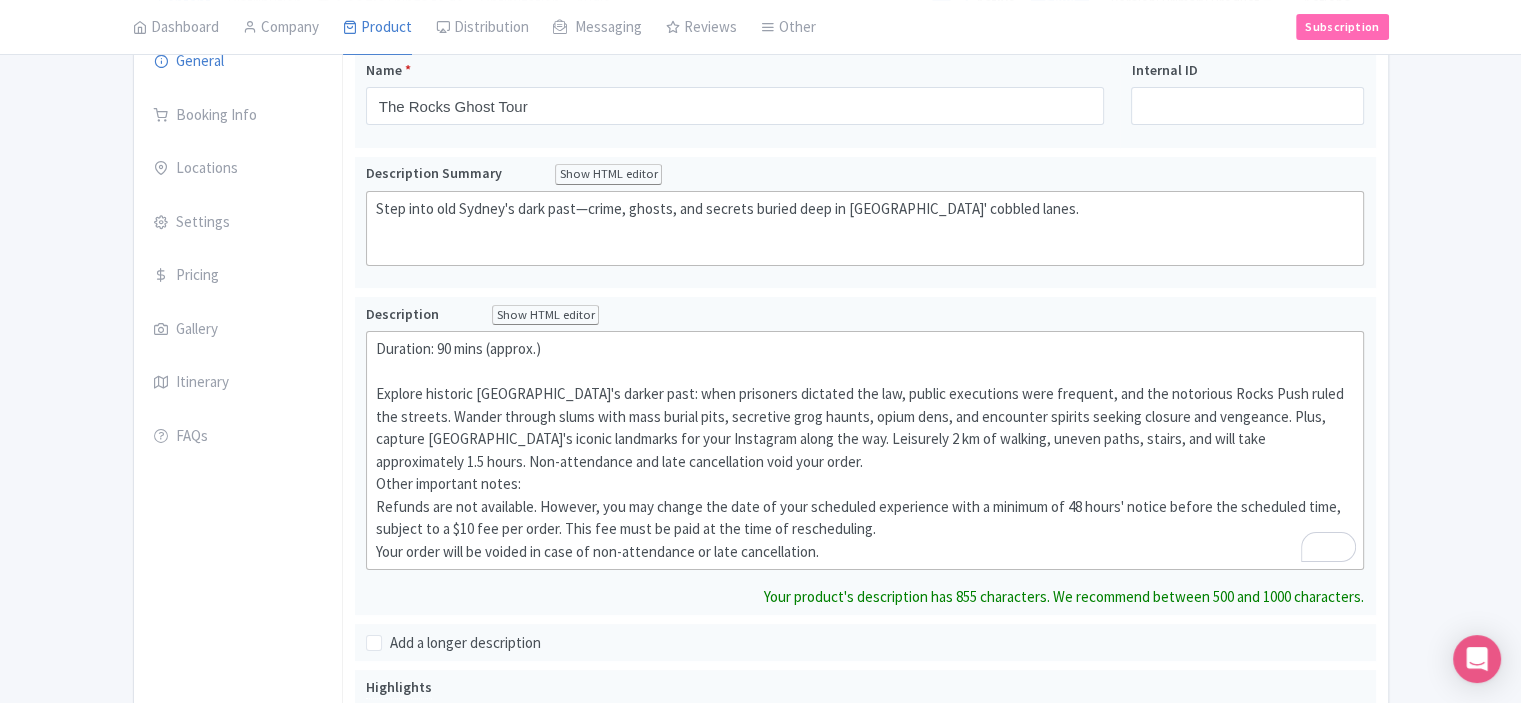 scroll, scrollTop: 0, scrollLeft: 0, axis: both 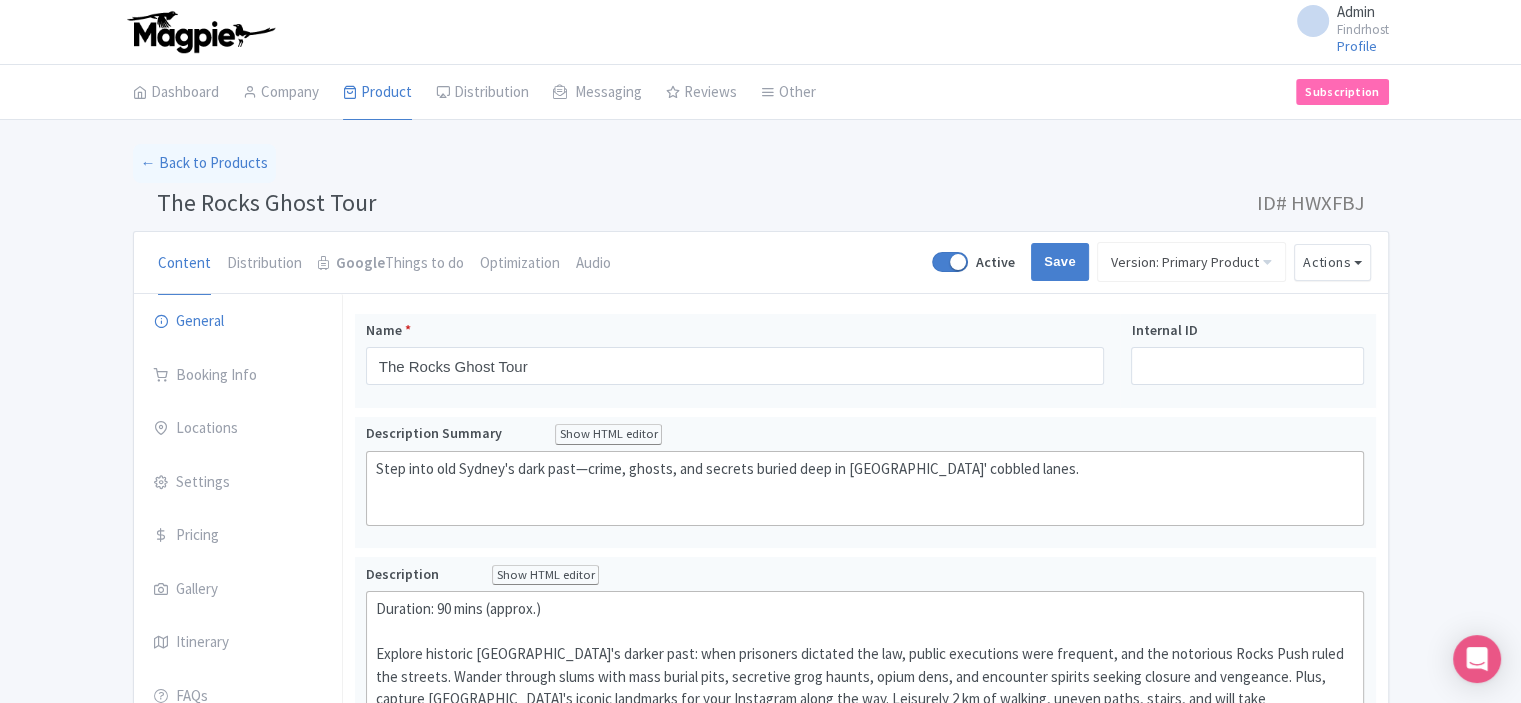 click on "The Rocks Ghost Tour
ID# HWXFBJ" at bounding box center [761, 207] 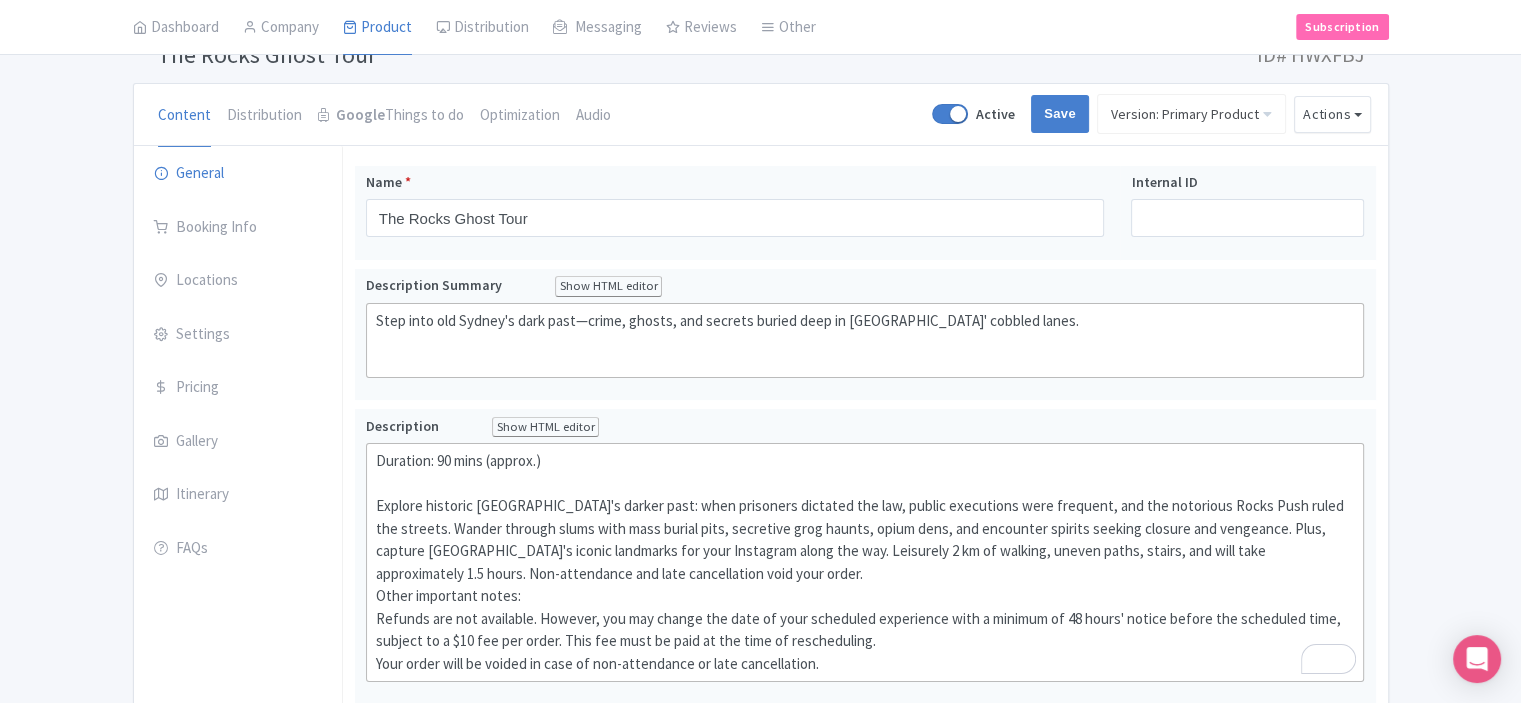 scroll, scrollTop: 200, scrollLeft: 0, axis: vertical 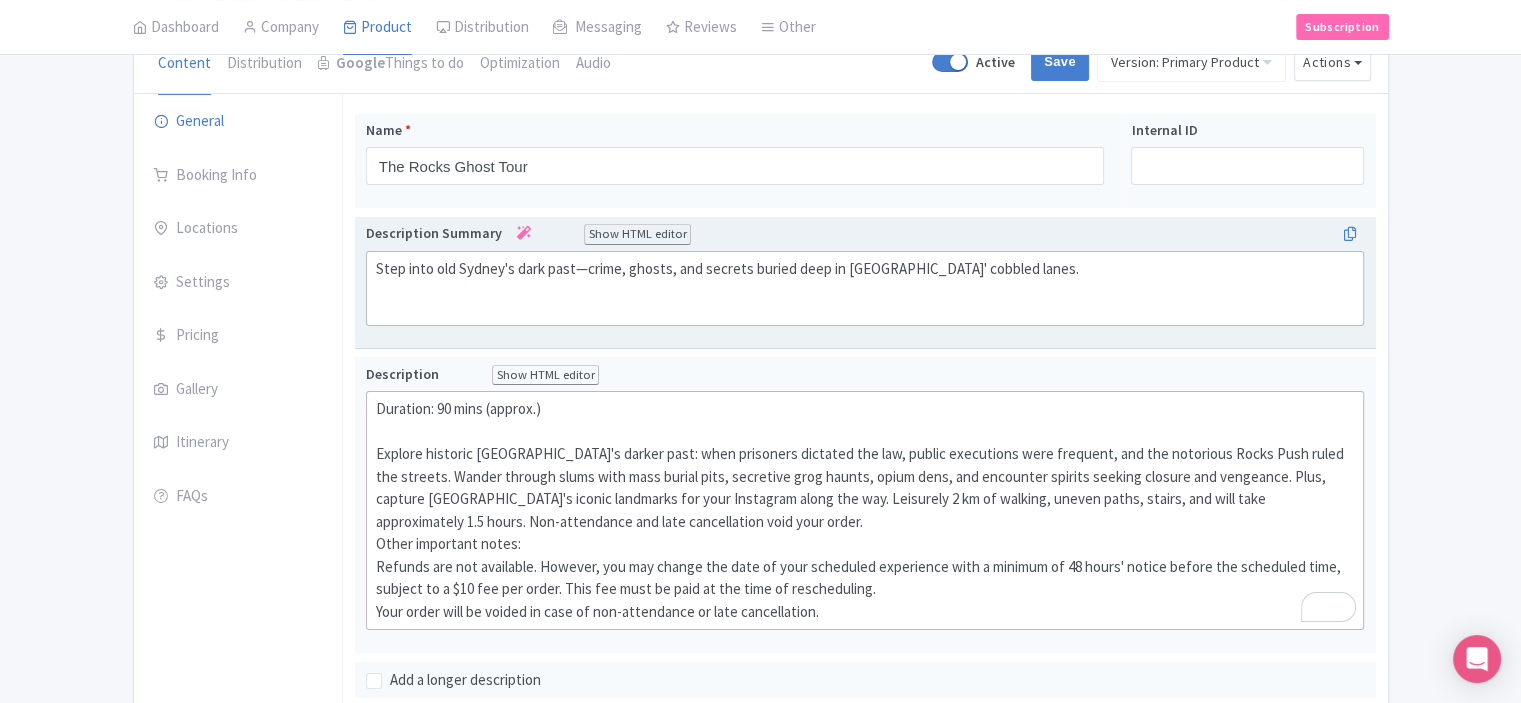 click on "Step into old Sydney's dark past—crime, ghosts, and secrets buried deep in The Rocks' cobbled lanes." 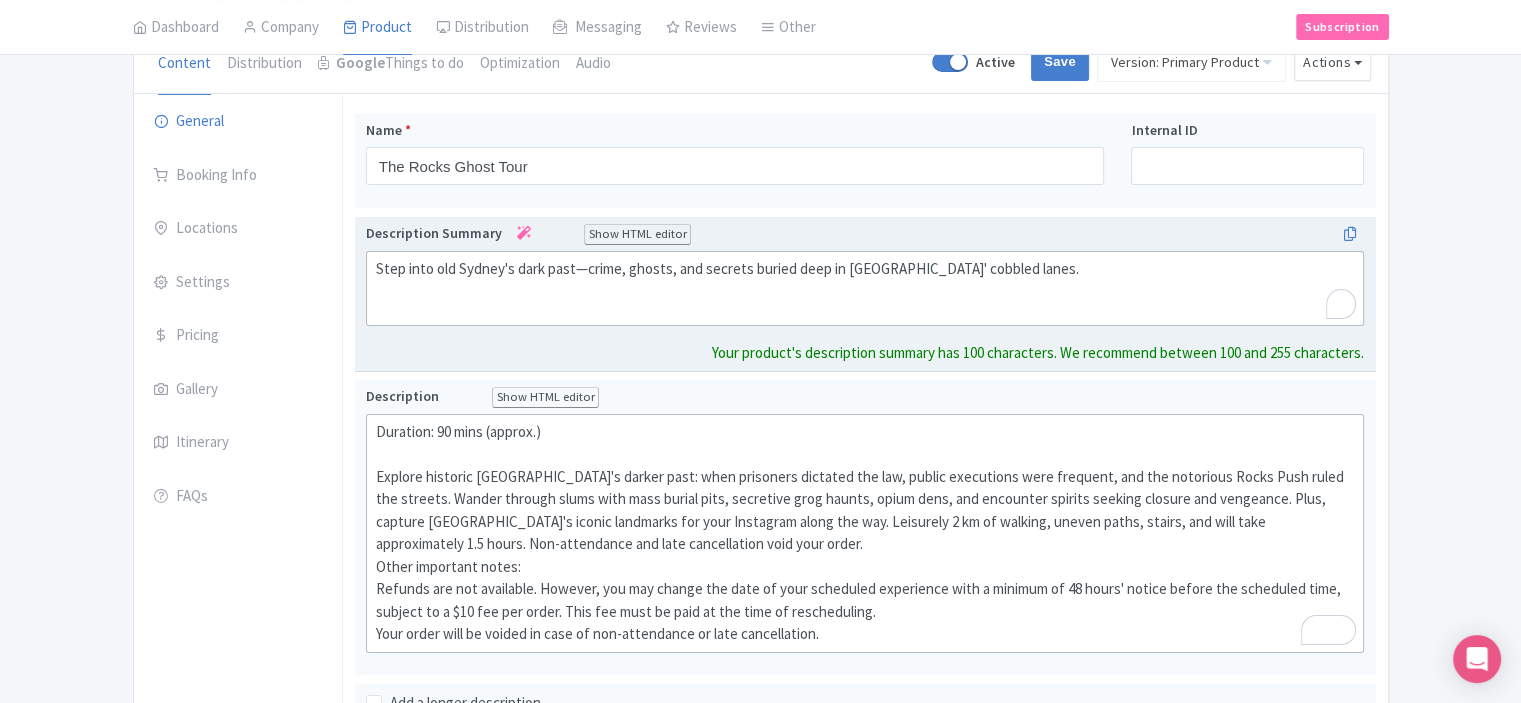 click on "Step into old Sydney's dark past—crime, ghosts, and secrets buried deep in The Rocks' cobbled lanes." 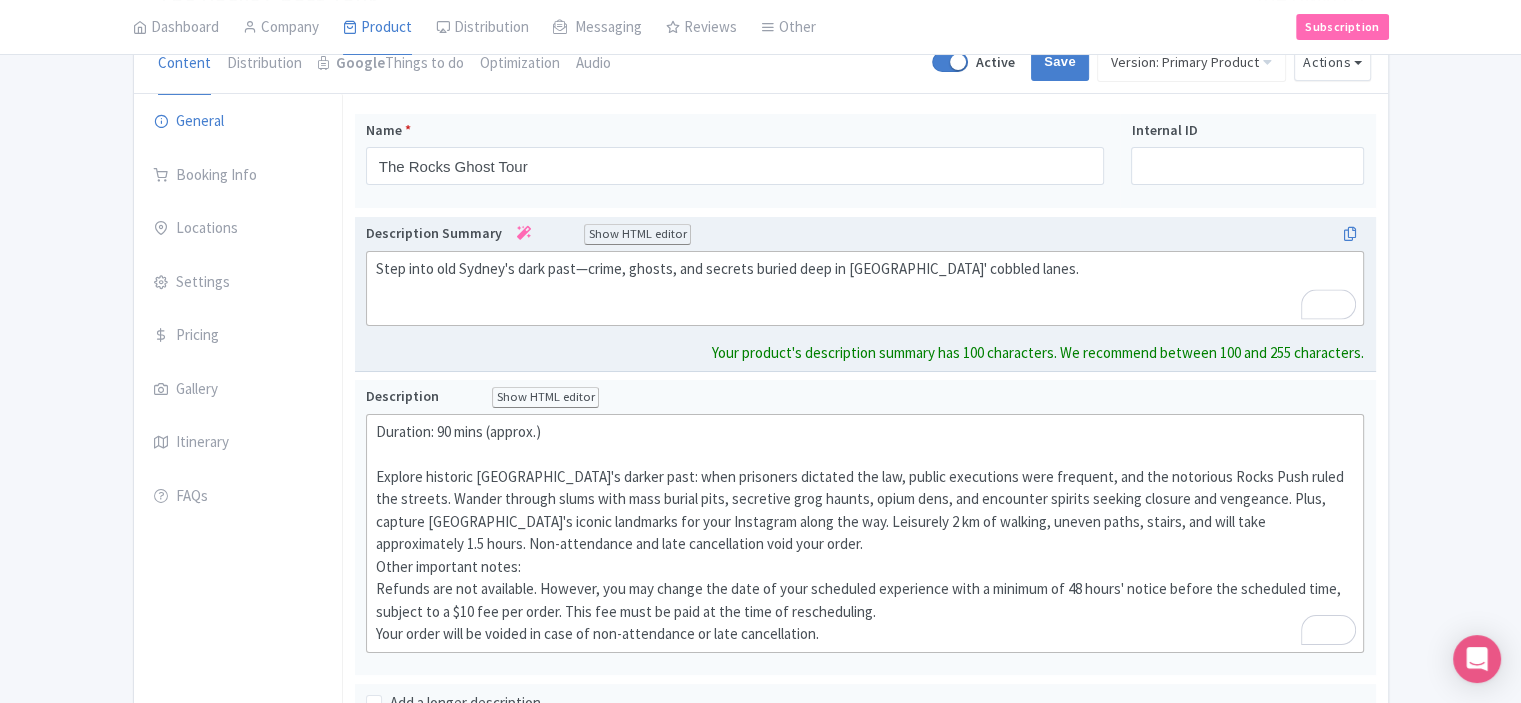 click on "Step into old Sydney's dark past—crime, ghosts, and secrets buried deep in The Rocks' cobbled lanes." 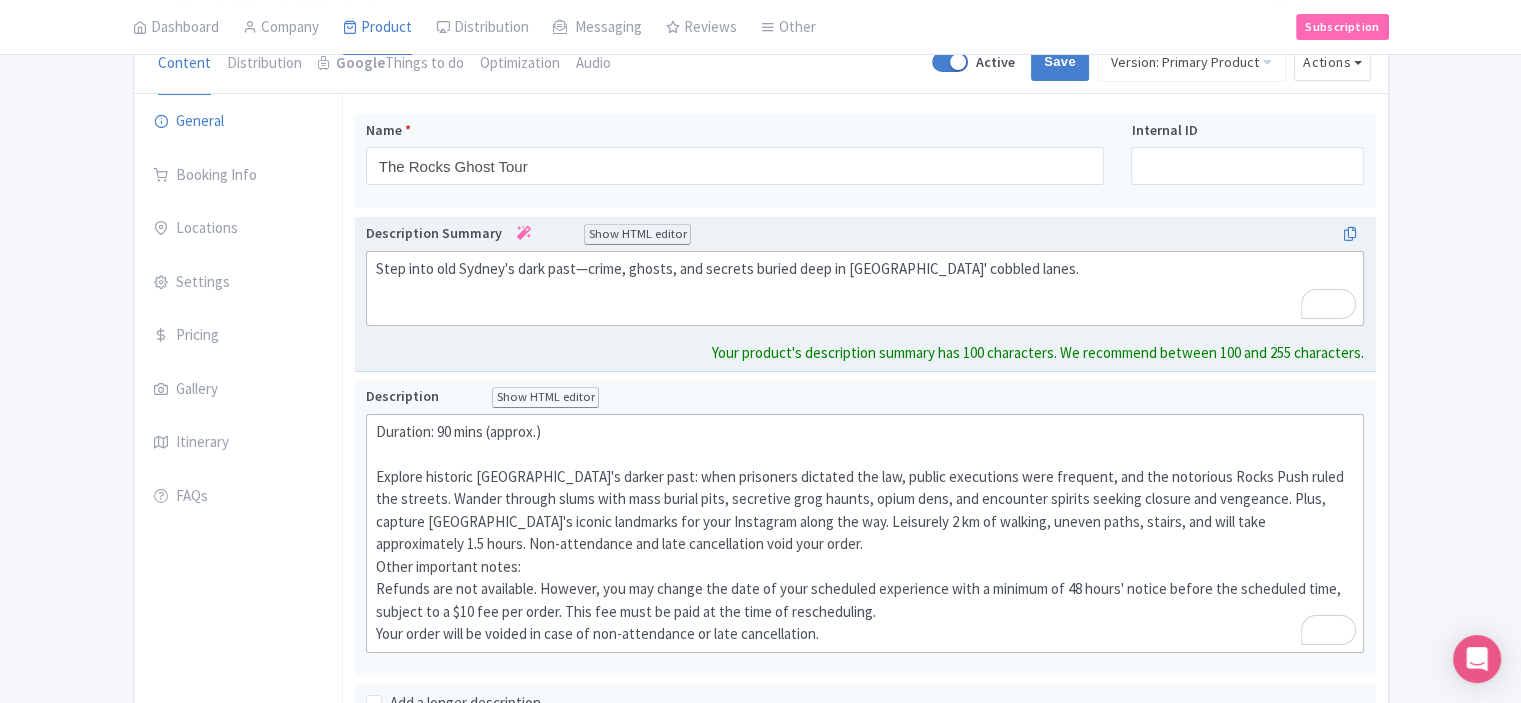 click on "Step into old Sydney's dark past—crime, ghosts, and secrets buried deep in The Rocks' cobbled lanes." 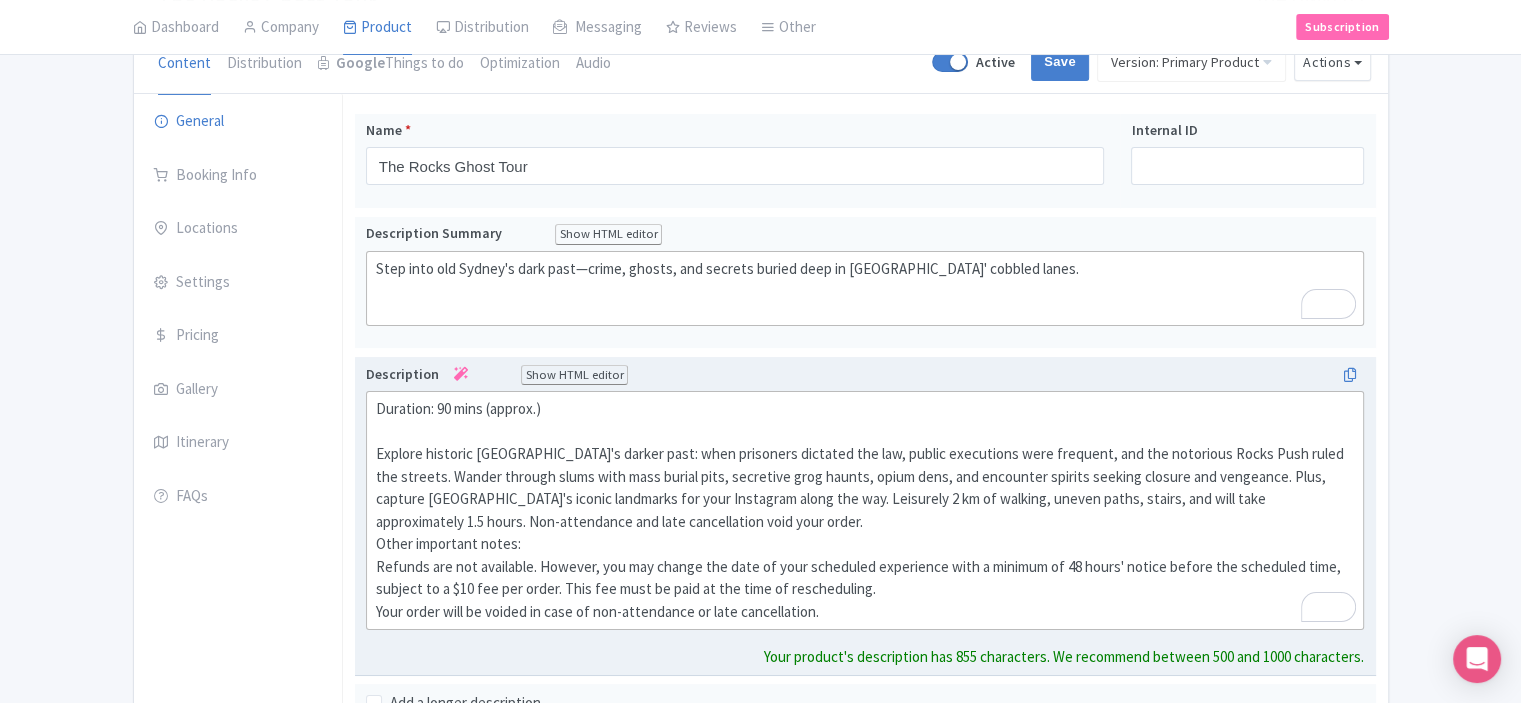 click on "Duration: 90 mins (approx.) Explore historic Sydney's darker past: when prisoners dictated the law, public executions were frequent, and the notorious Rocks Push ruled the streets. Wander through slums with mass burial pits, secretive grog haunts, opium dens, and encounter spirits seeking closure and vengeance. Plus, capture Sydney's iconic landmarks for your Instagram along the way. Leisurely 2 km of walking, uneven paths, stairs, and will take approximately 1.5 hours. Non-attendance and late cancellation void your order. Other important notes: Refunds are not available. However, you may change the date of your scheduled experience with a minimum of 48 hours' notice before the scheduled time, subject to a $10 fee per order. This fee must be paid at the time of rescheduling. Your order will be voided in case of non-attendance or late cancellation." 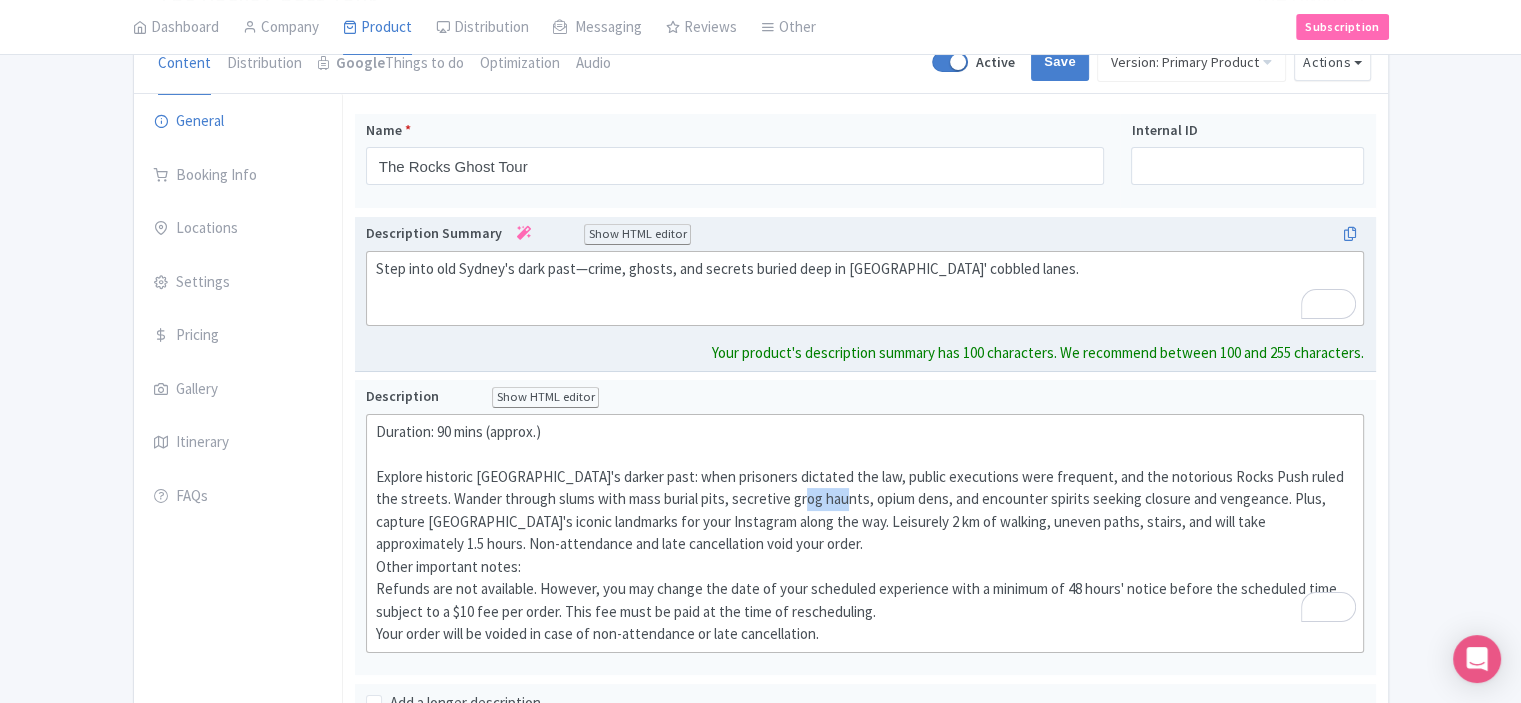 scroll, scrollTop: 222, scrollLeft: 0, axis: vertical 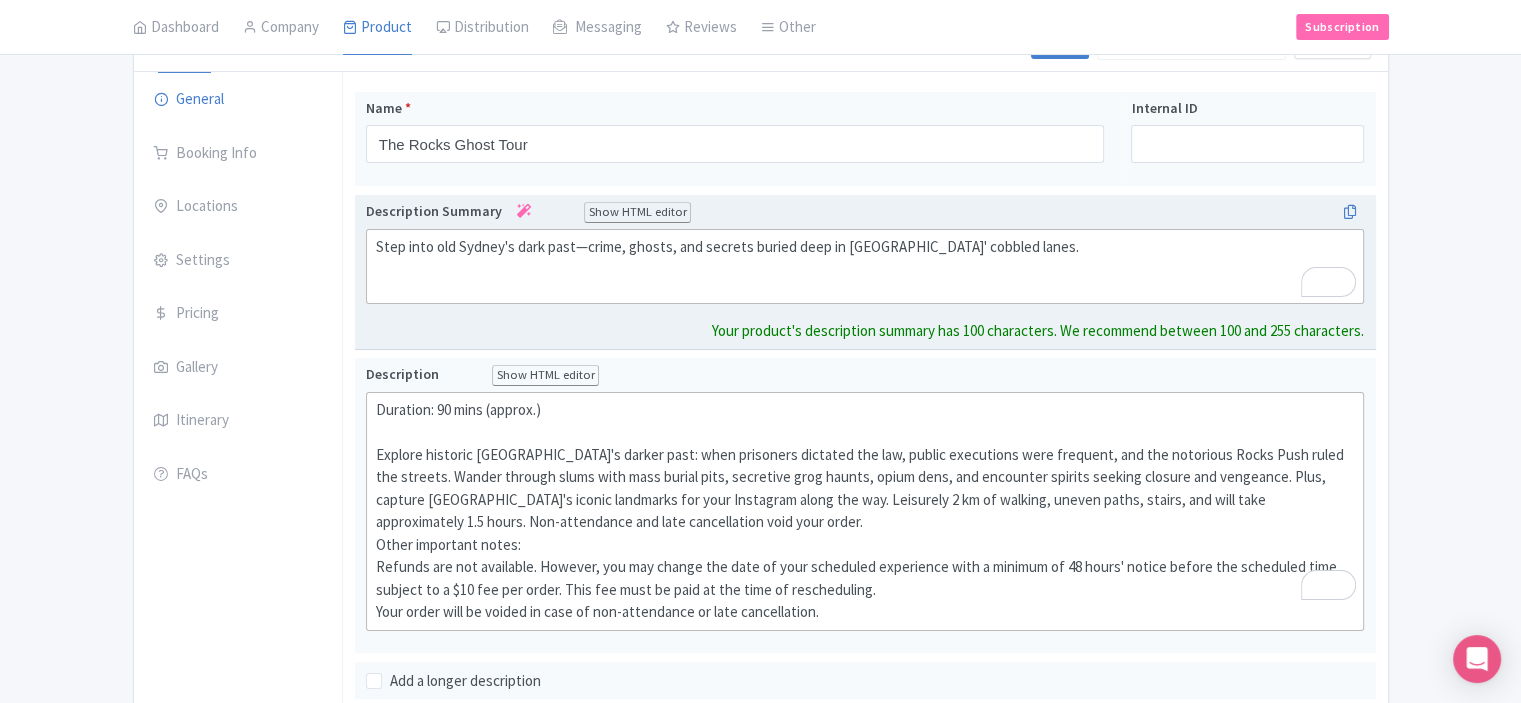 click on "Step into old Sydney's dark past—crime, ghosts, and secrets buried deep in [GEOGRAPHIC_DATA]' cobbled lanes." 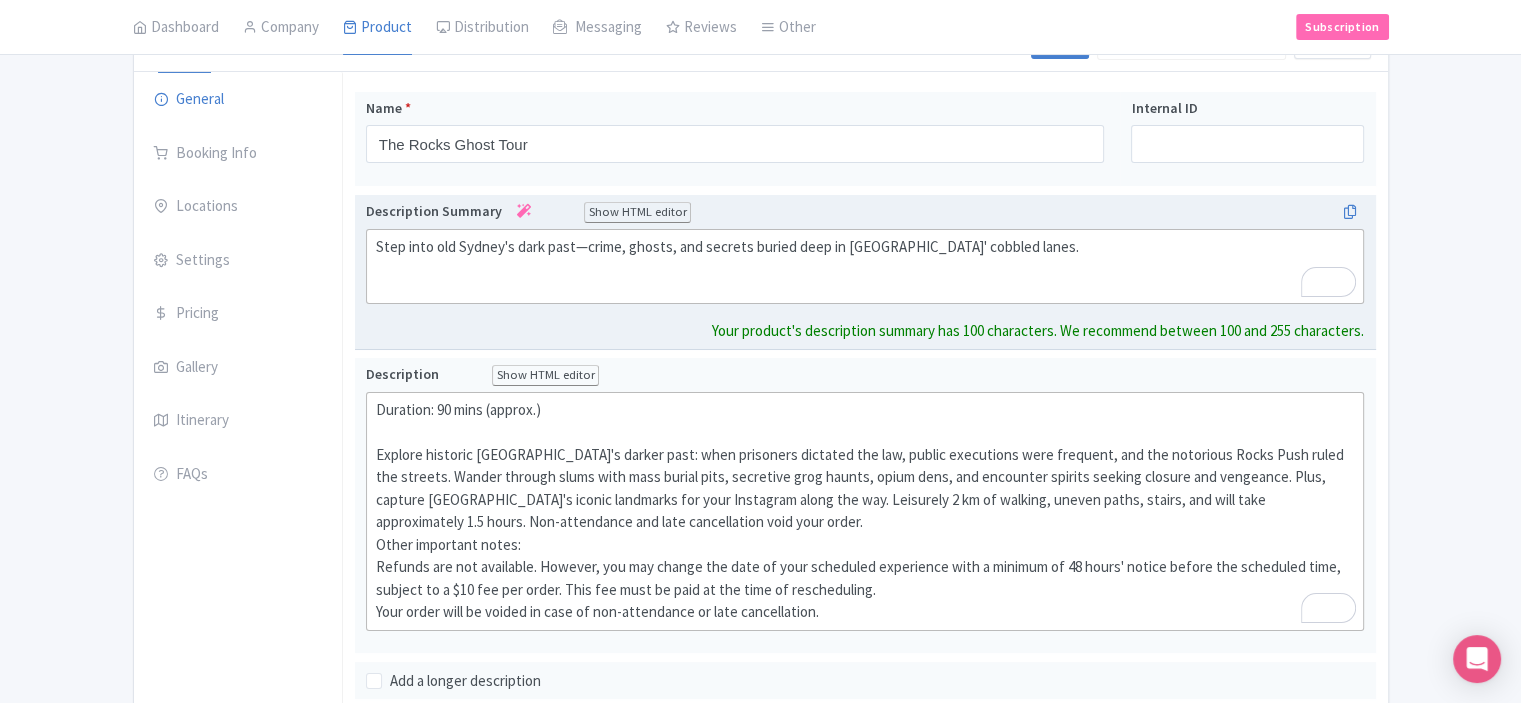 click on "Step into old Sydney's dark past—crime, ghosts, and secrets buried deep in [GEOGRAPHIC_DATA]' cobbled lanes." 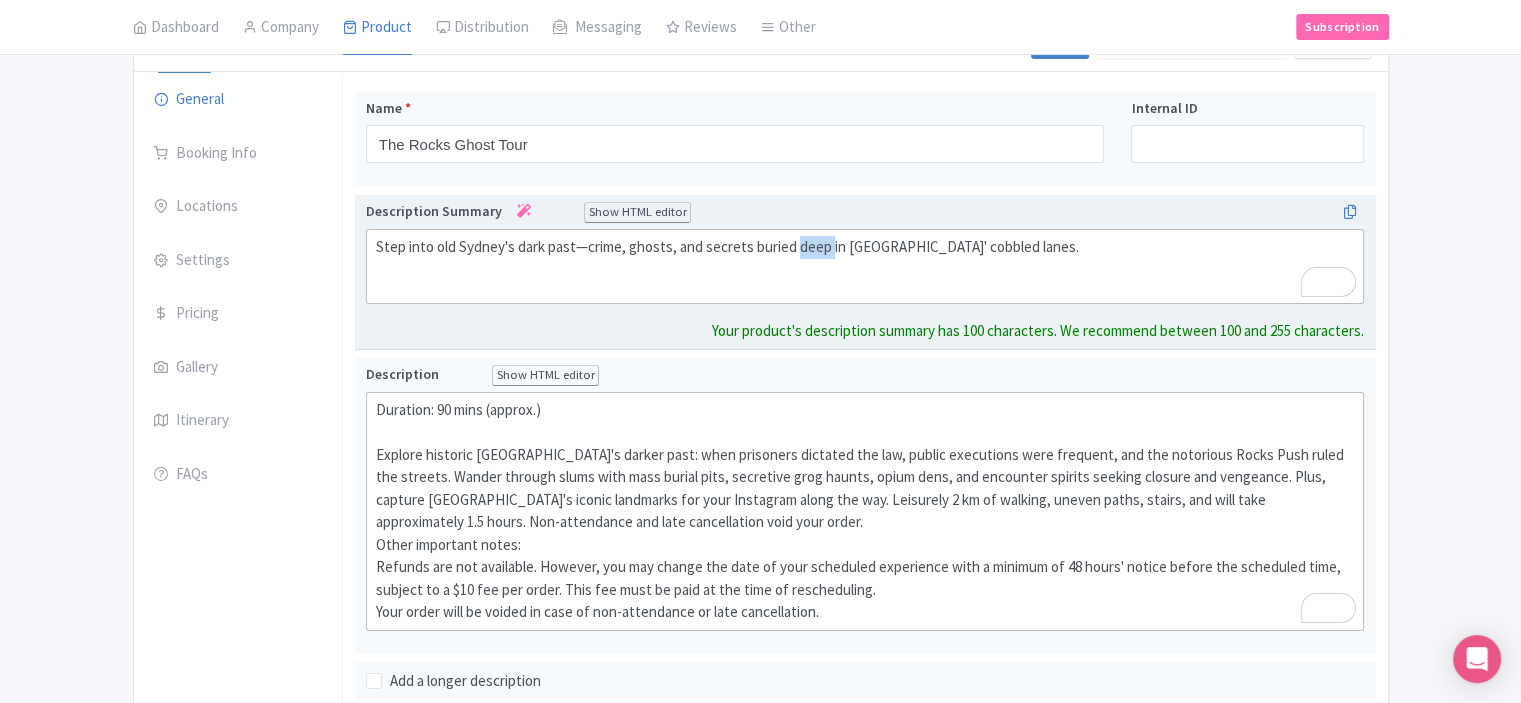 click on "Step into old Sydney's dark past—crime, ghosts, and secrets buried deep in [GEOGRAPHIC_DATA]' cobbled lanes." 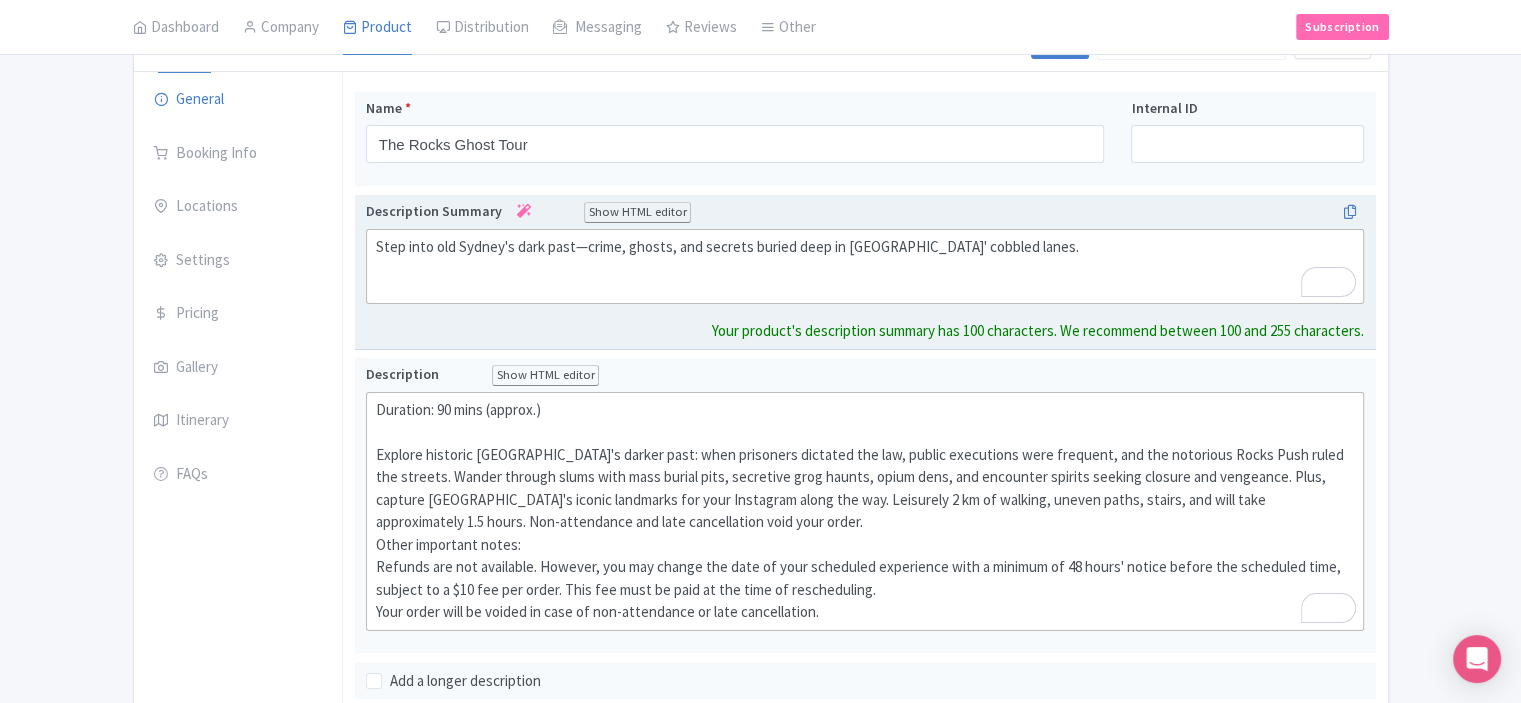 click on "Step into old Sydney's dark past—crime, ghosts, and secrets buried deep in [GEOGRAPHIC_DATA]' cobbled lanes." 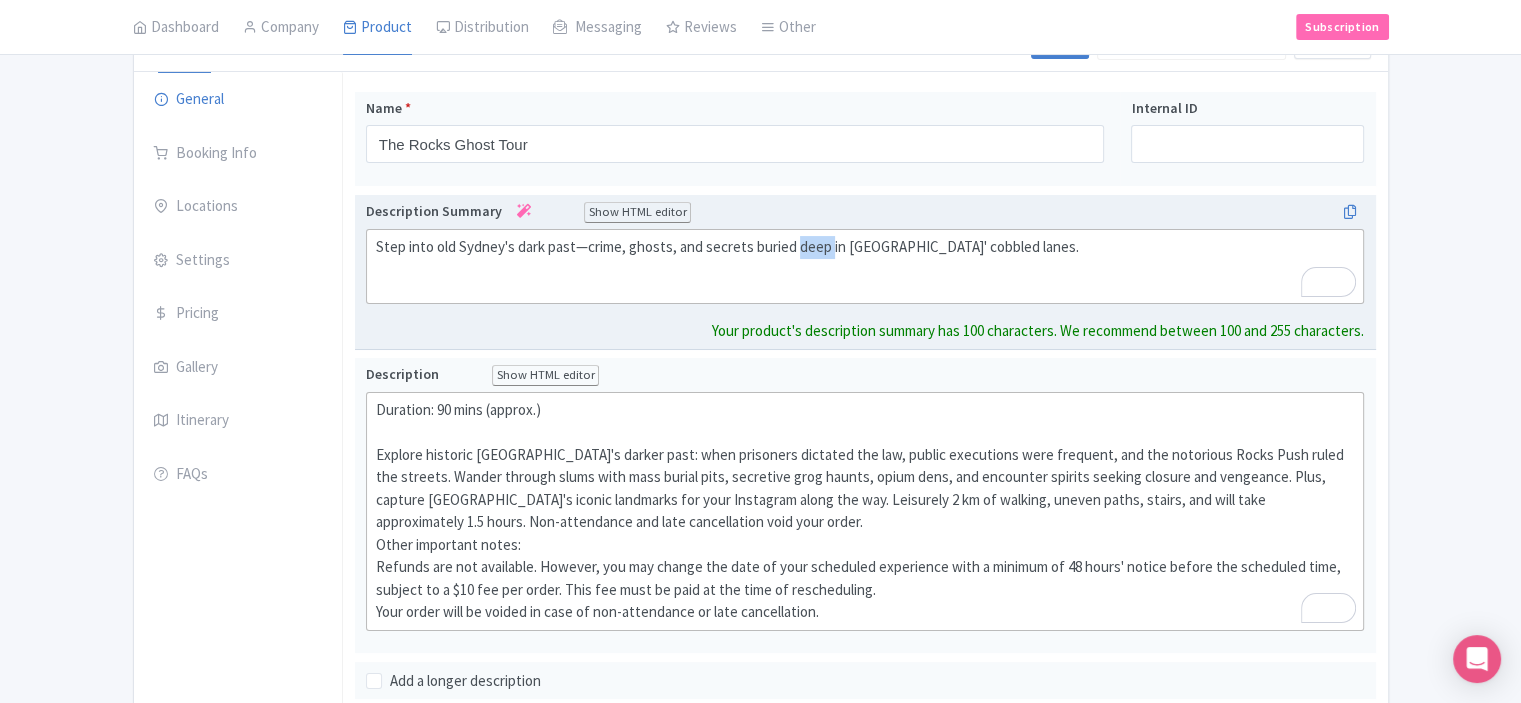 click on "Step into old Sydney's dark past—crime, ghosts, and secrets buried deep in [GEOGRAPHIC_DATA]' cobbled lanes." 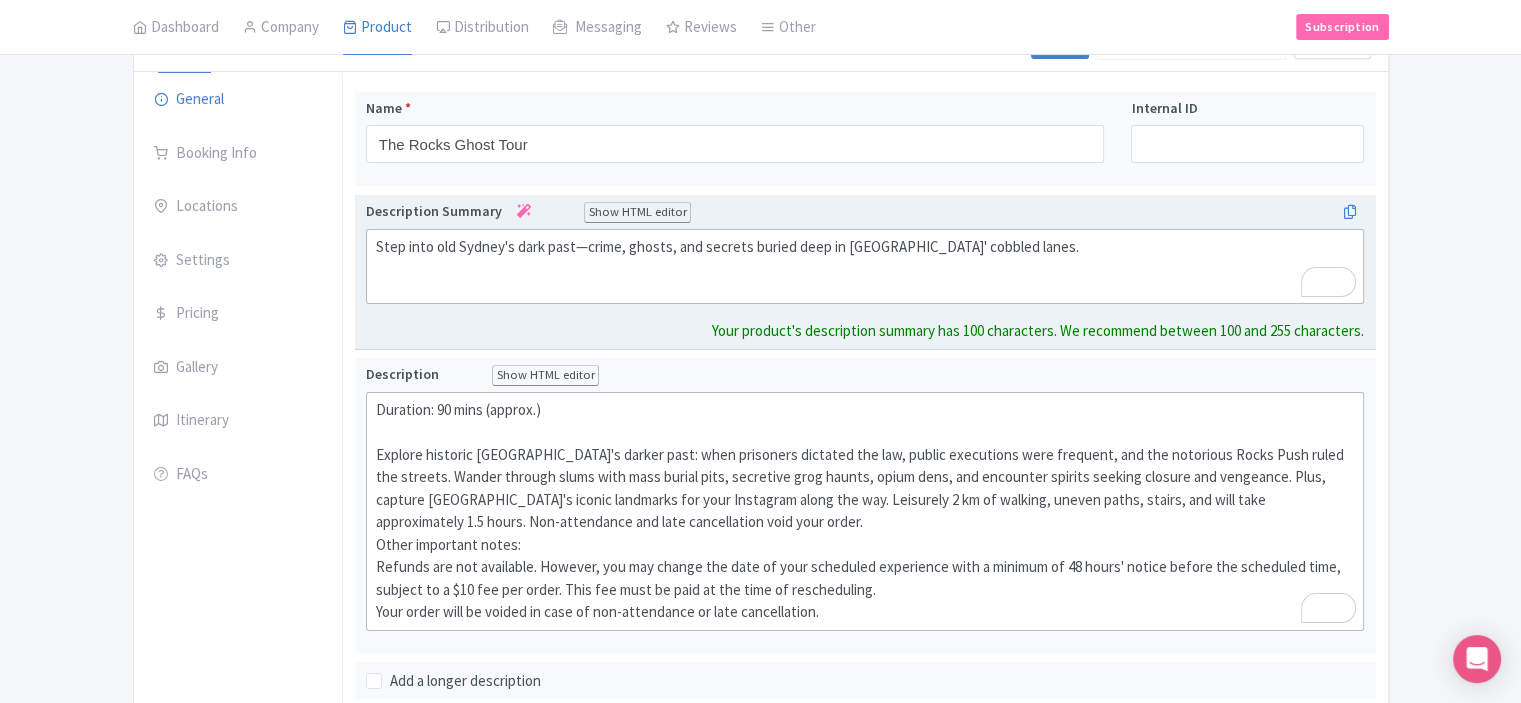 click on "Step into old Sydney's dark past—crime, ghosts, and secrets buried deep in [GEOGRAPHIC_DATA]' cobbled lanes." 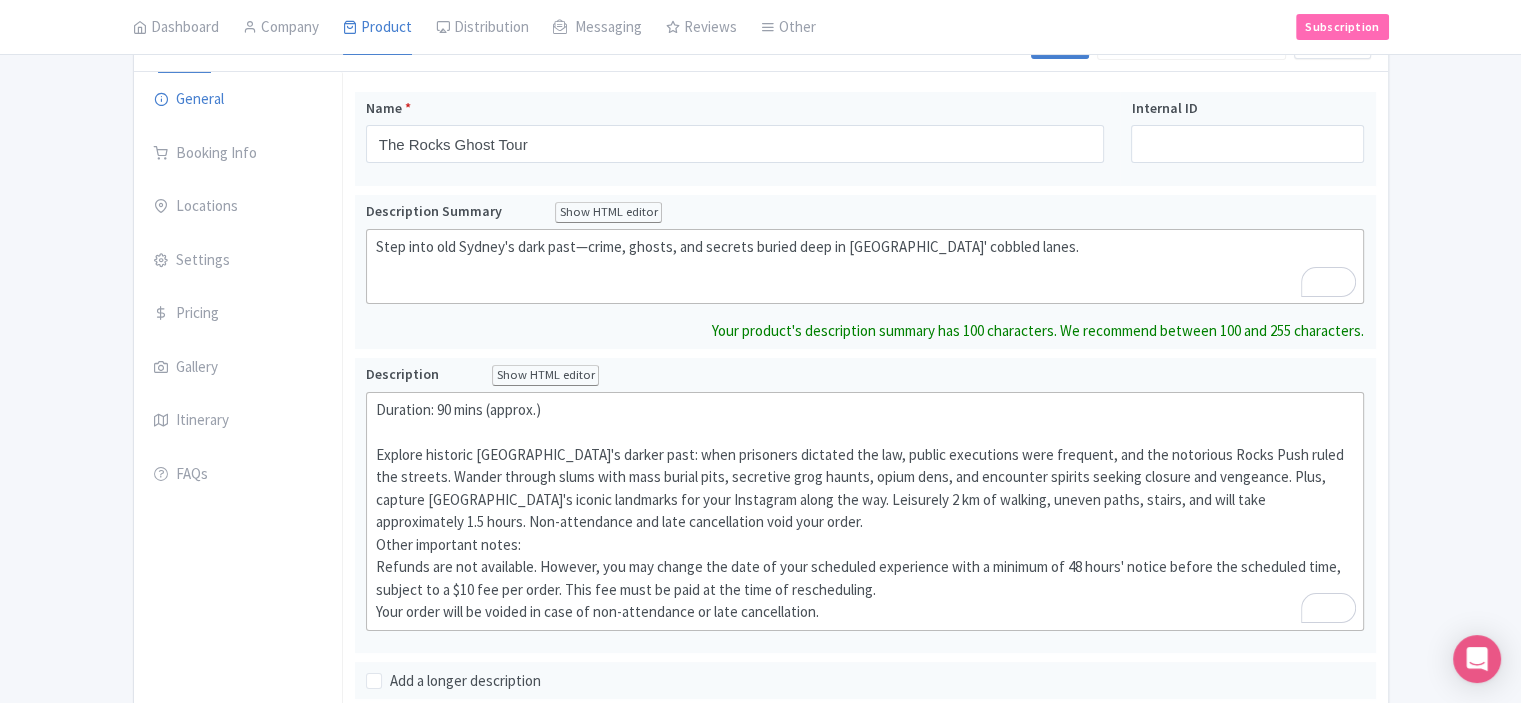 click on "Success
Product updated successfully
← Back to Products
The Rocks Ghost Tour
ID# HWXFBJ
Content
Distribution
Google  Things to do
Optimization
Audio
Active
Save
Version: Primary Product
Primary Product
Version: Primary Product
Version type   * Primary
Version name   * Primary Product
Version description
Date from
Date to
Select all resellers for version
Share with Resellers:
Done
Actions
View on Magpie
Customer View
Industry Partner View
Download
Excel
Word
All Images ZIP
Share Products
Delete Product
Create new version
You are currently editing a version of this product: Primary Product
General
Booking Info
Locations
Settings
Pricing
Gallery" at bounding box center [760, 641] 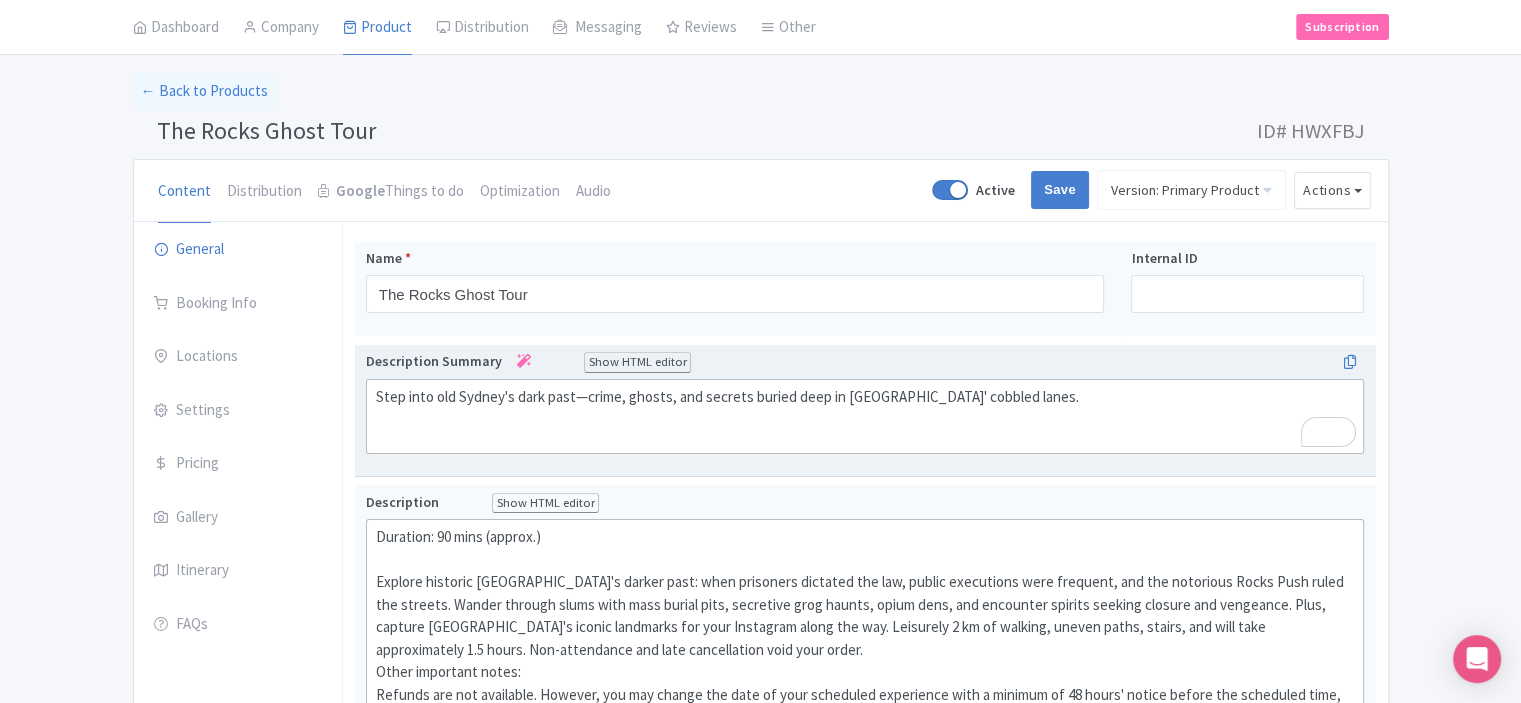 scroll, scrollTop: 0, scrollLeft: 0, axis: both 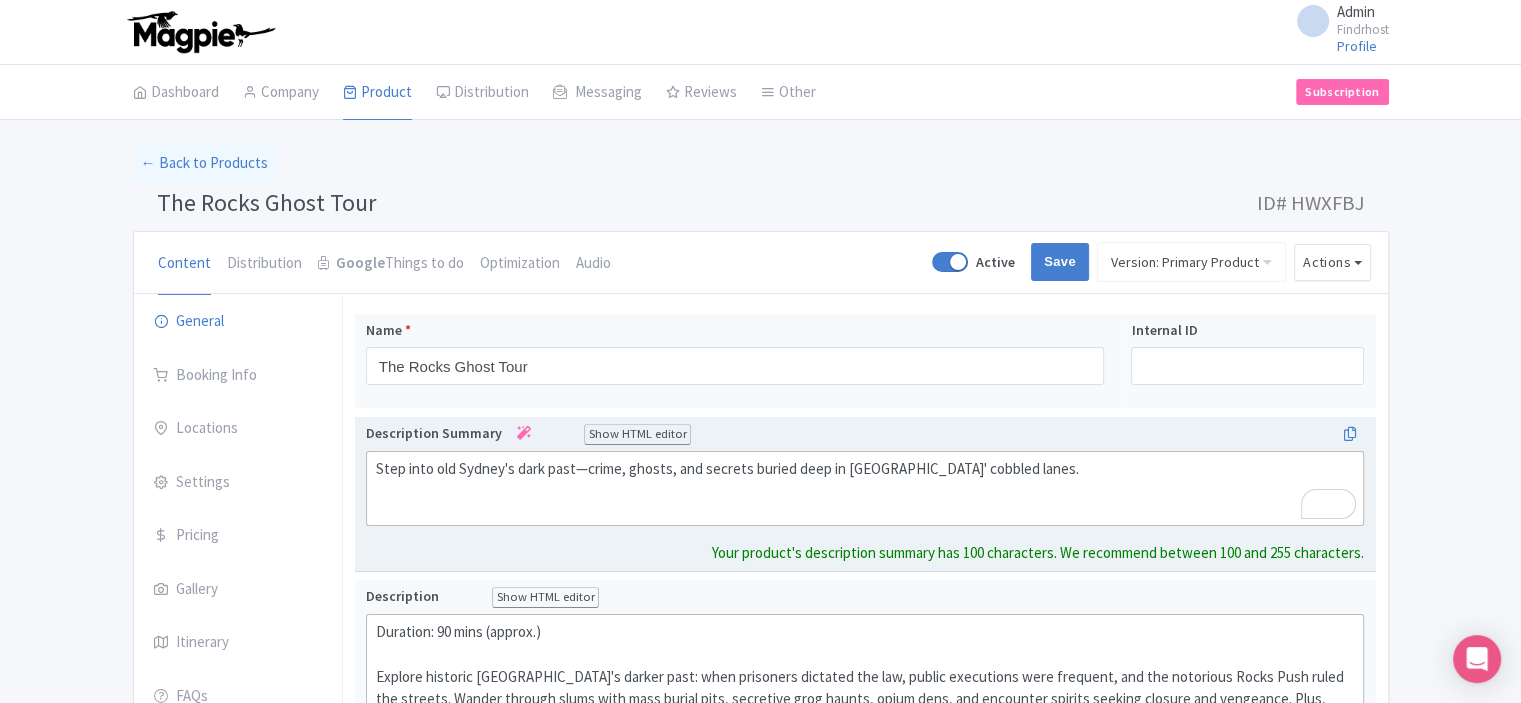 click on "Step into old Sydney's dark past—crime, ghosts, and secrets buried deep in [GEOGRAPHIC_DATA]' cobbled lanes." 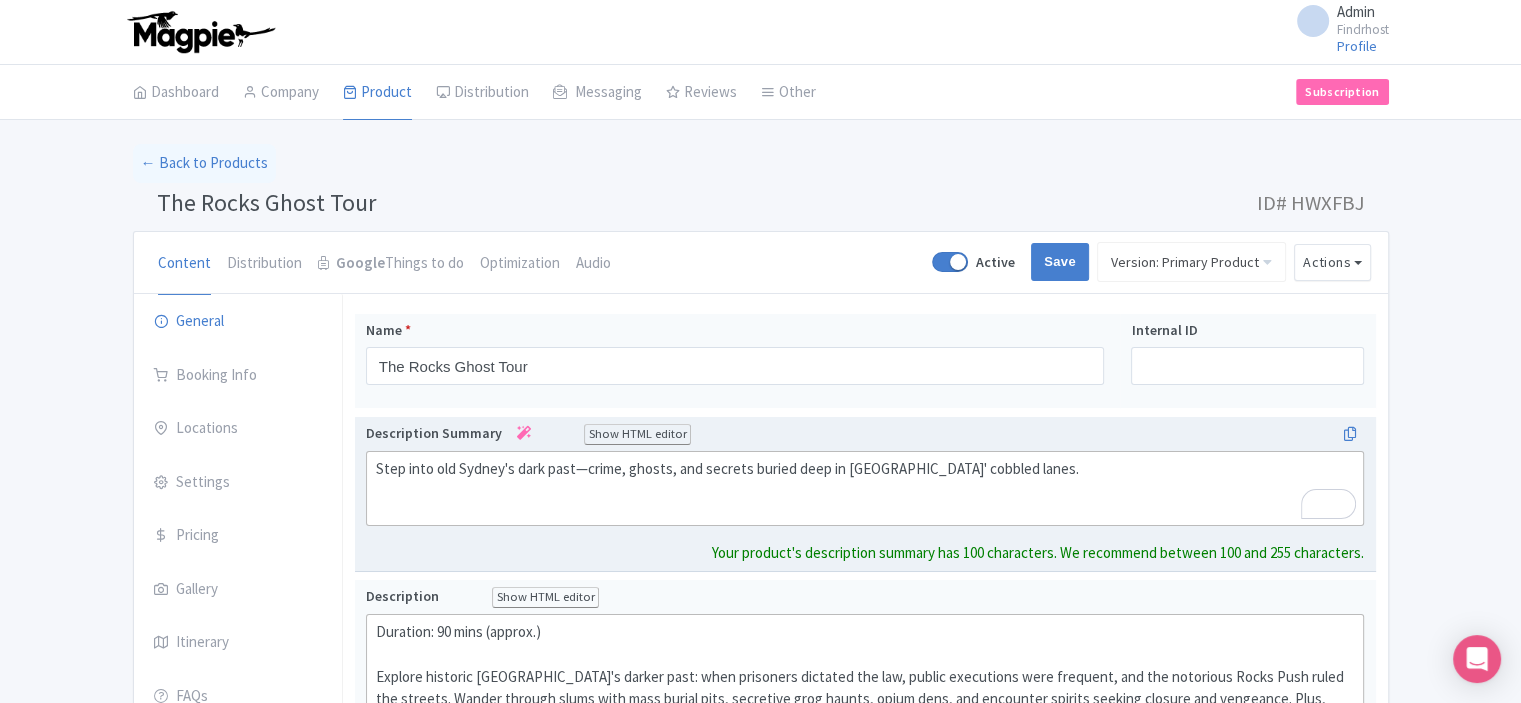click on "Step into old Sydney's dark past—crime, ghosts, and secrets buried deep in [GEOGRAPHIC_DATA]' cobbled lanes." 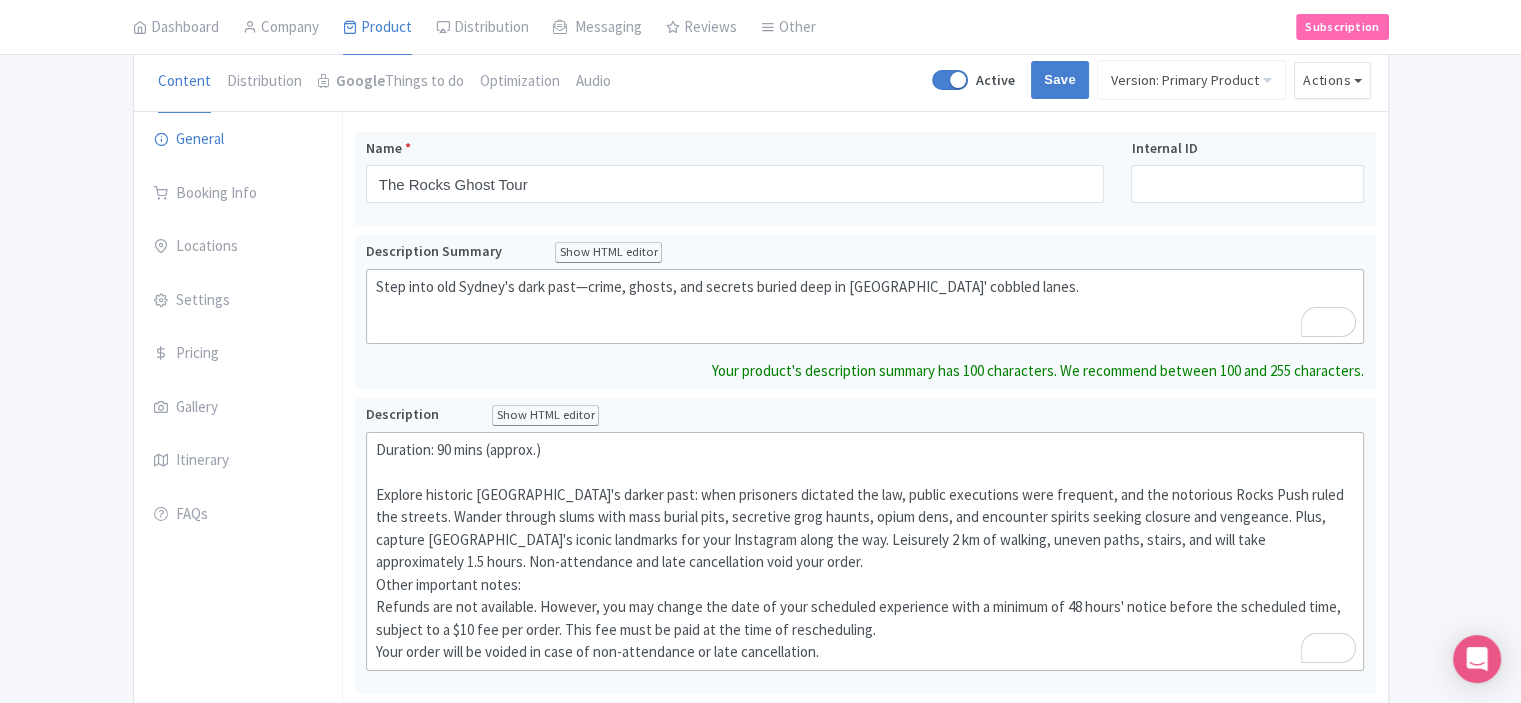scroll, scrollTop: 200, scrollLeft: 0, axis: vertical 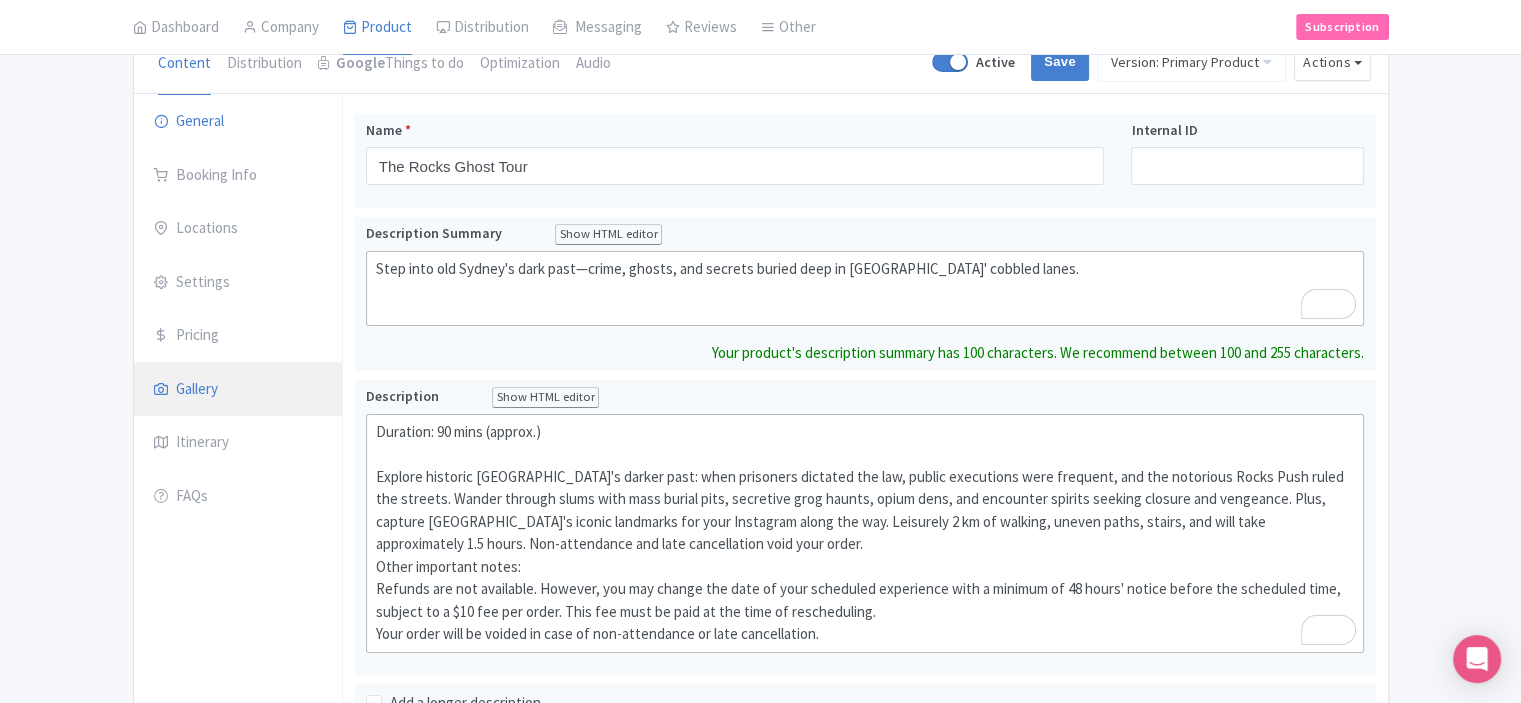 click on "Gallery" at bounding box center [238, 390] 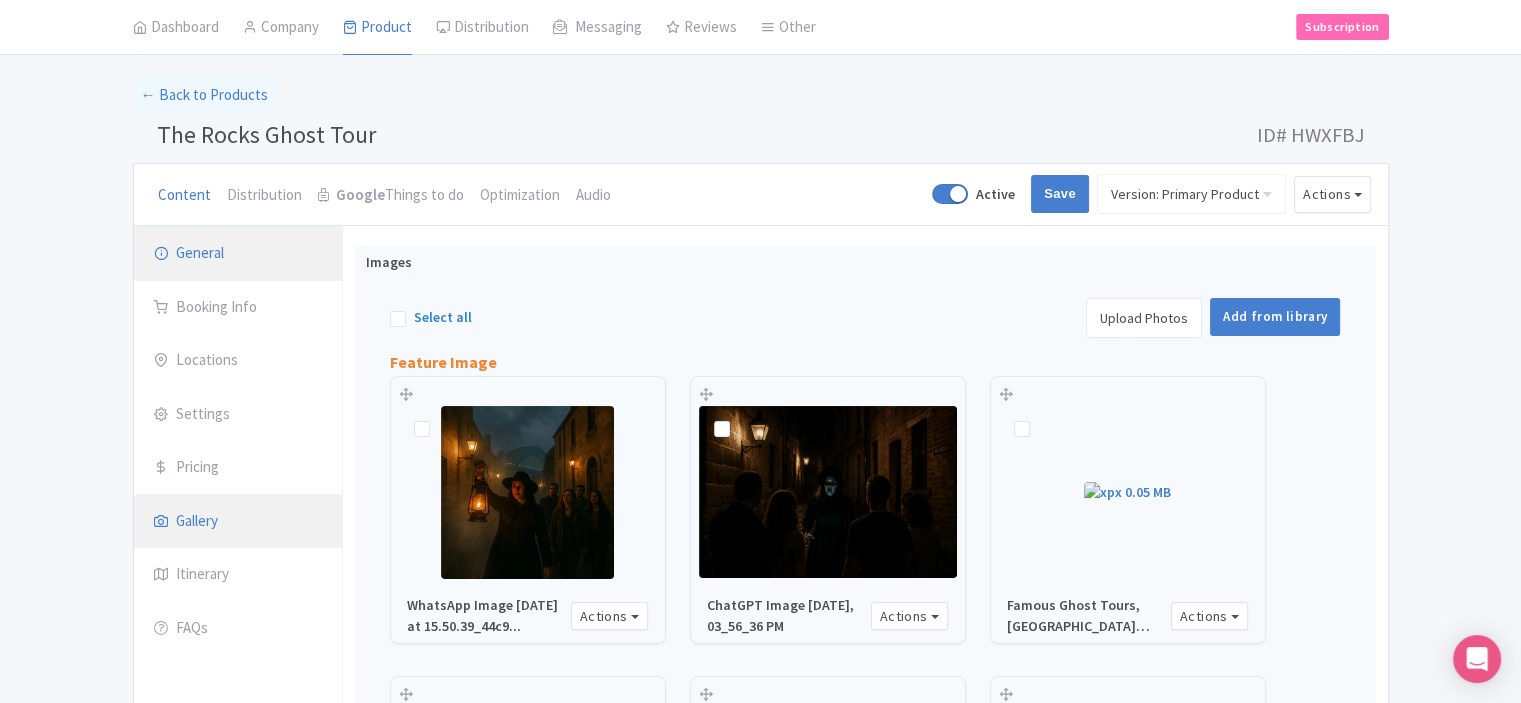 scroll, scrollTop: 100, scrollLeft: 0, axis: vertical 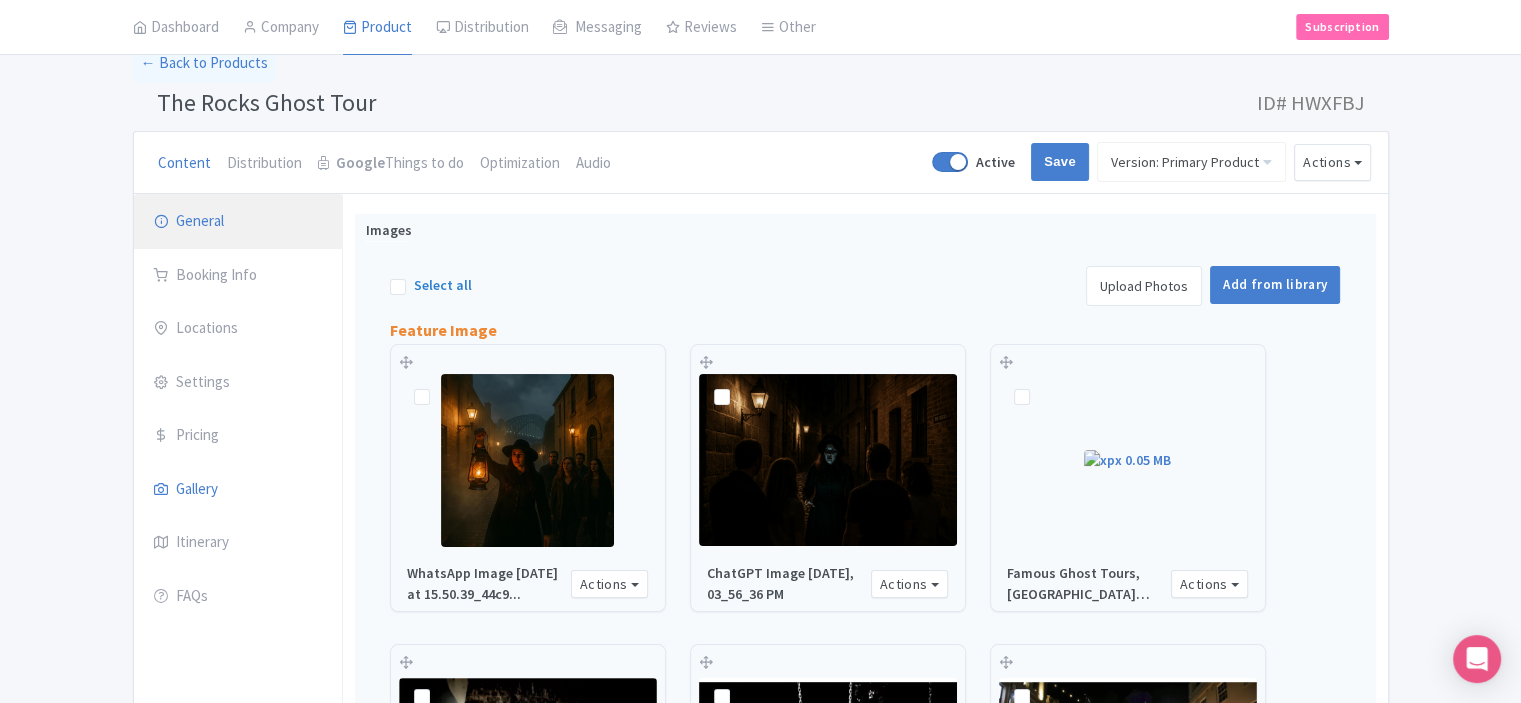 click on "General" at bounding box center [238, 222] 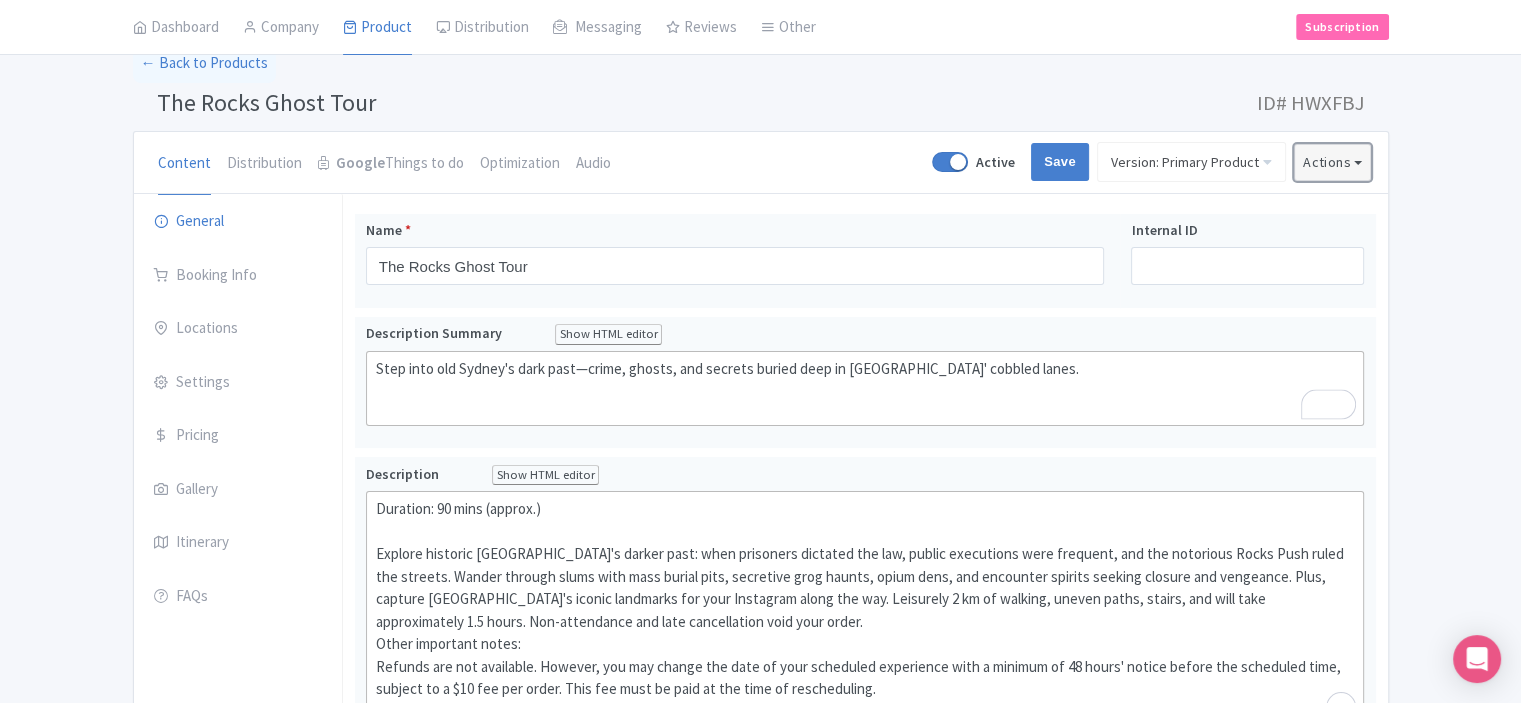 click on "Actions" at bounding box center [1333, 162] 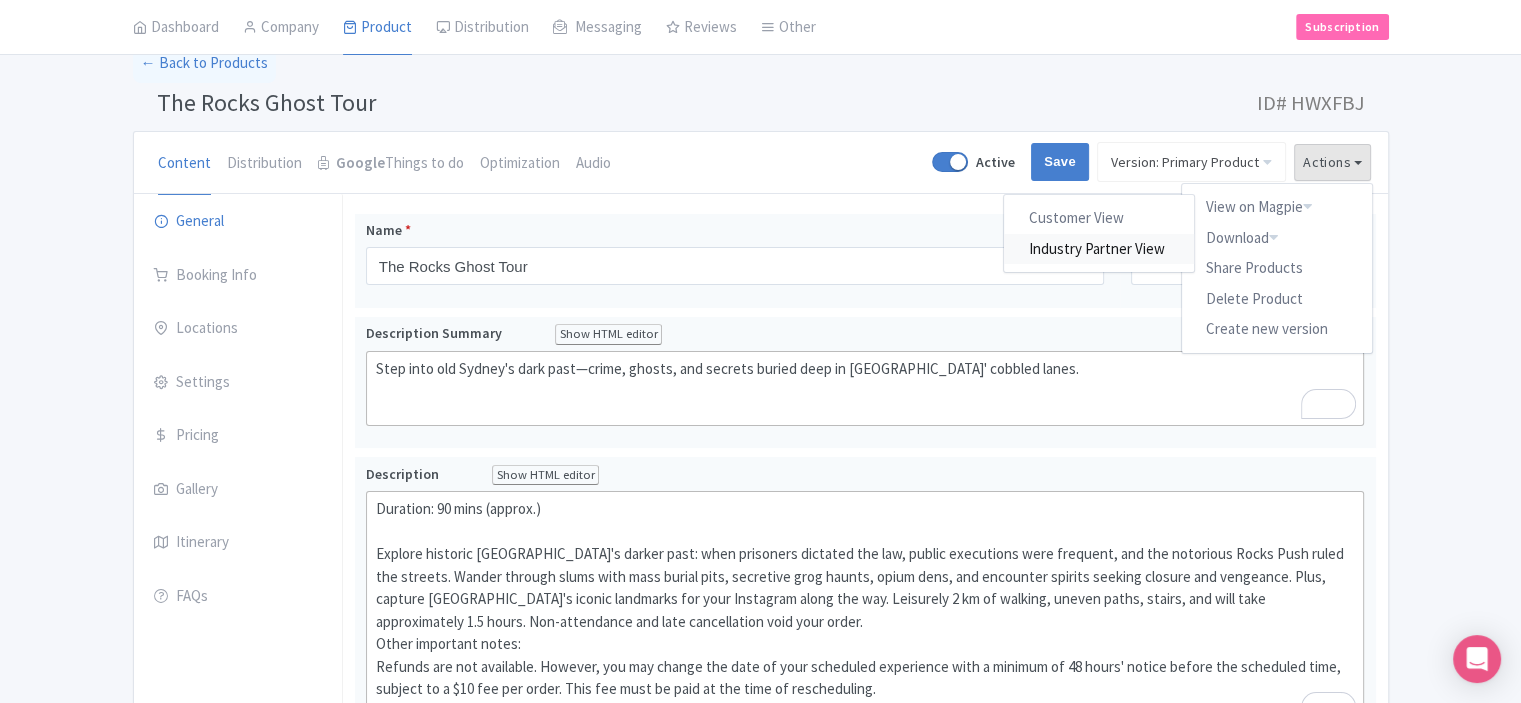 click on "Industry Partner View" at bounding box center (1099, 248) 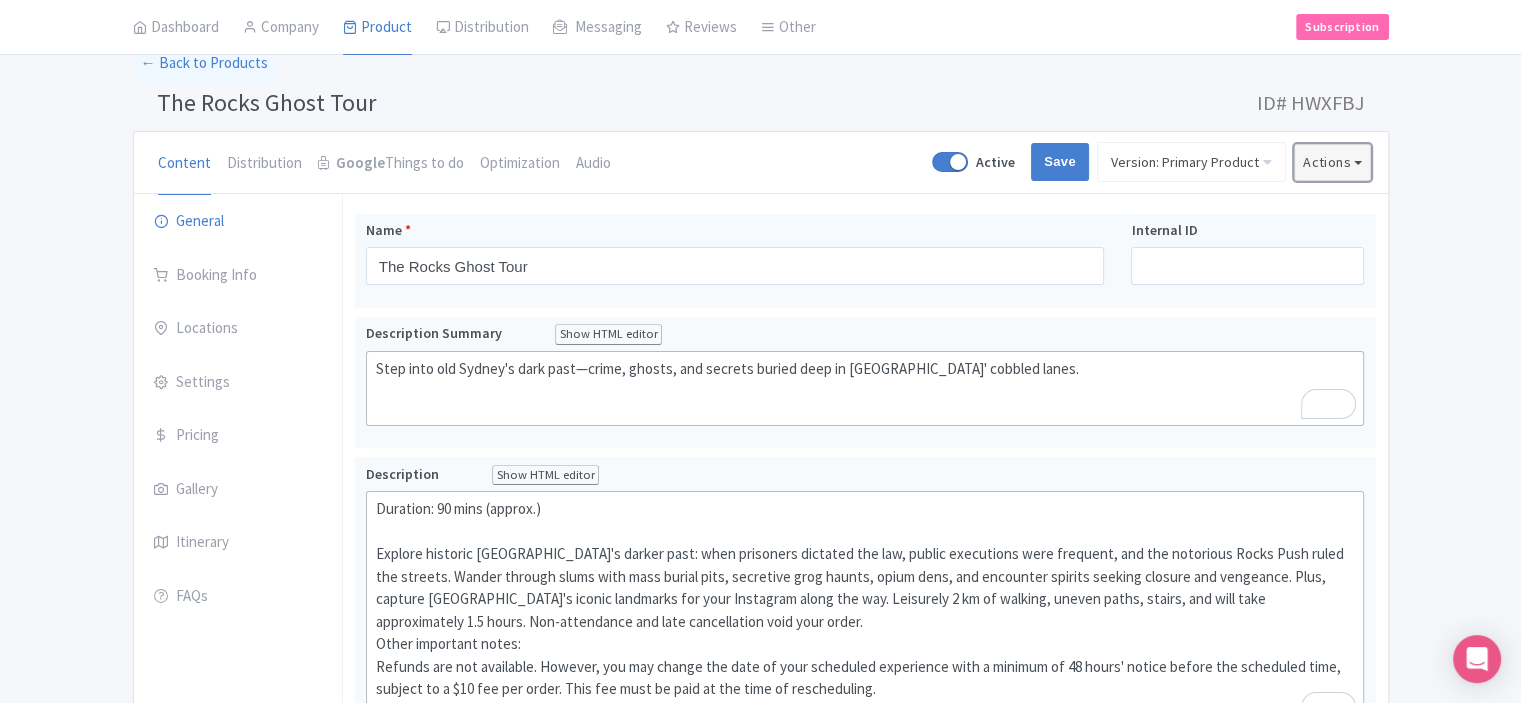 click on "Actions" at bounding box center [1333, 162] 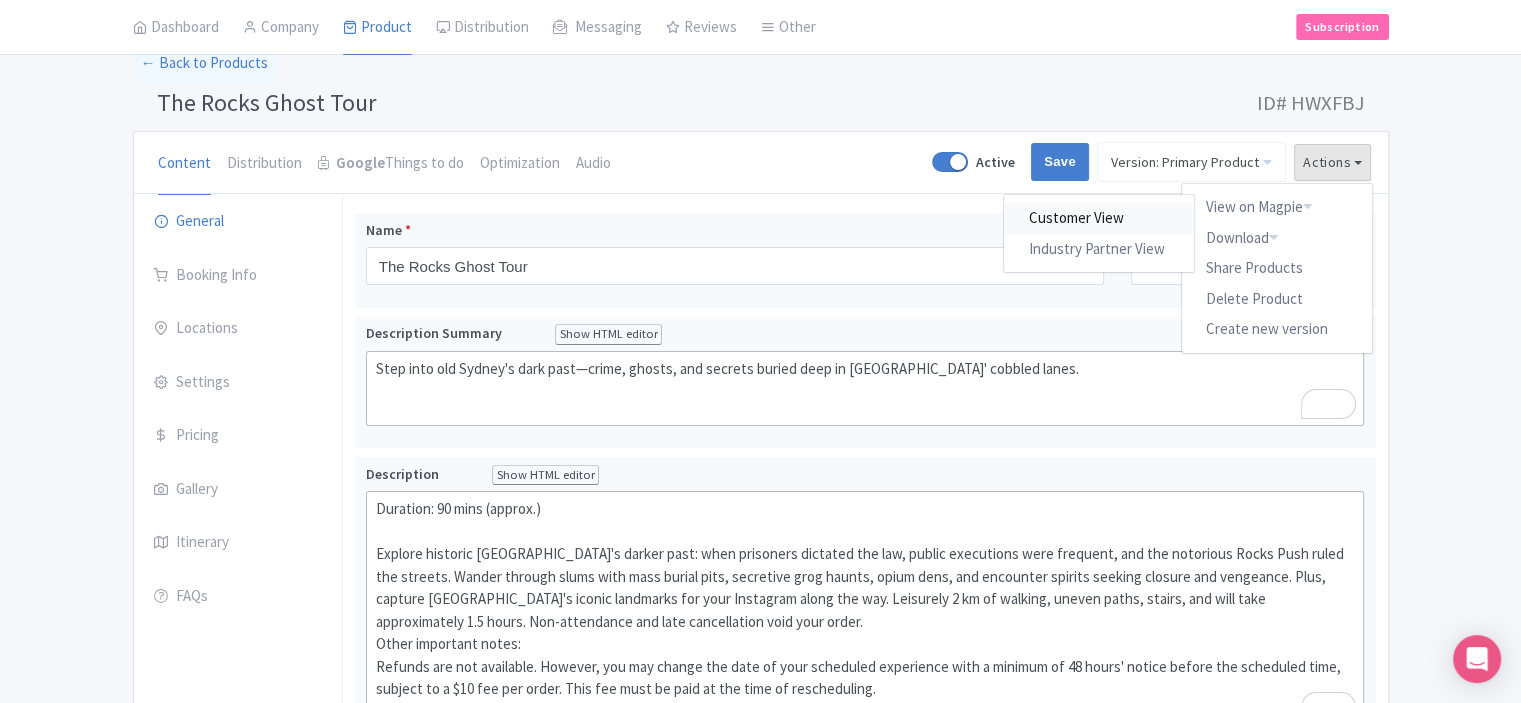 click on "Customer View" at bounding box center (1099, 218) 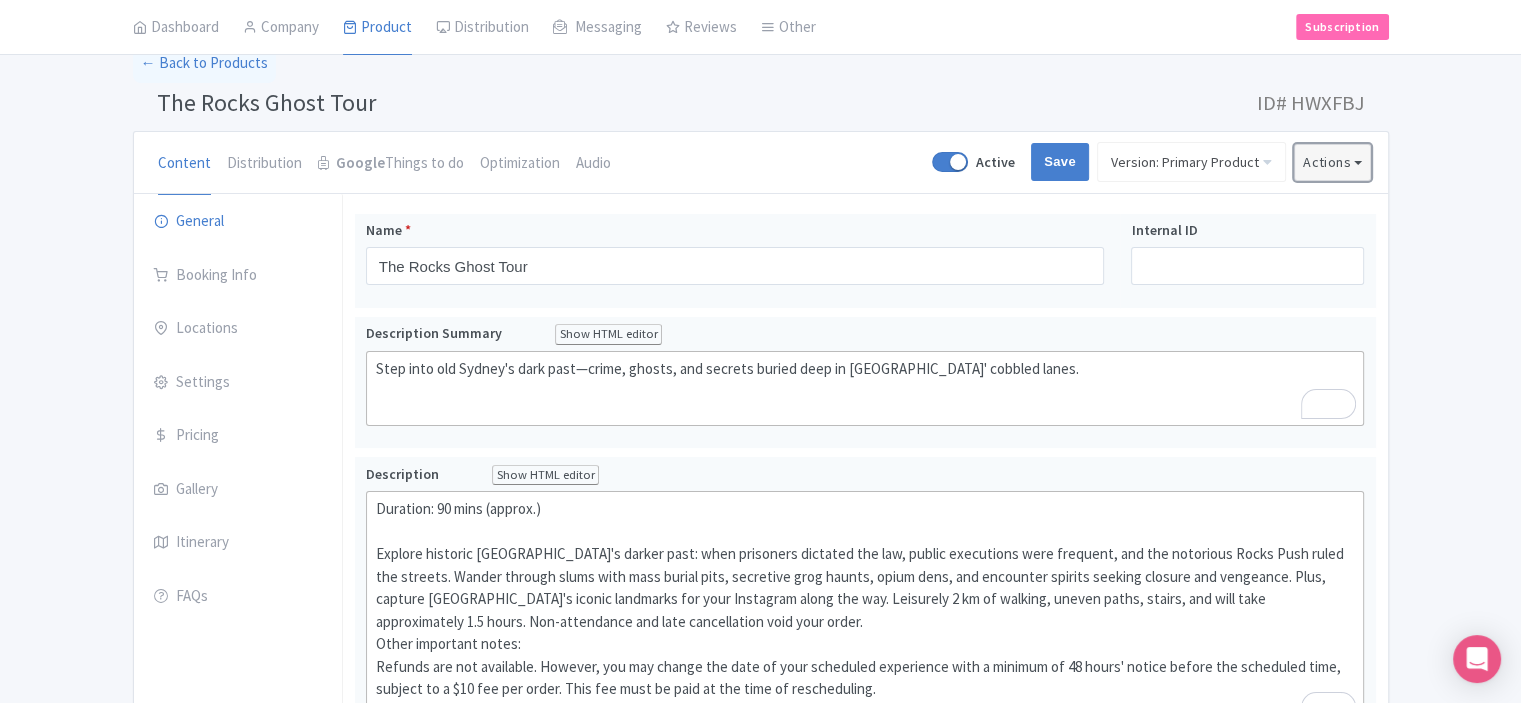 click on "Actions" at bounding box center [1333, 162] 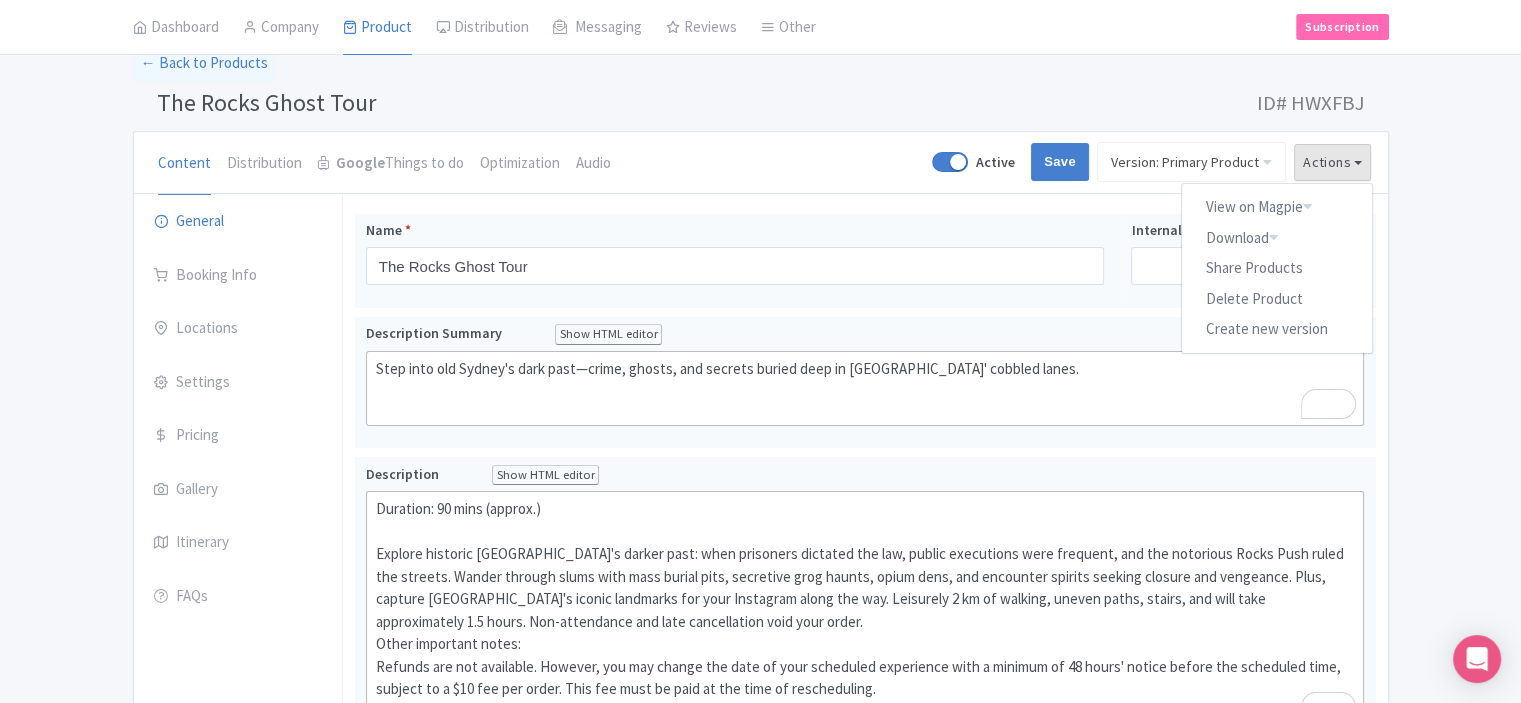 click on "Success
Product updated successfully
← Back to Products
The Rocks Ghost Tour
ID# HWXFBJ
Content
Distribution
Google  Things to do
Optimization
Audio
Active
Save
Version: Primary Product
Primary Product
Version: Primary Product
Version type   * Primary
Version name   * Primary Product
Version description
Date from
Date to
Select all resellers for version
Share with Resellers:
Done
Actions
View on Magpie
Customer View
Industry Partner View
Download
Excel
Word
All Images ZIP
Share Products
Delete Product
Create new version
You are currently editing a version of this product: Primary Product
General
Booking Info
Locations
Settings
Pricing
Gallery" at bounding box center (760, 752) 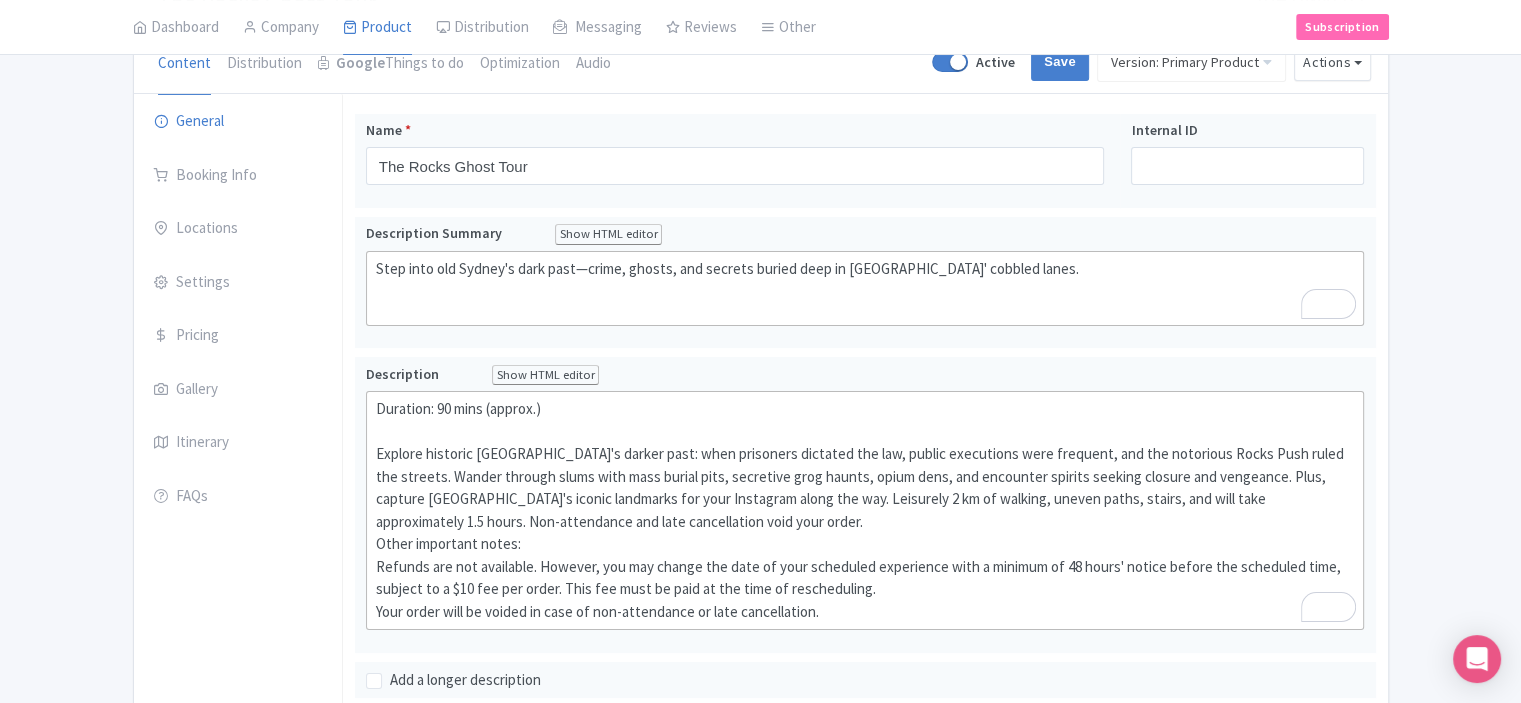 scroll, scrollTop: 300, scrollLeft: 0, axis: vertical 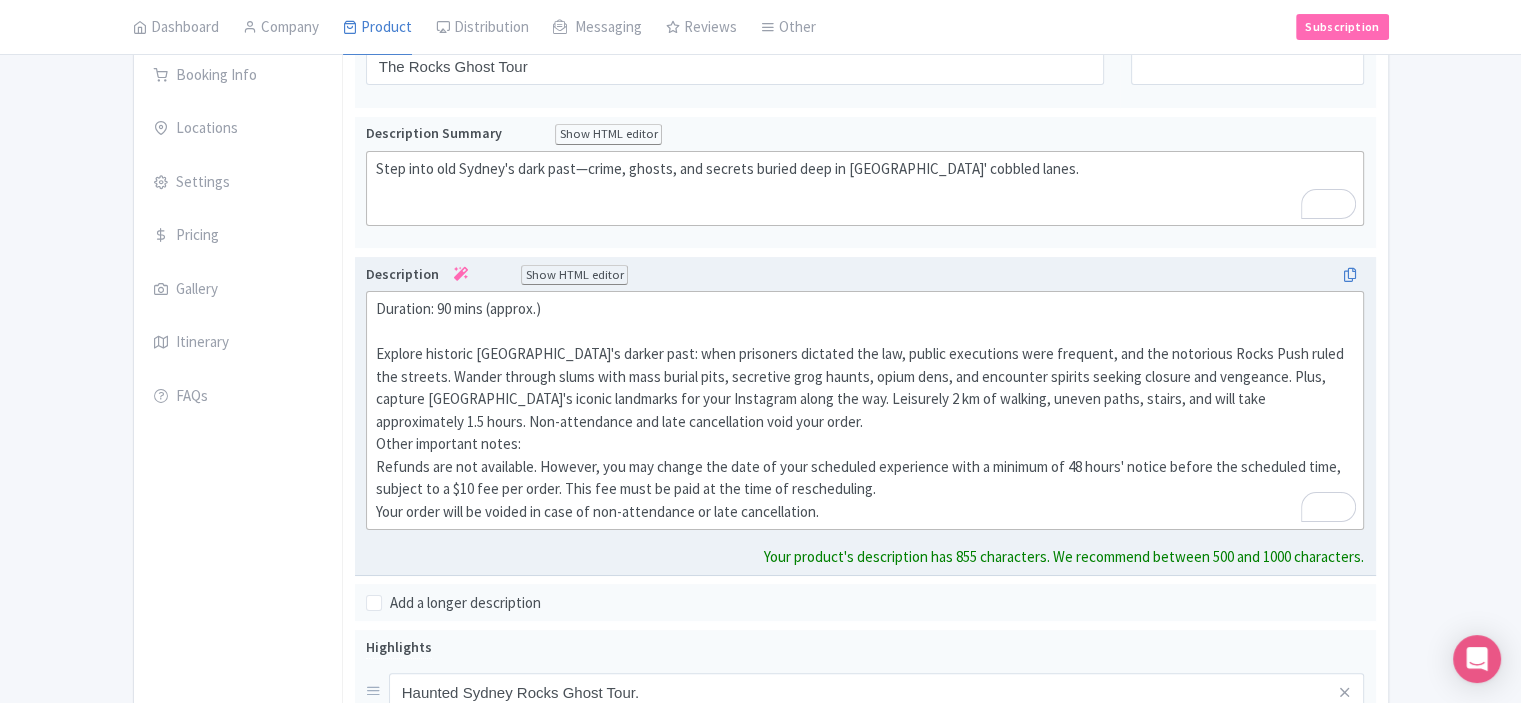 click on "Duration: 90 mins (approx.) Explore historic Sydney's darker past: when prisoners dictated the law, public executions were frequent, and the notorious Rocks Push ruled the streets. Wander through slums with mass burial pits, secretive grog haunts, opium dens, and encounter spirits seeking closure and vengeance. Plus, capture Sydney's iconic landmarks for your Instagram along the way. Leisurely 2 km of walking, uneven paths, stairs, and will take approximately 1.5 hours. Non-attendance and late cancellation void your order. Other important notes: Refunds are not available. However, you may change the date of your scheduled experience with a minimum of 48 hours' notice before the scheduled time, subject to a $10 fee per order. This fee must be paid at the time of rescheduling. Your order will be voided in case of non-attendance or late cancellation." 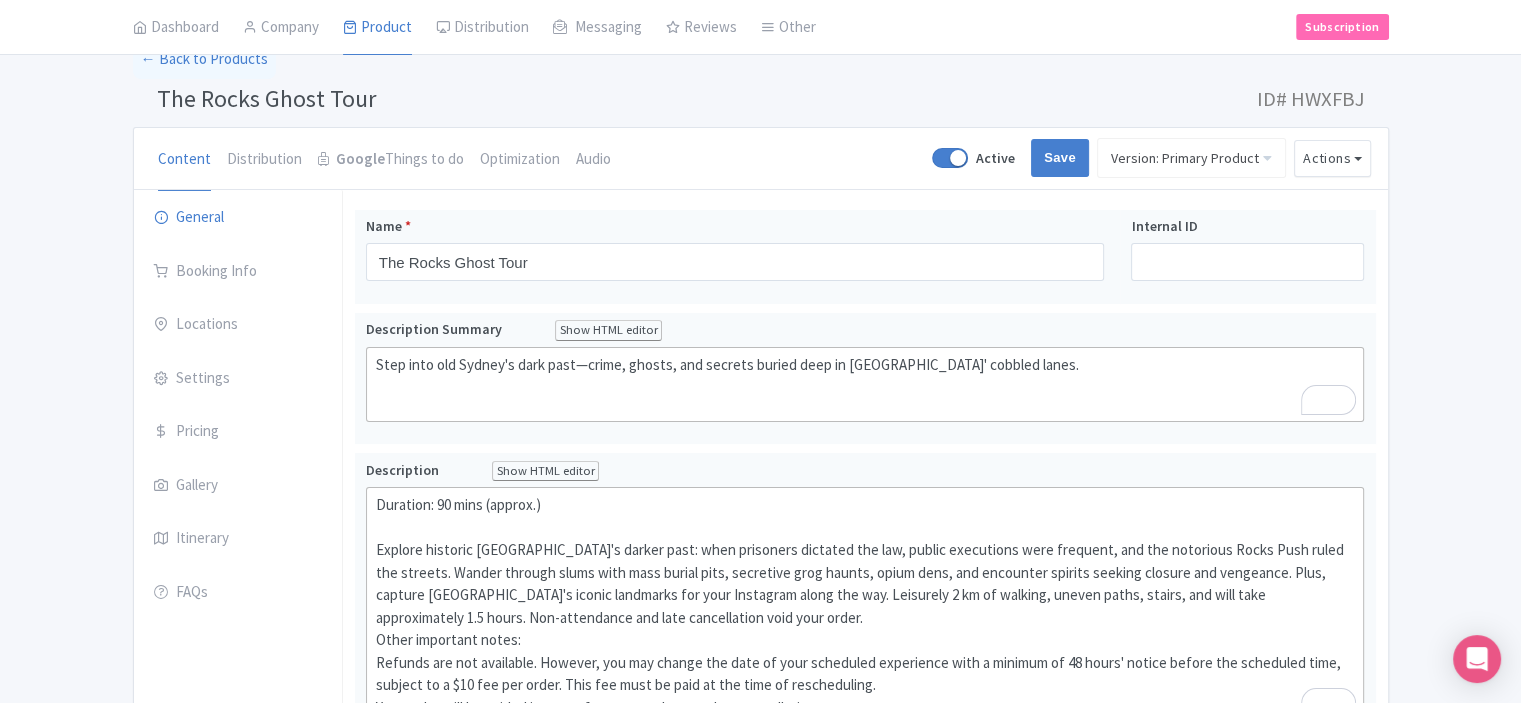 scroll, scrollTop: 0, scrollLeft: 0, axis: both 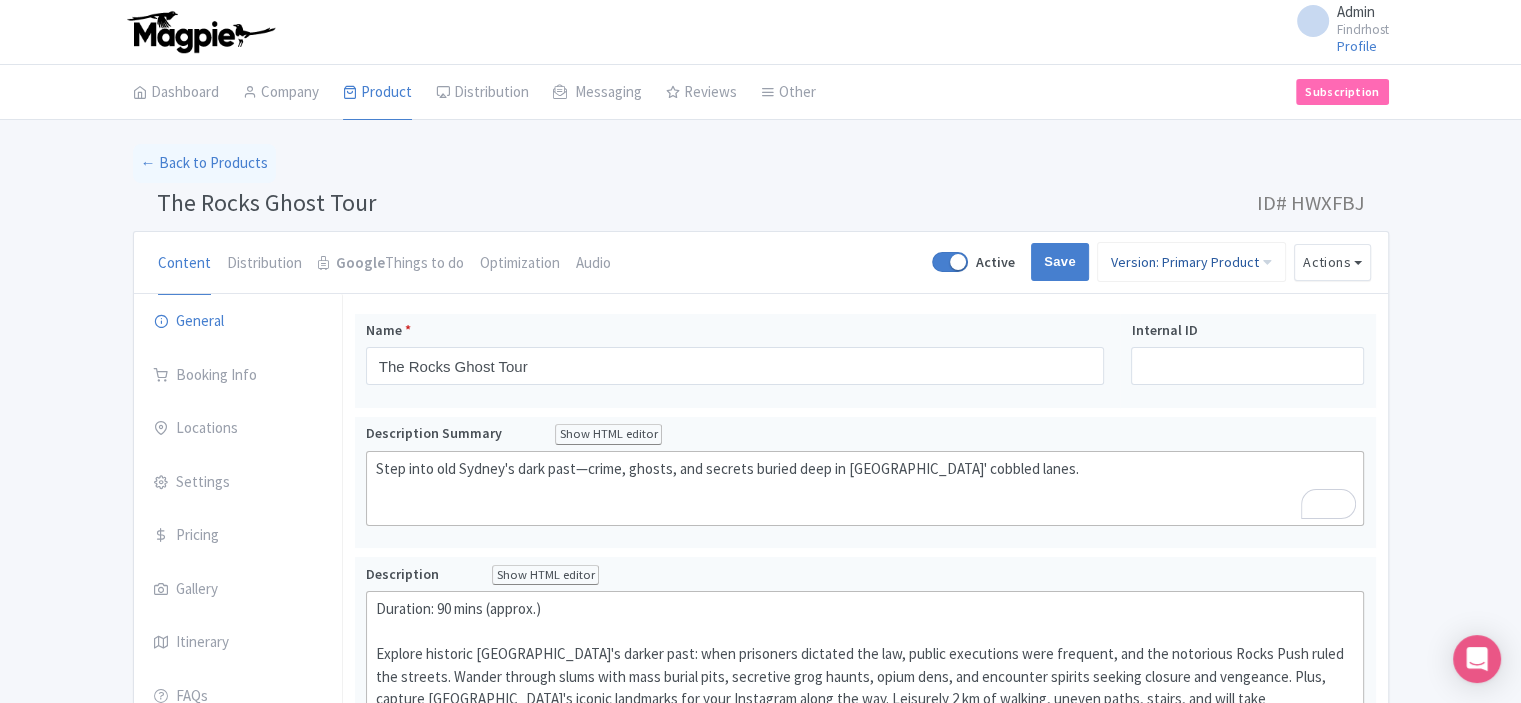 click on "Version: Primary Product" at bounding box center (1191, 262) 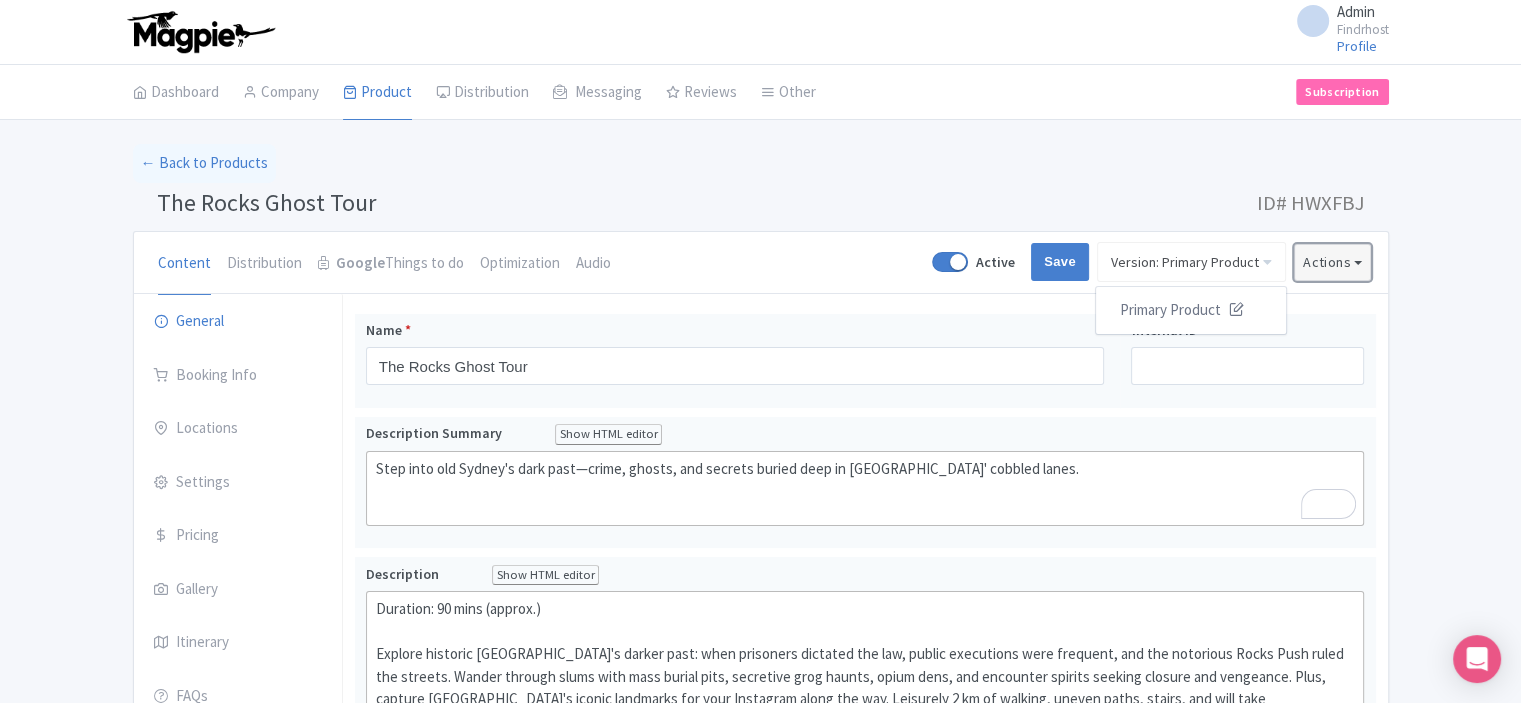 click on "Actions" at bounding box center (1333, 262) 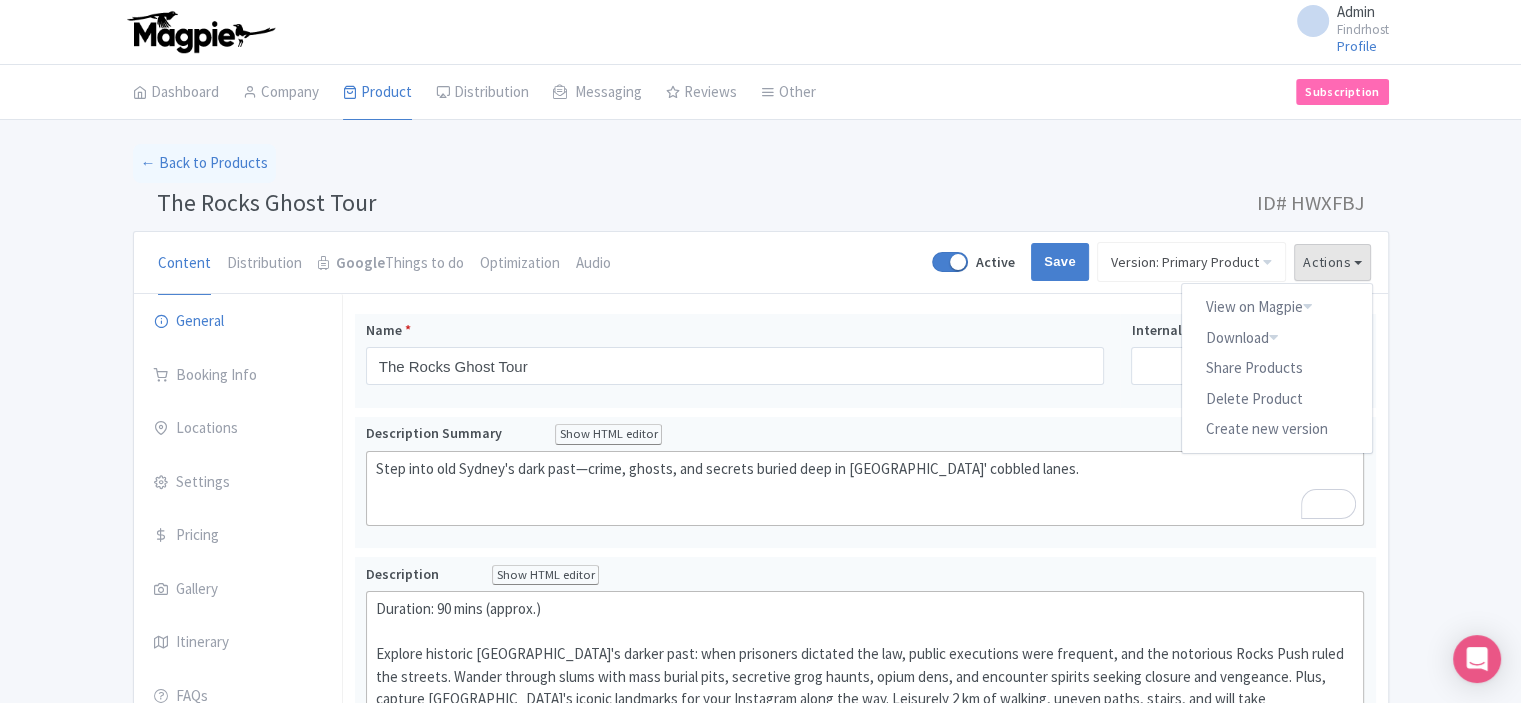 click on "Success
Product updated successfully
← Back to Products
The Rocks Ghost Tour
ID# HWXFBJ
Content
Distribution
Google  Things to do
Optimization
Audio
Active
Save
Version: Primary Product
Primary Product
Version: Primary Product
Version type   * Primary
Version name   * Primary Product
Version description
Date from
Date to
Select all resellers for version
Share with Resellers:
Done
Actions
View on Magpie
Customer View
Industry Partner View
Download
Excel
Word
All Images ZIP
Share Products
Delete Product
Create new version
You are currently editing a version of this product: Primary Product
General
Booking Info
Locations
Settings
Pricing
Gallery" at bounding box center [760, 852] 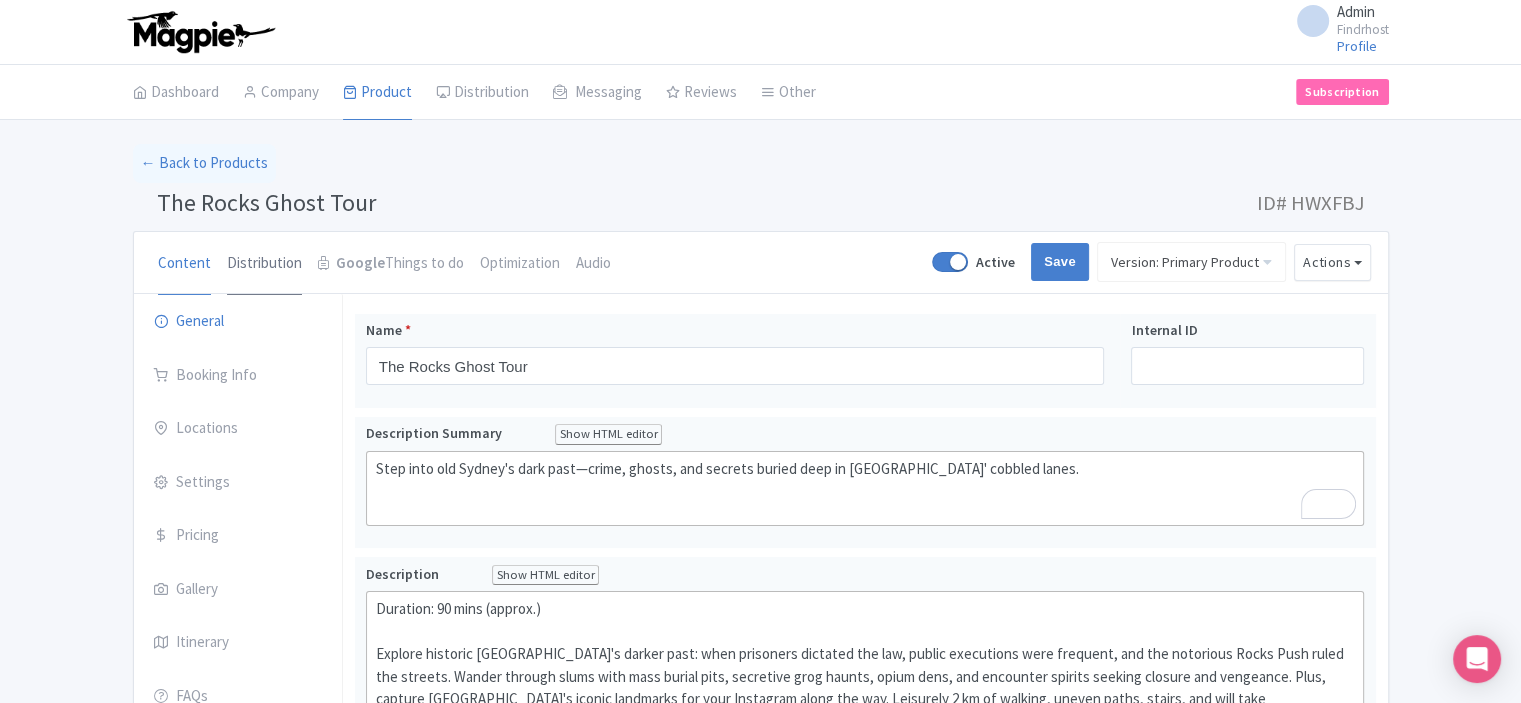 click on "Distribution" at bounding box center (264, 264) 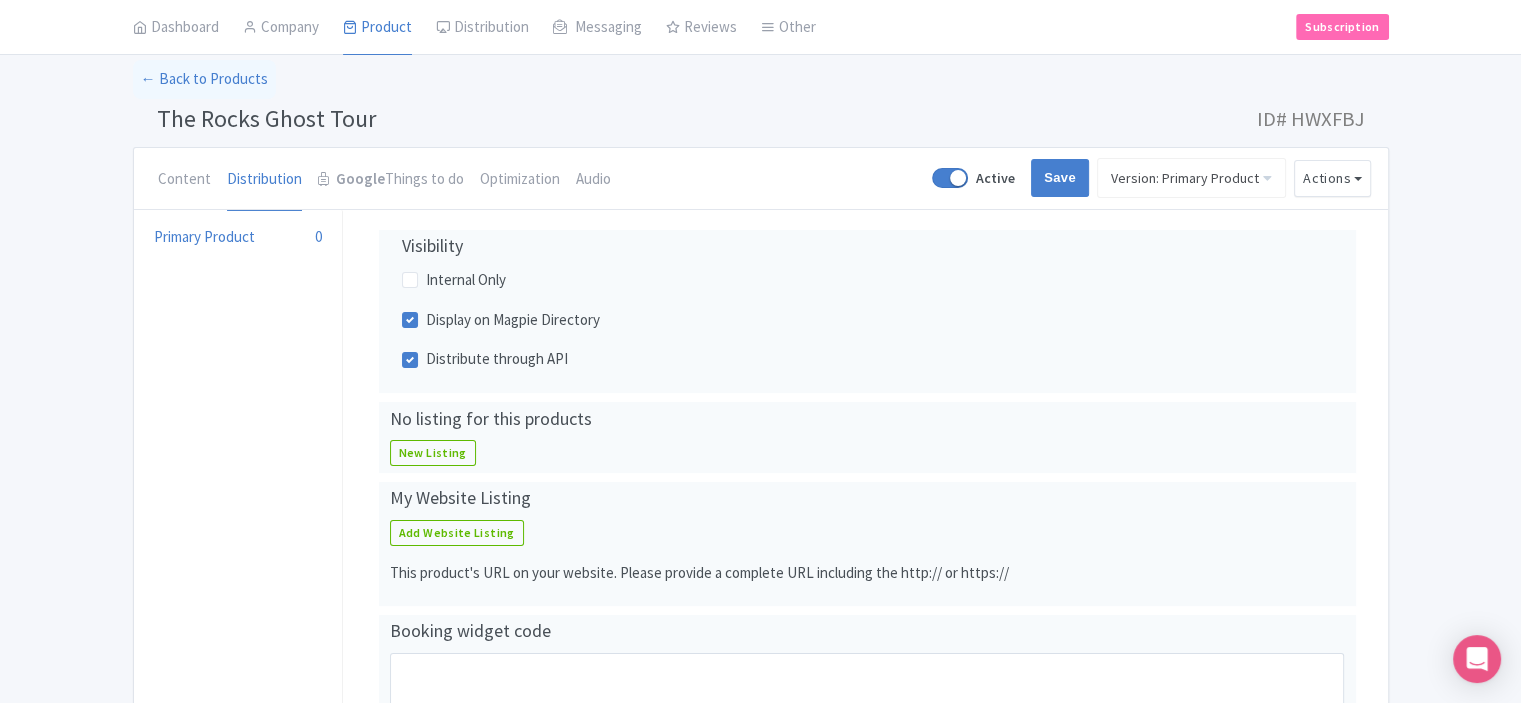 scroll, scrollTop: 0, scrollLeft: 0, axis: both 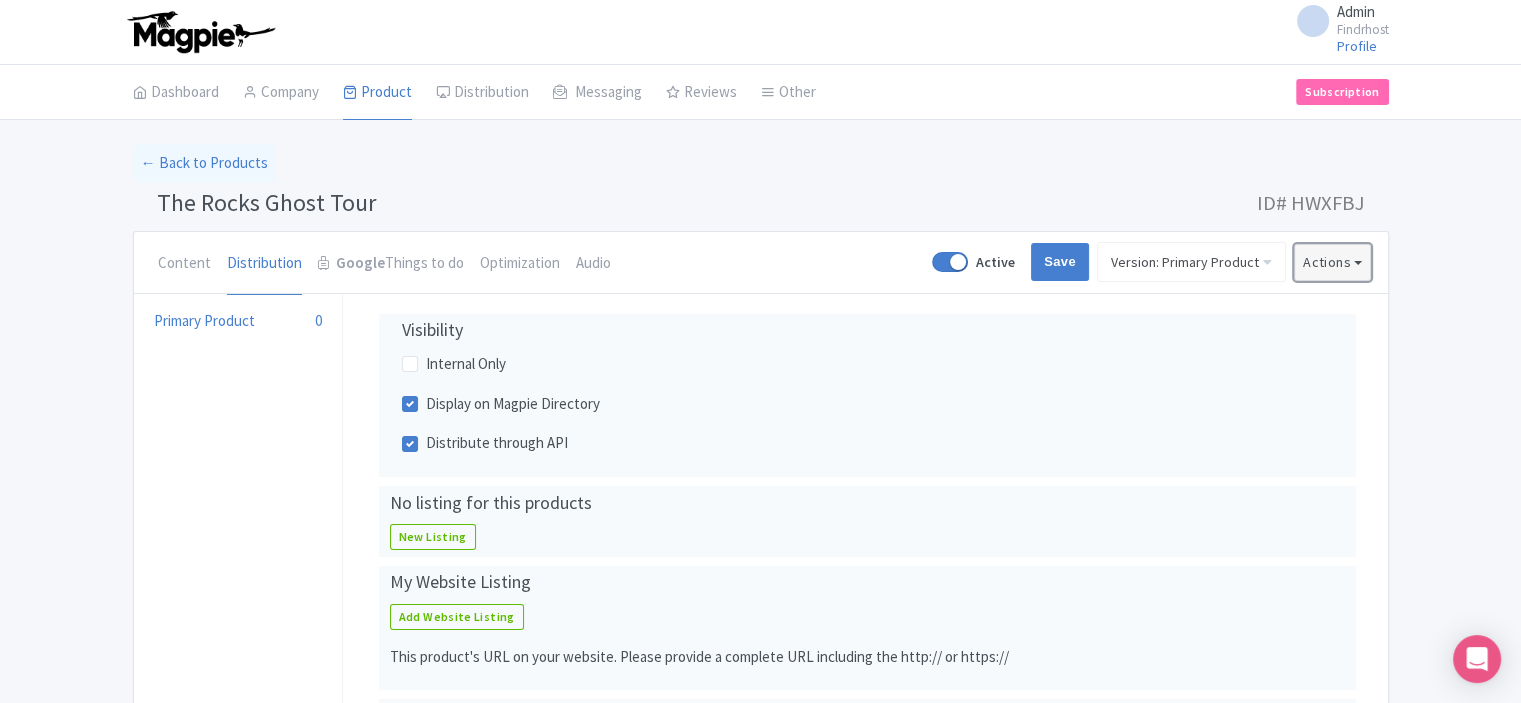 click on "Actions" at bounding box center (1333, 262) 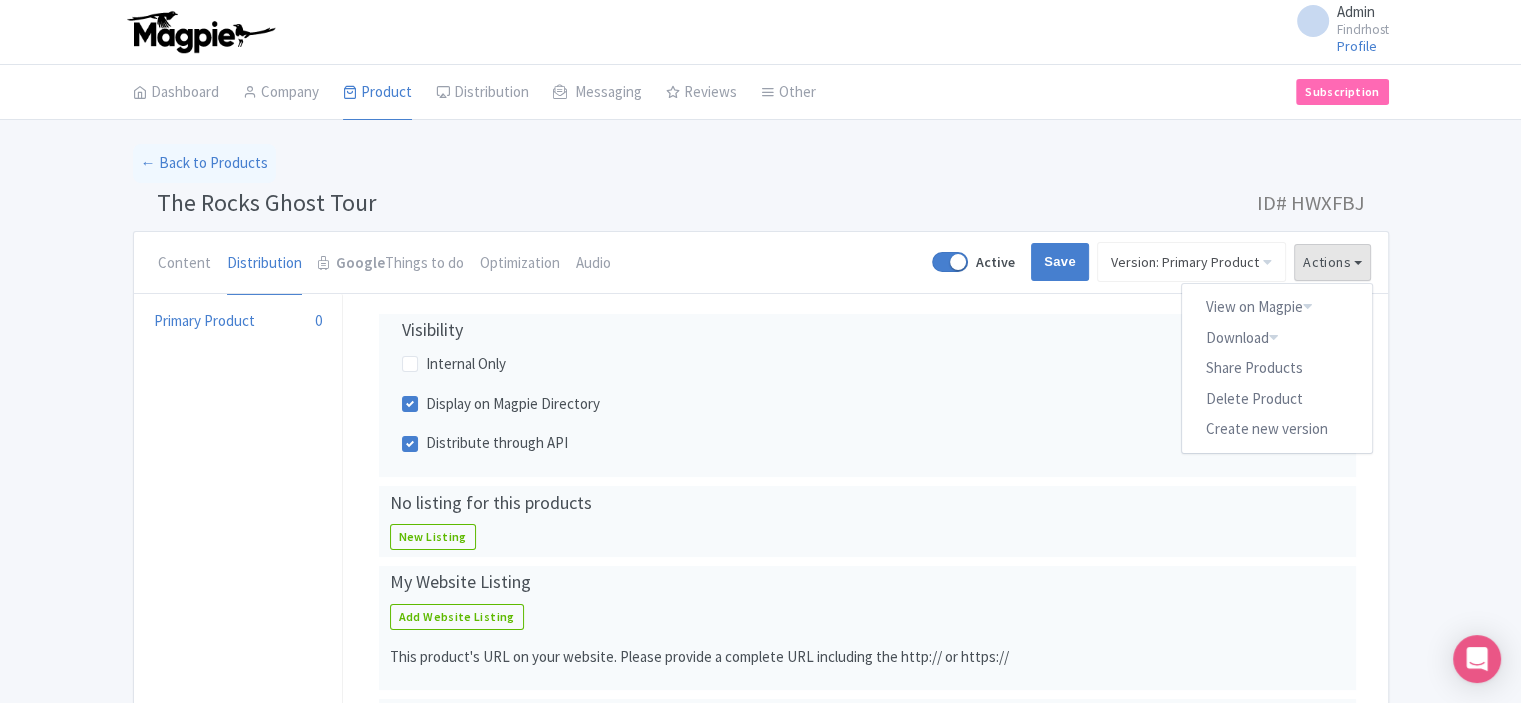 click on "Success
Product updated successfully
← Back to Products
The Rocks Ghost Tour
ID# HWXFBJ
Content
Distribution
Google  Things to do
Optimization
Audio
Active
Save
Version: Primary Product
Primary Product
Version: Primary Product
Version type   * Primary
Version name   * Primary Product
Version description
Date from
Date to
Select all resellers for version
Share with Resellers:
Done
Actions
View on Magpie
Customer View
Industry Partner View
Download
Excel
Word
All Images ZIP
Share Products
Delete Product
Create new version
You are currently editing a version of this product: Primary Product
General
Booking Info
Locations
Settings
Pricing
Gallery" at bounding box center [760, 525] 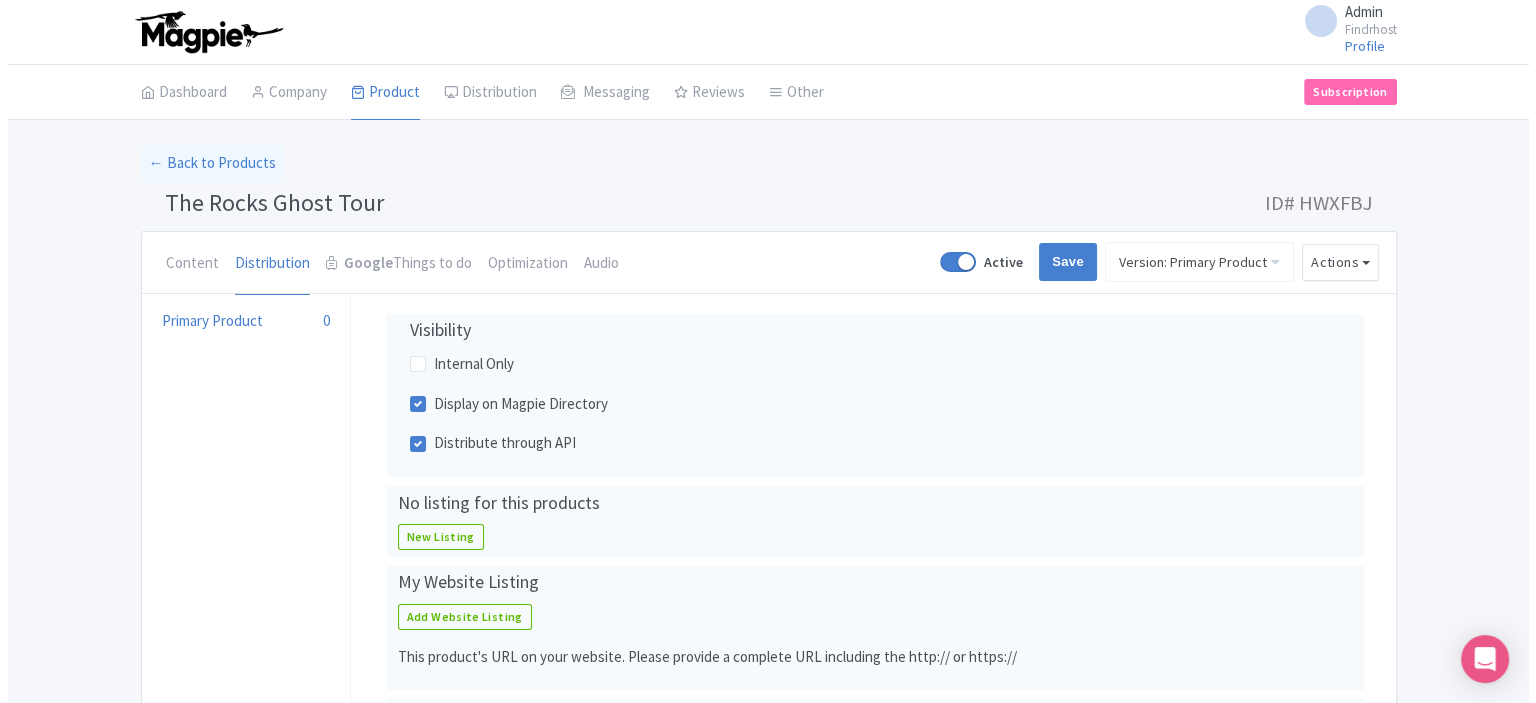 scroll, scrollTop: 100, scrollLeft: 0, axis: vertical 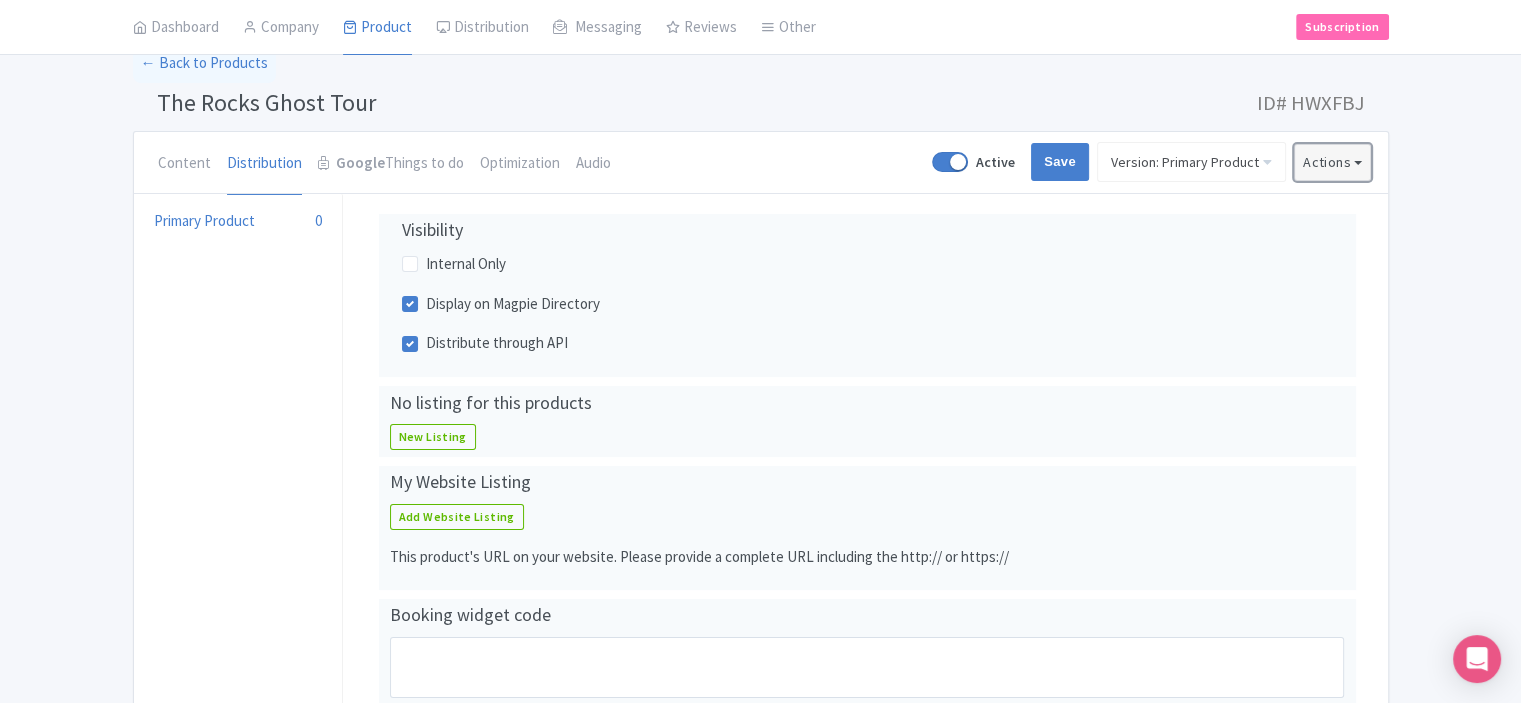click on "Actions" at bounding box center [1333, 162] 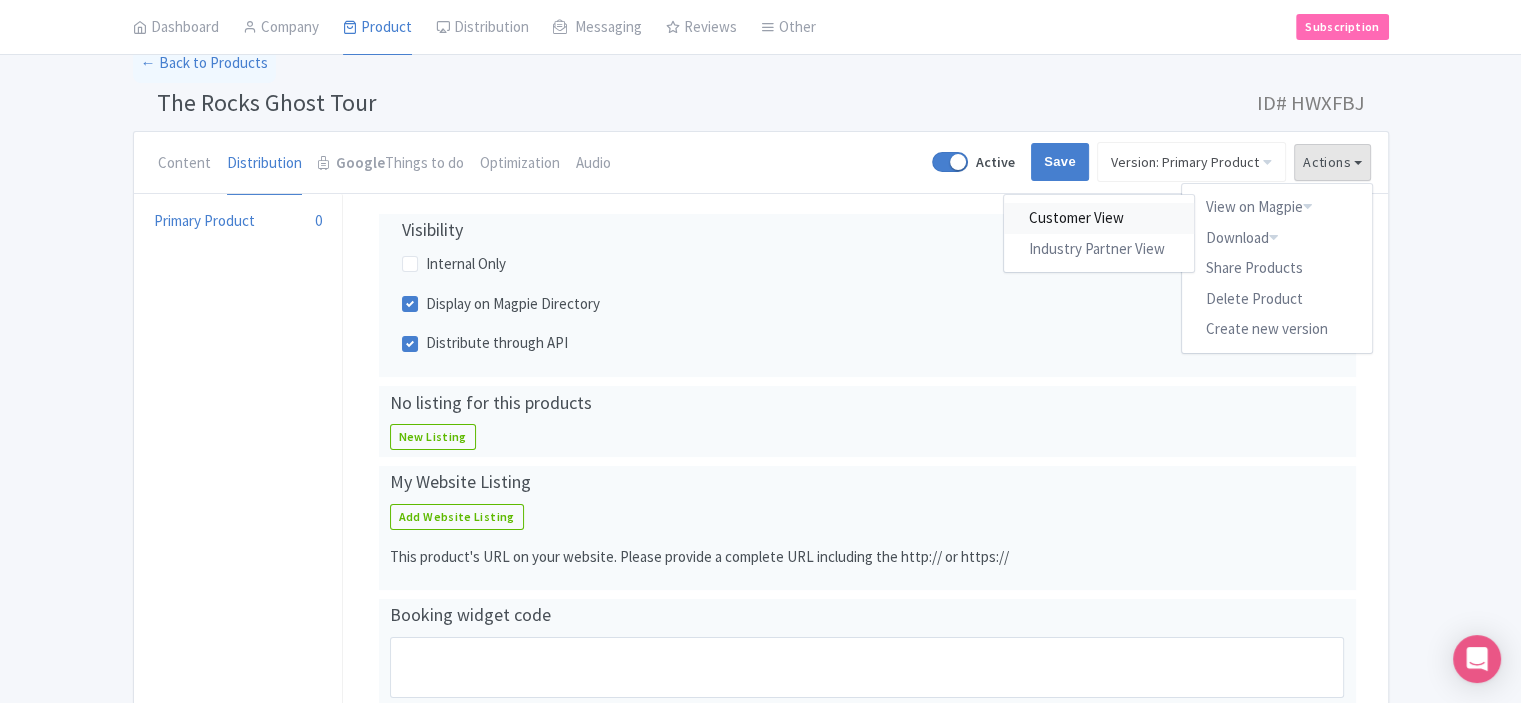click on "Customer View" at bounding box center (1099, 218) 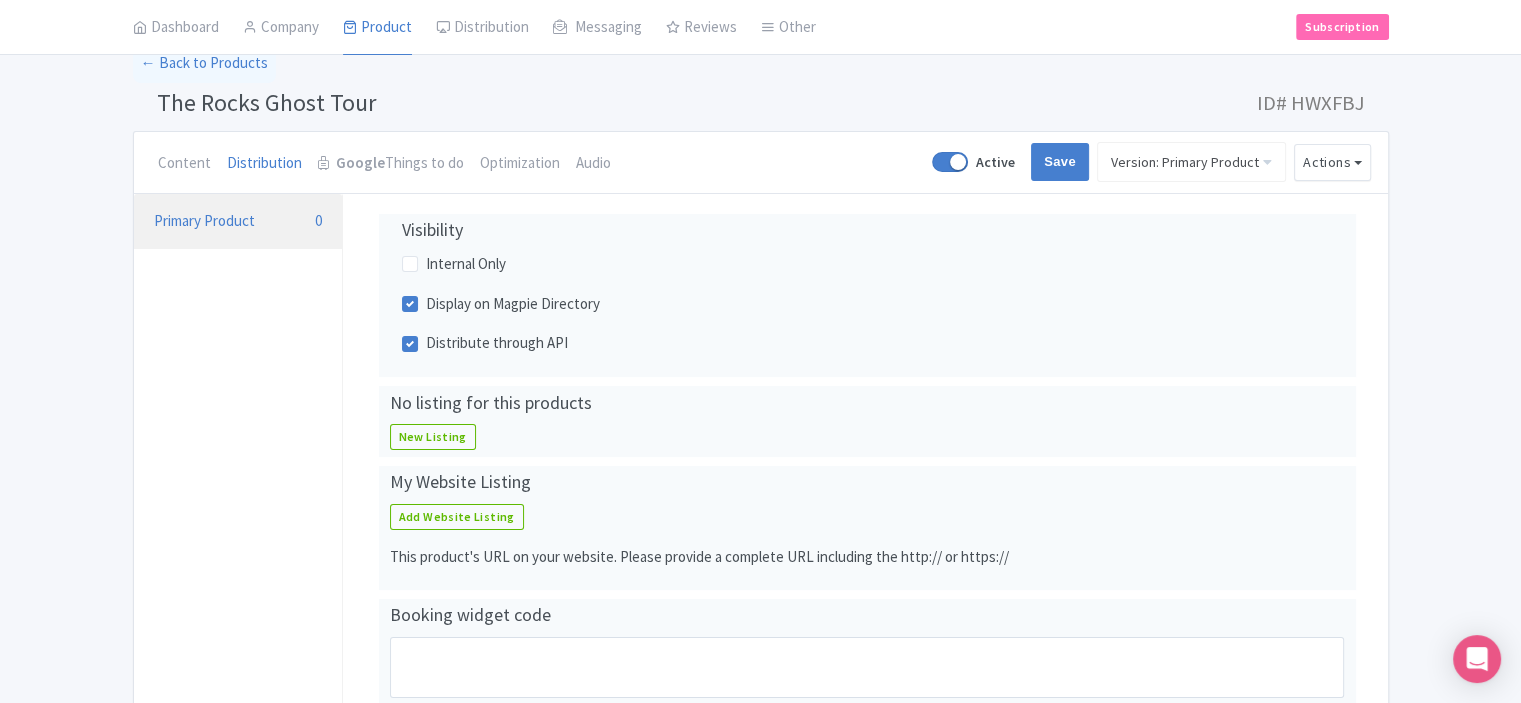 click on "Primary Product
0" at bounding box center [238, 222] 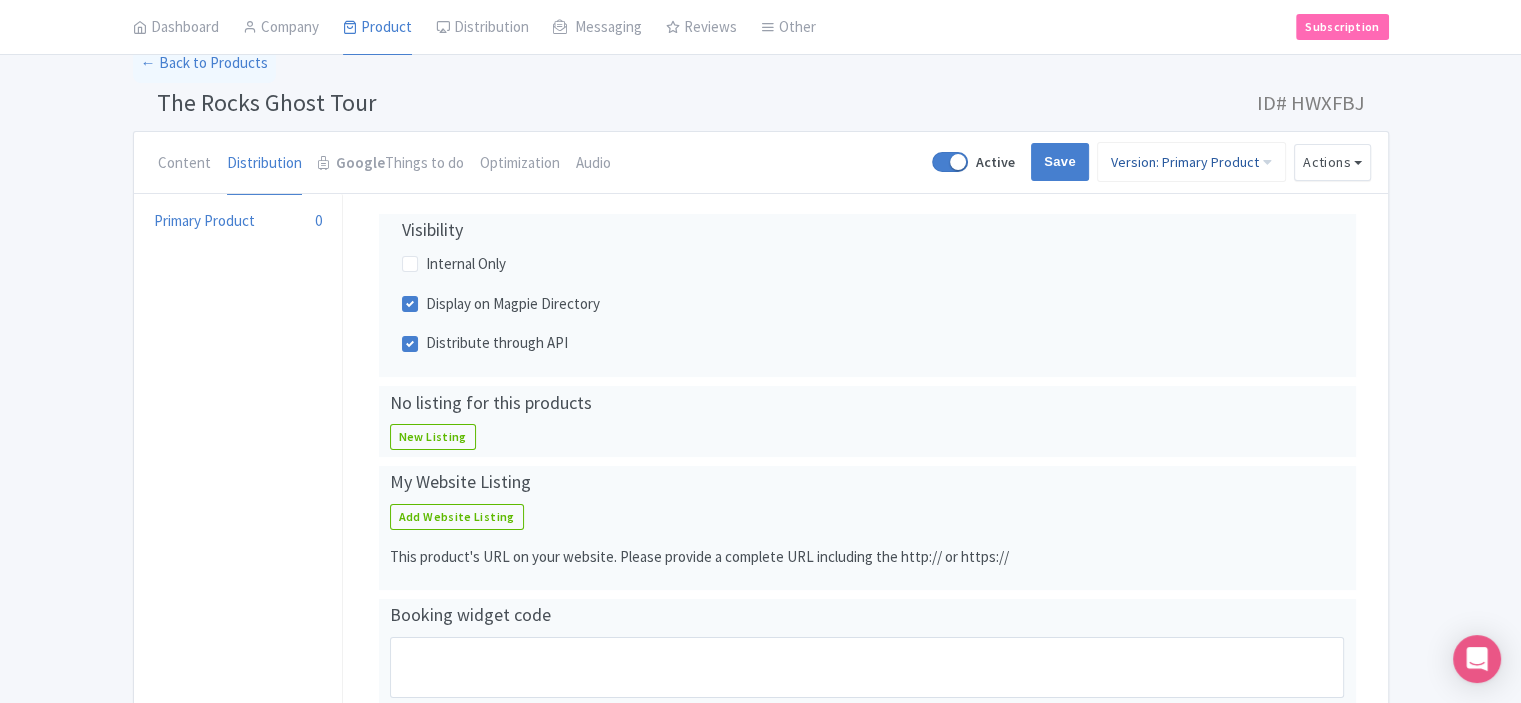 click on "Version: Primary Product" at bounding box center (1191, 162) 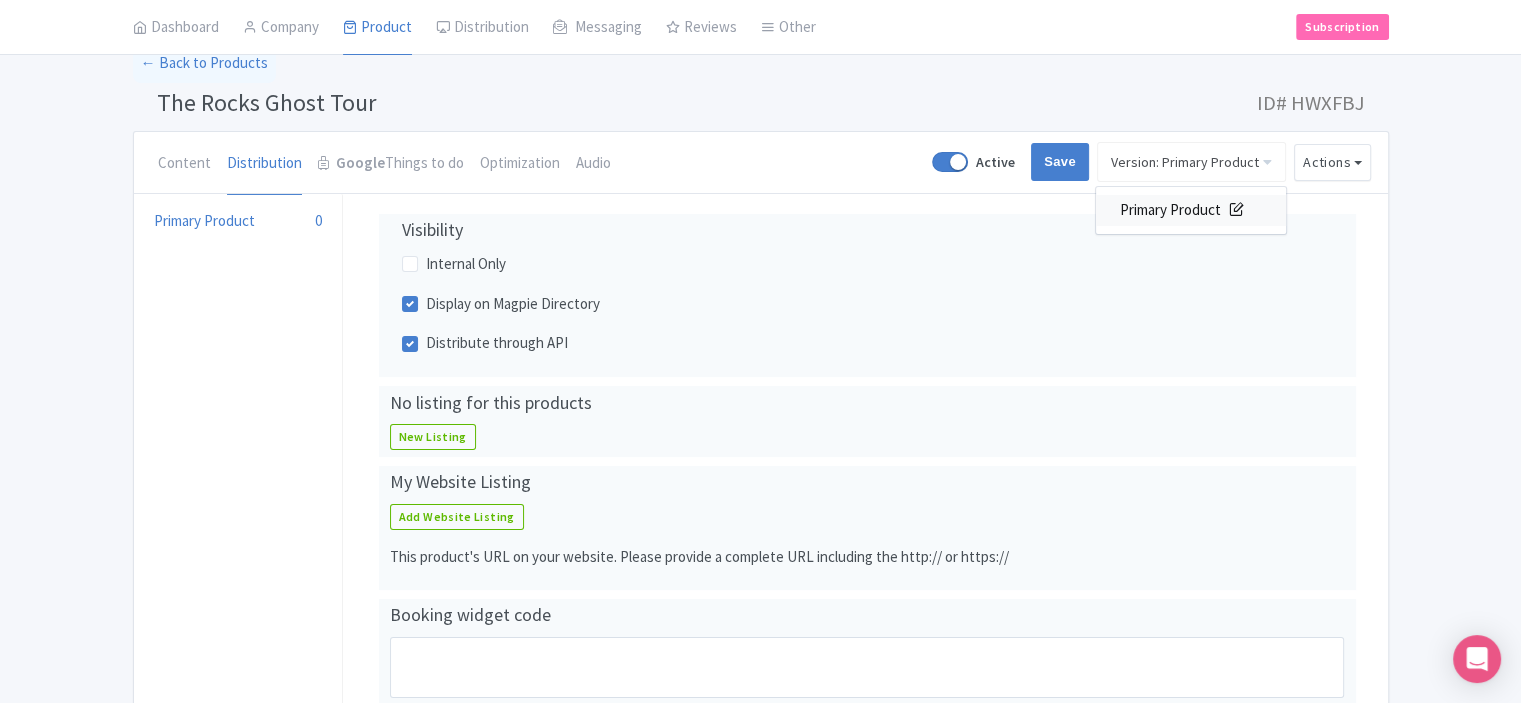 click on "Primary Product" at bounding box center [1191, 210] 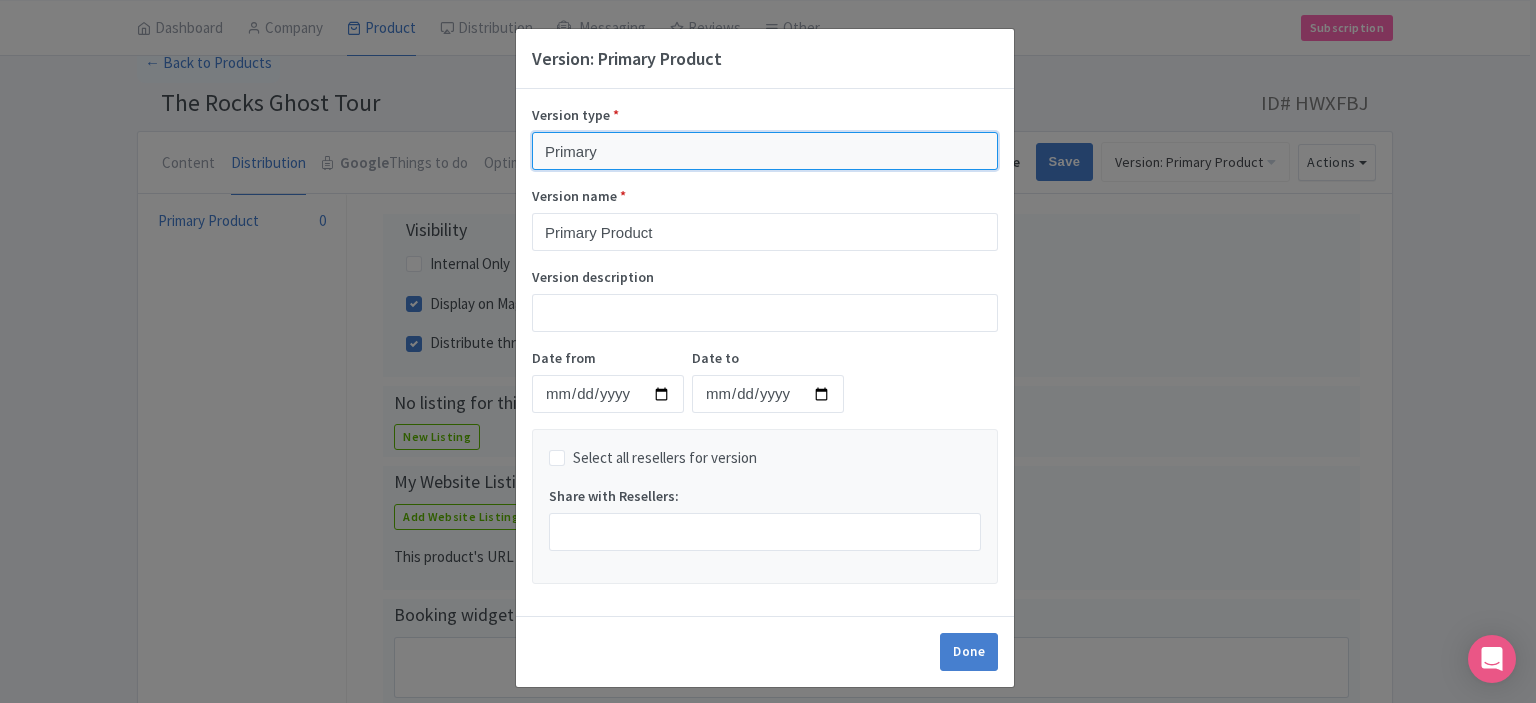 click on "Primary" at bounding box center (765, 151) 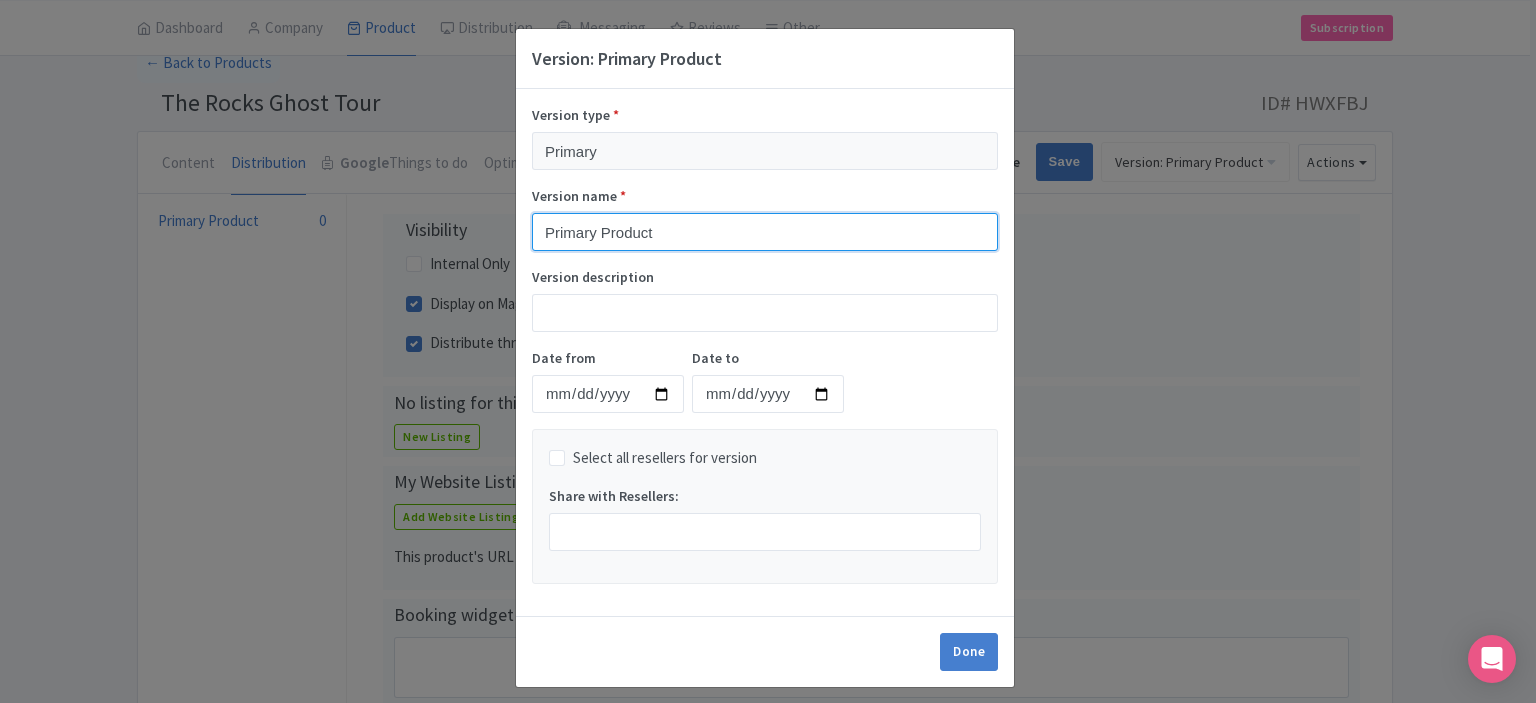 click on "Primary Product" at bounding box center (765, 232) 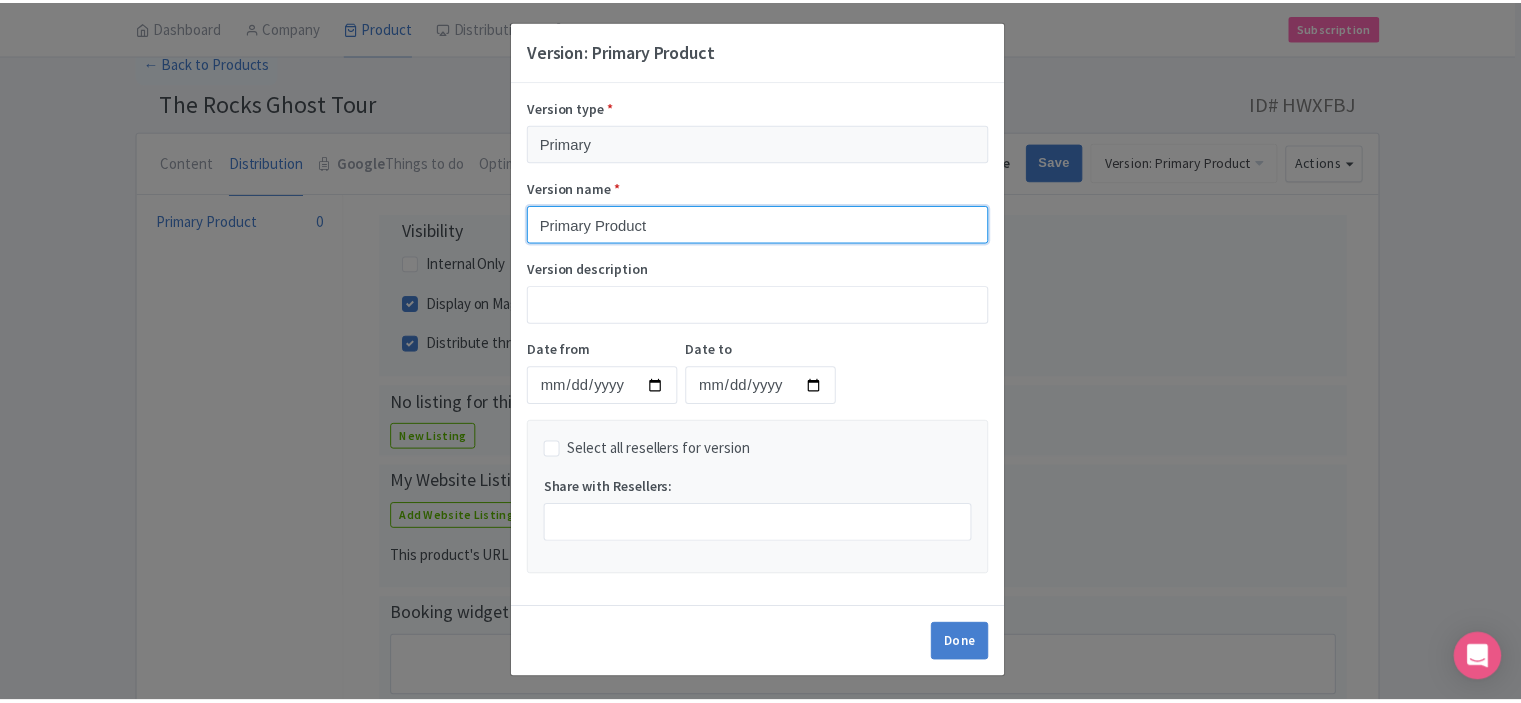 scroll, scrollTop: 10, scrollLeft: 0, axis: vertical 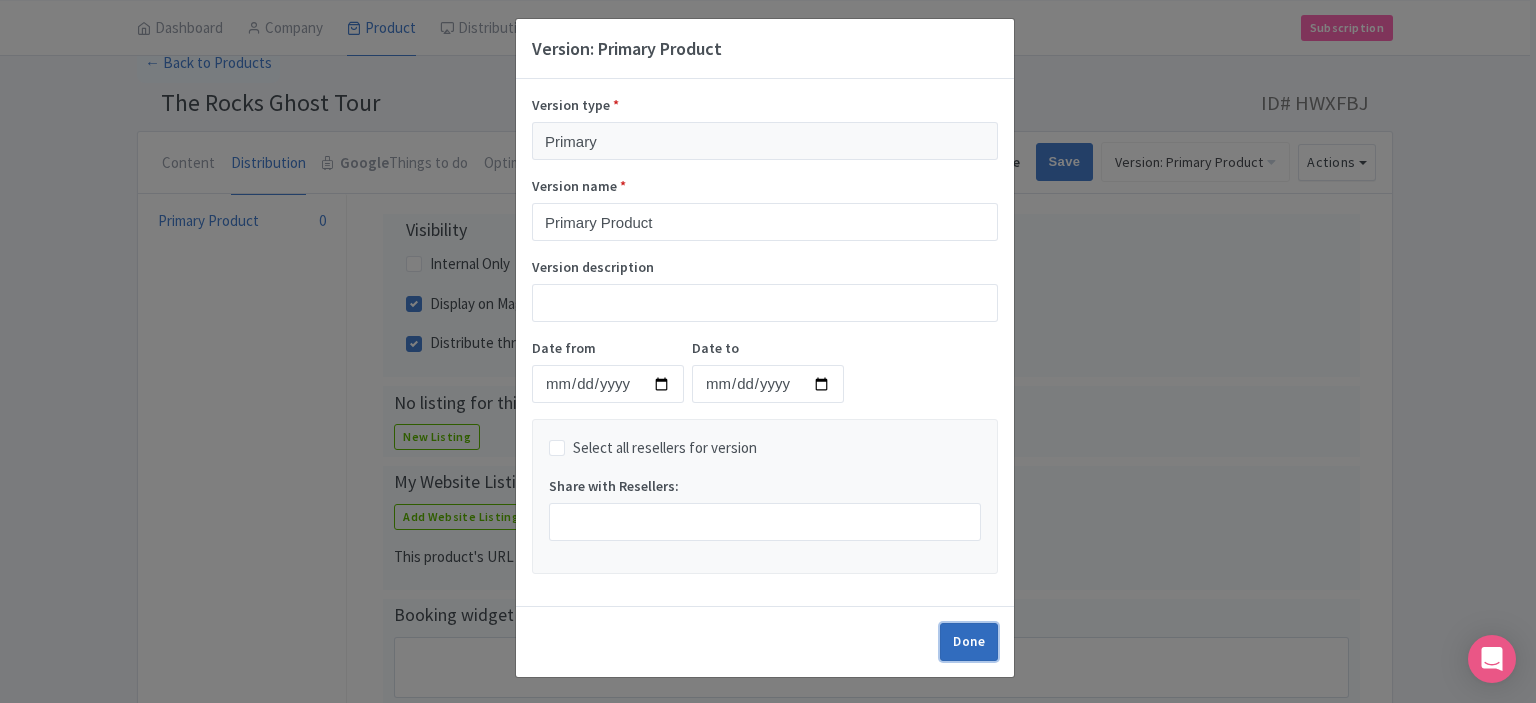 click on "Done" at bounding box center [969, 642] 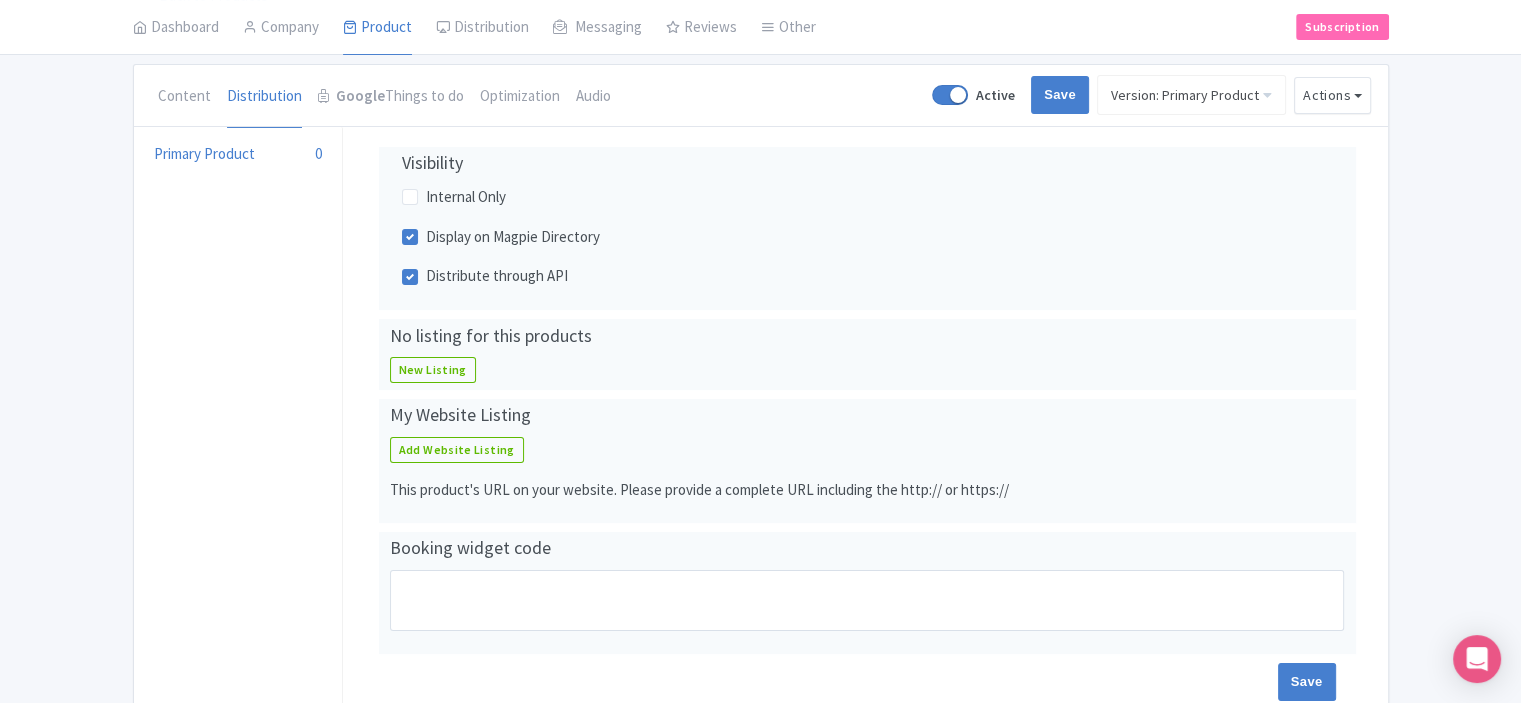 scroll, scrollTop: 0, scrollLeft: 0, axis: both 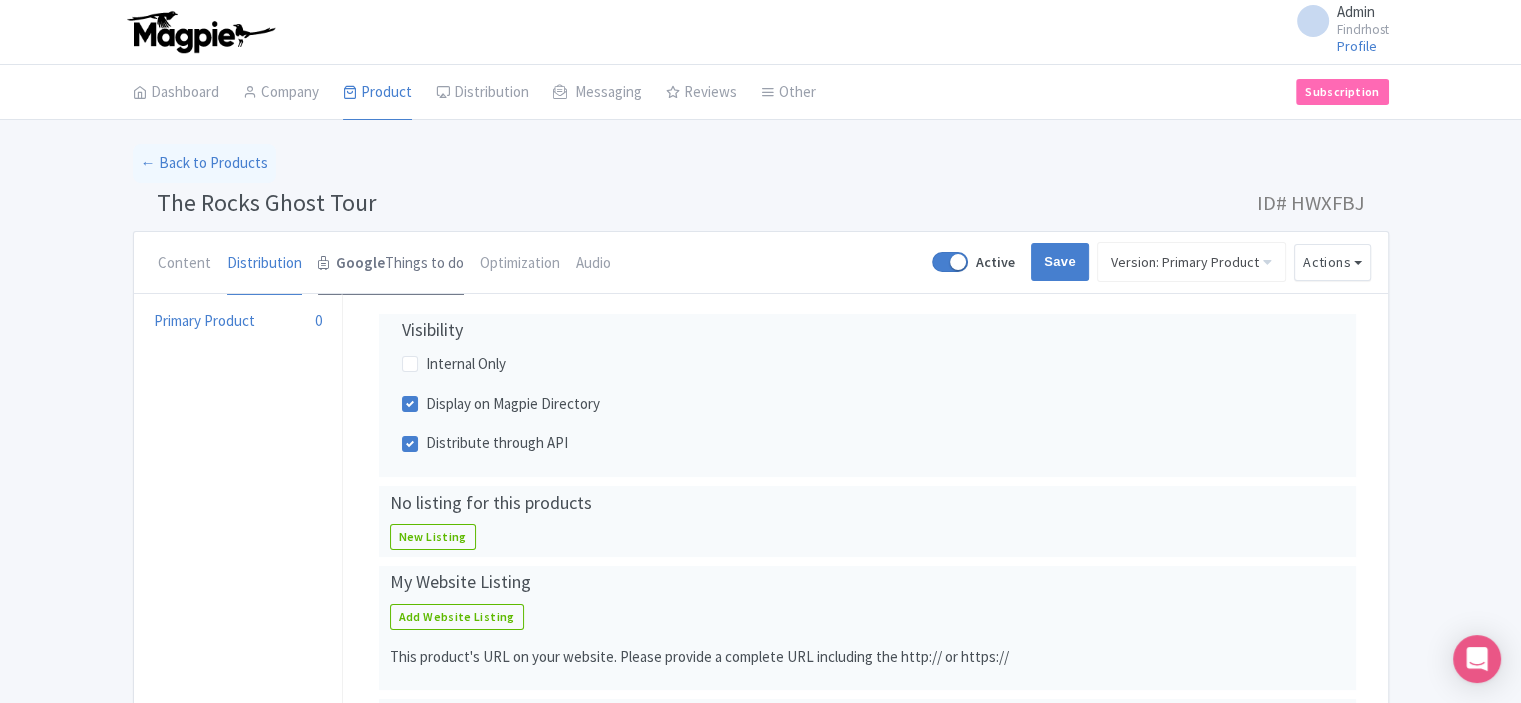 click on "Google  Things to do" at bounding box center [391, 264] 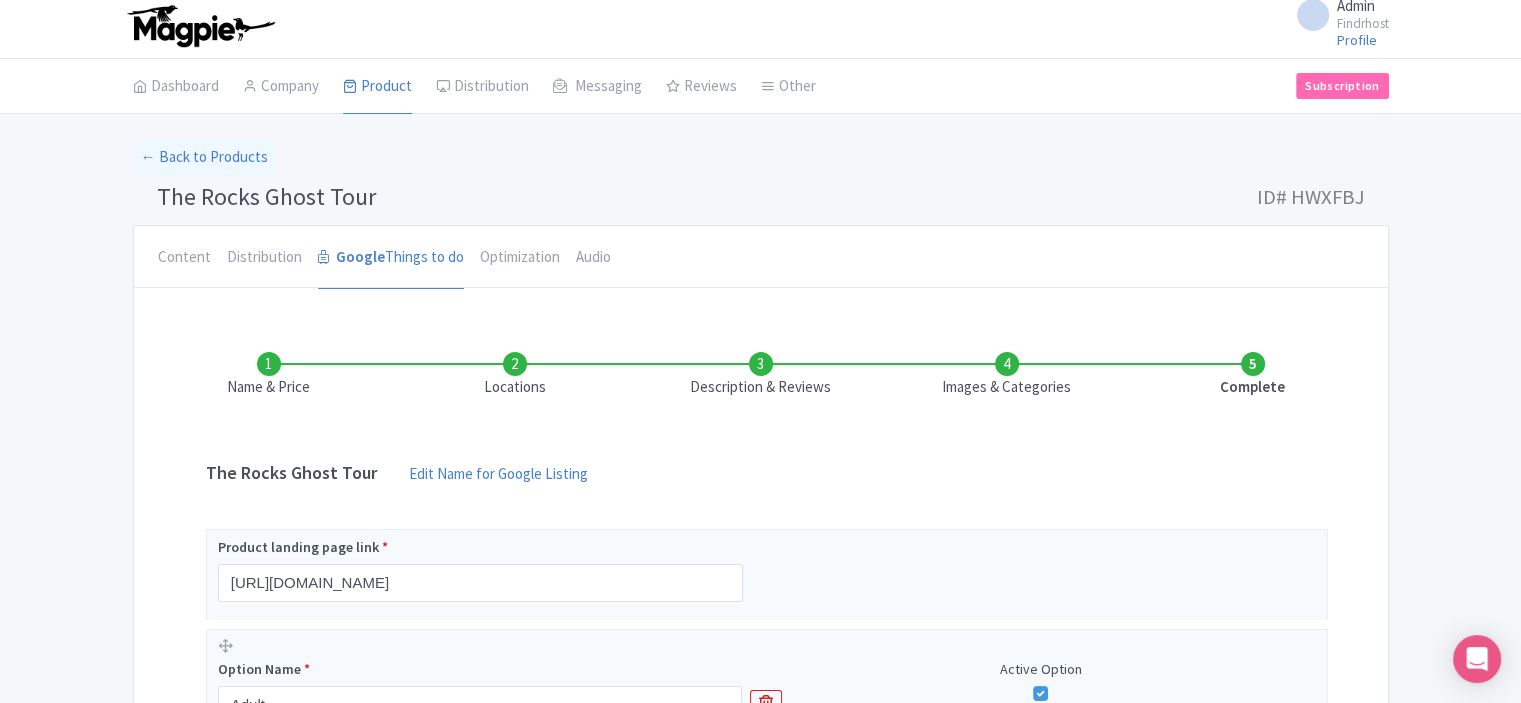 scroll, scrollTop: 0, scrollLeft: 0, axis: both 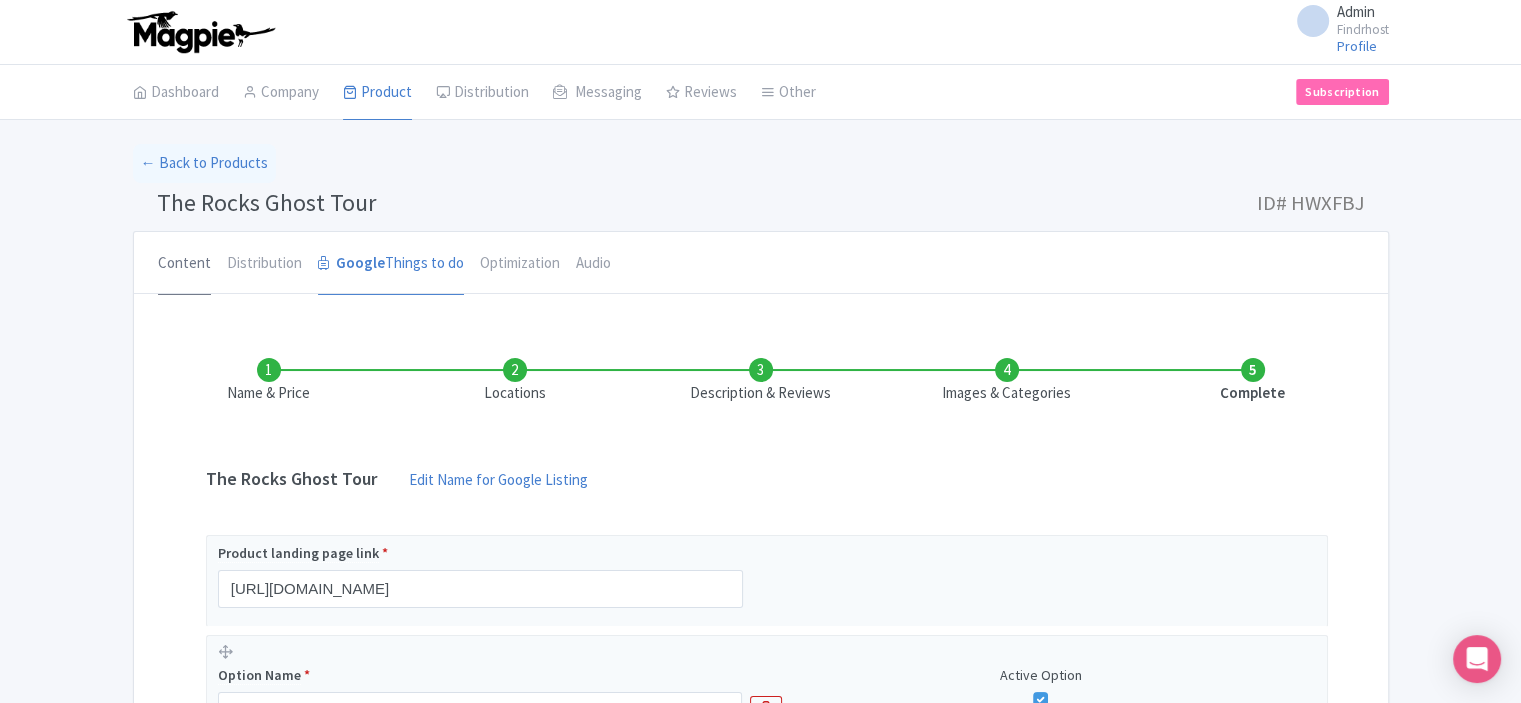 click on "Content" at bounding box center (184, 264) 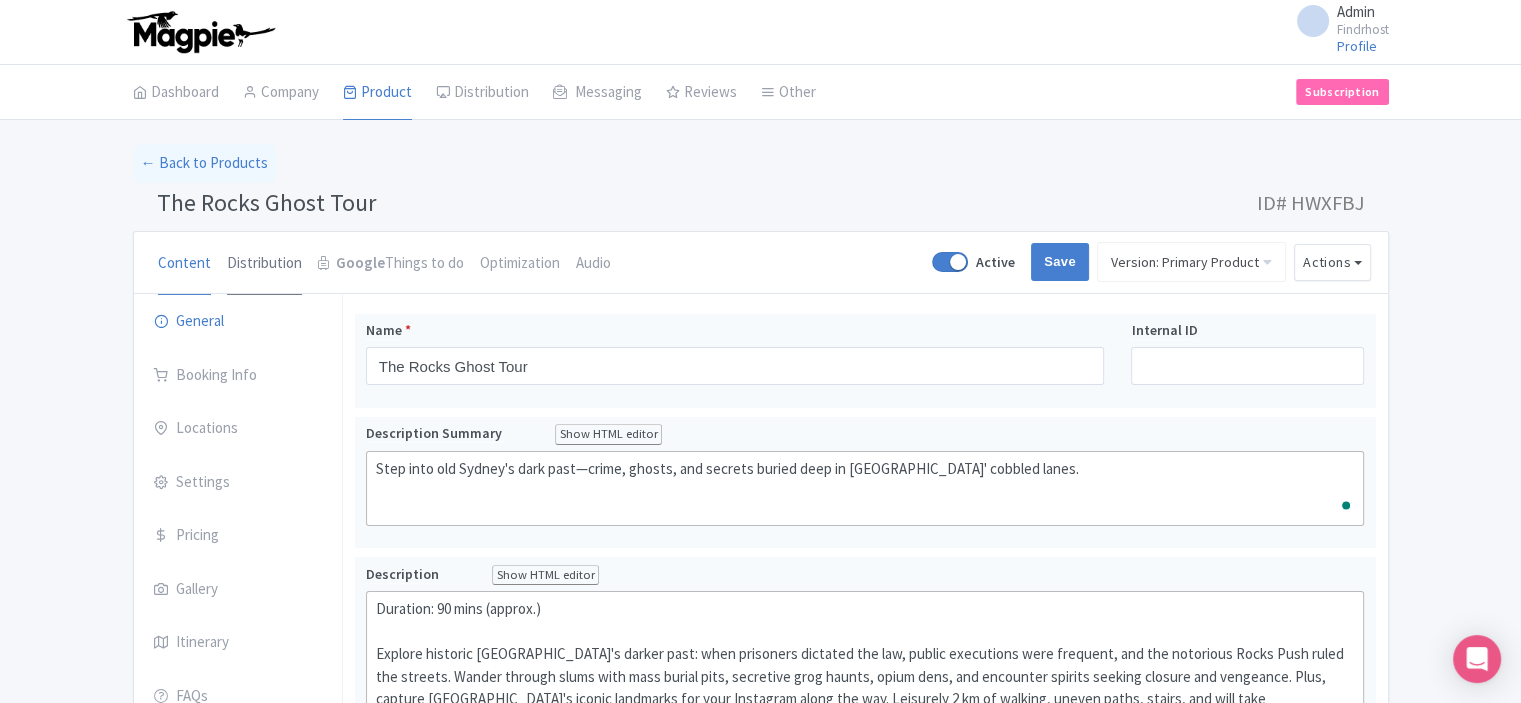 click on "Distribution" at bounding box center (264, 264) 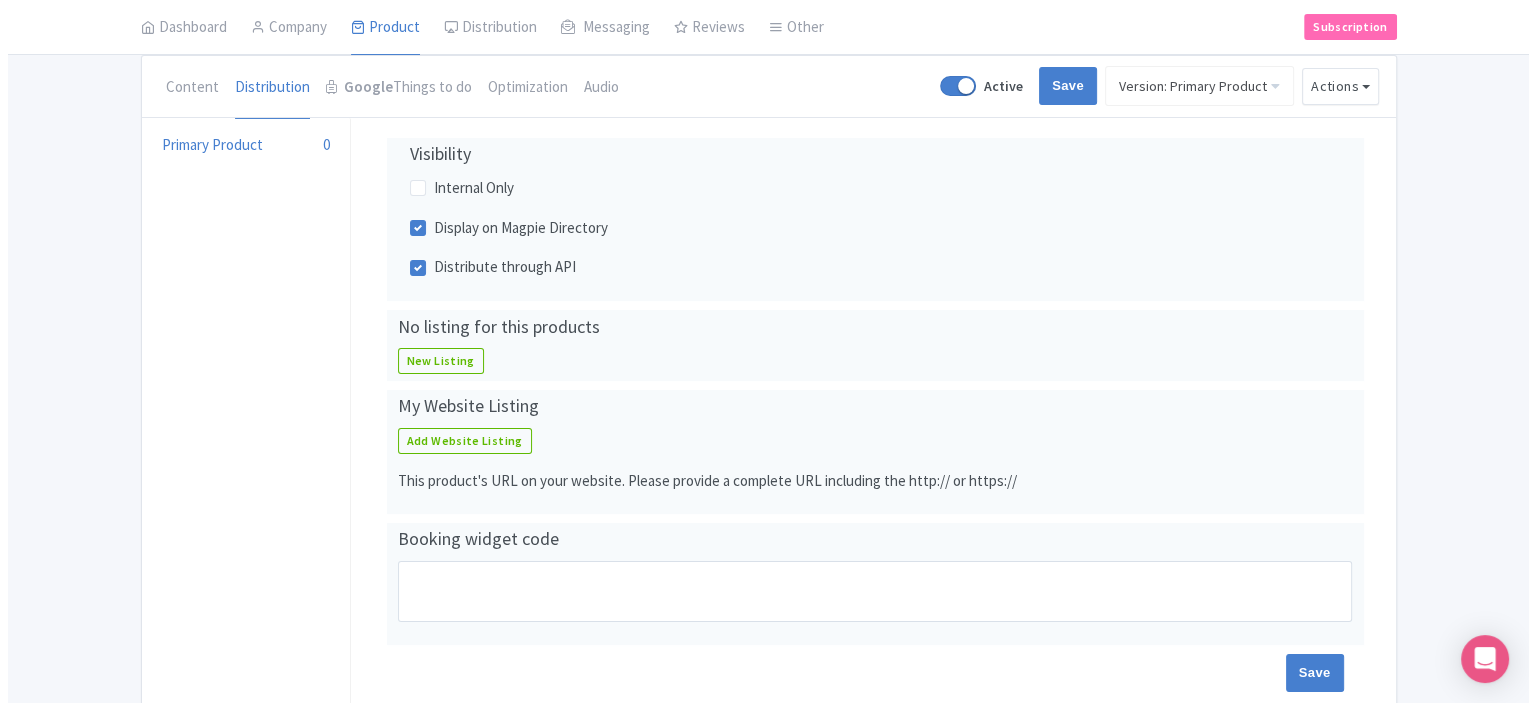 scroll, scrollTop: 200, scrollLeft: 0, axis: vertical 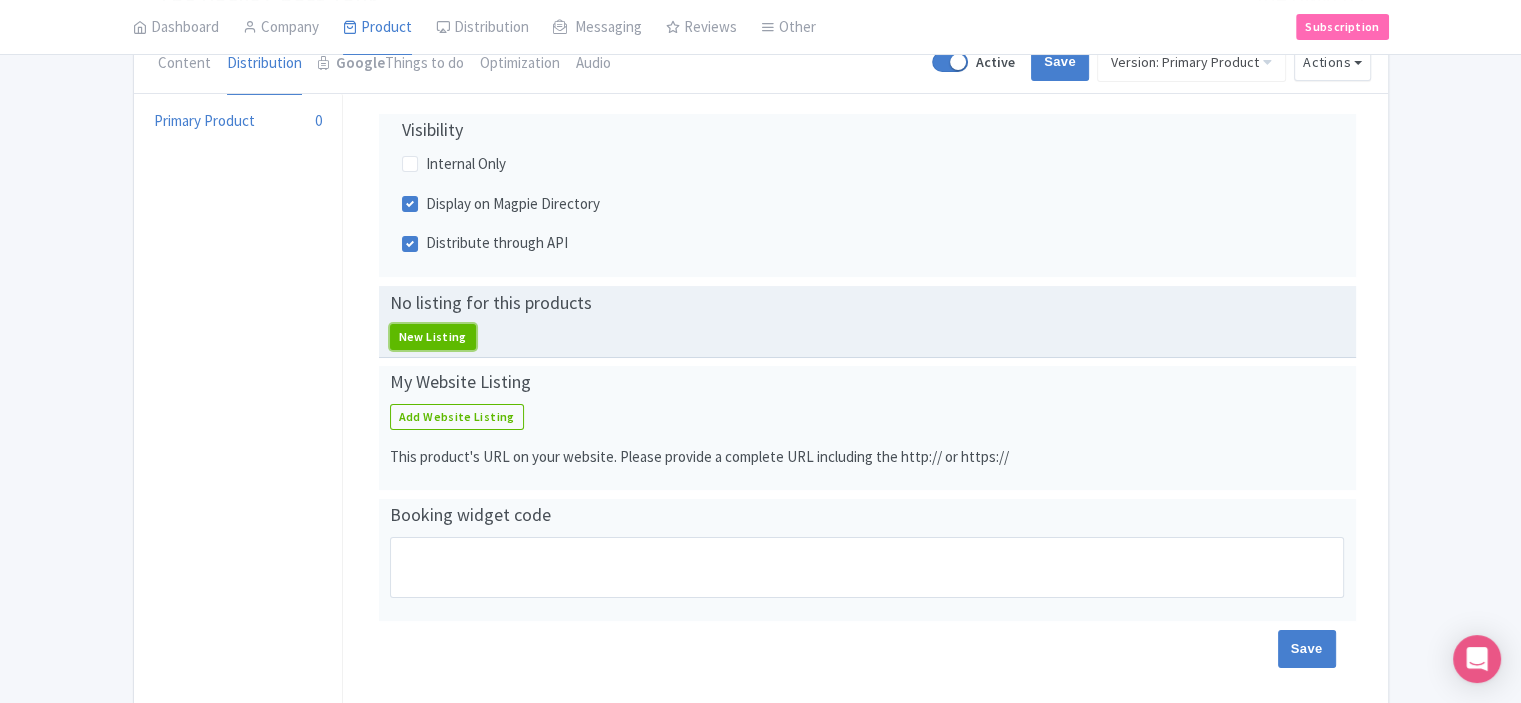 click on "New Listing" at bounding box center (433, 337) 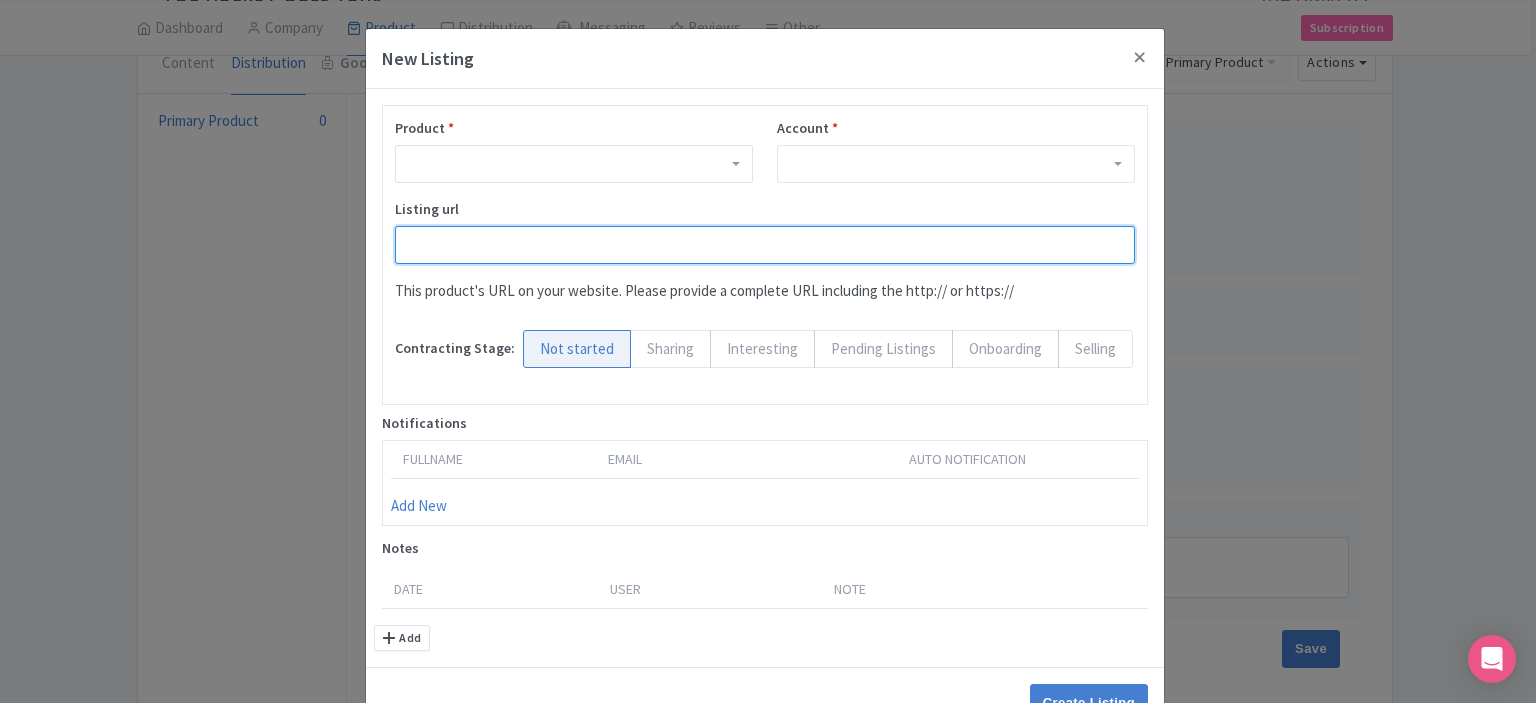 click on "Listing url" at bounding box center (765, 245) 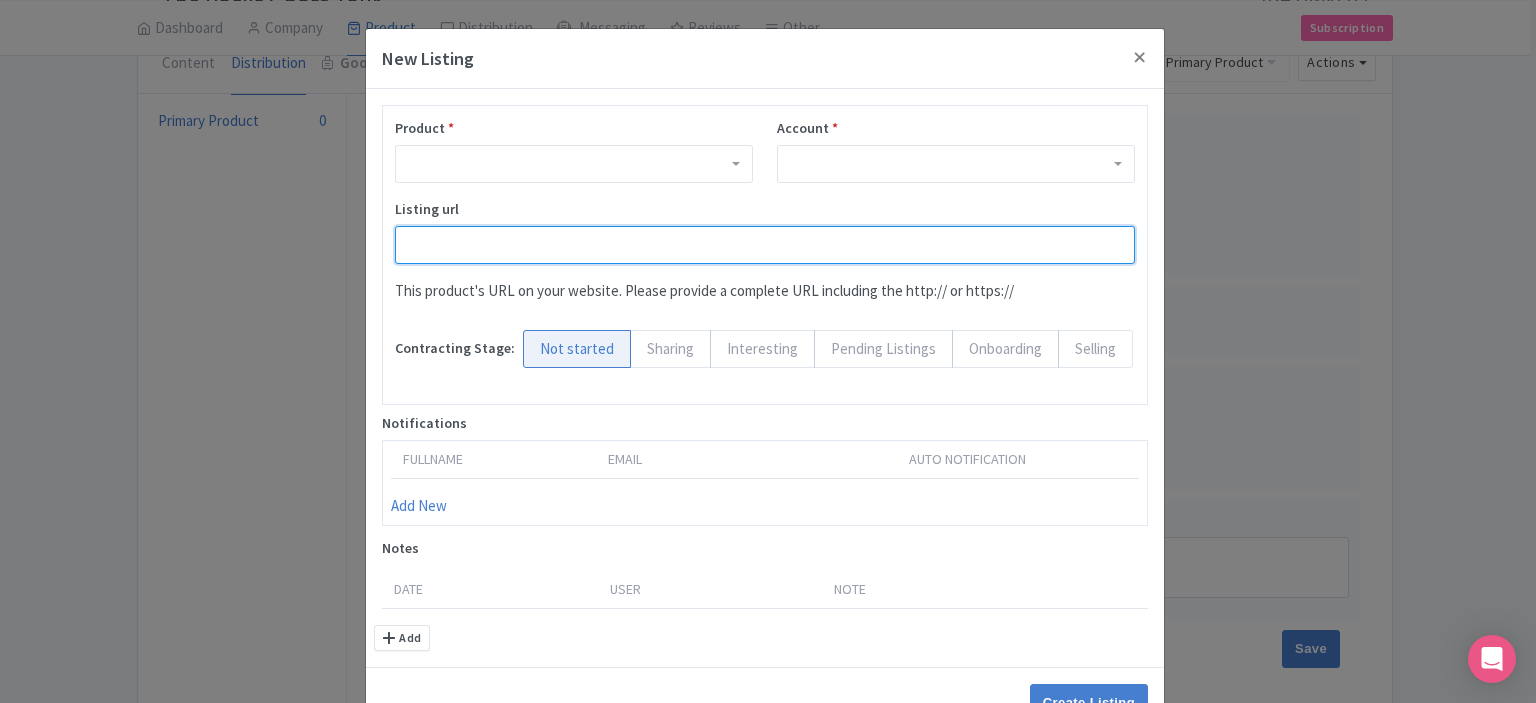 scroll, scrollTop: 60, scrollLeft: 0, axis: vertical 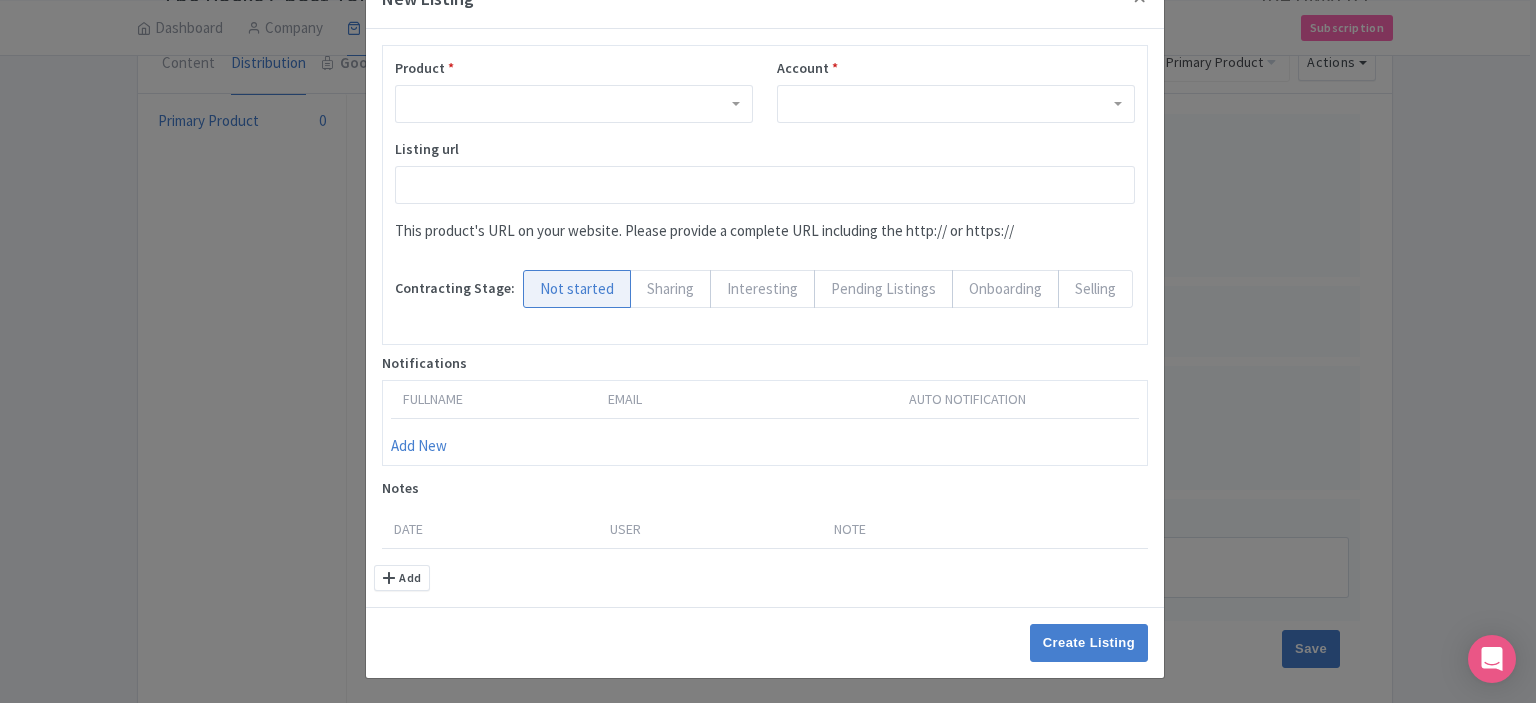 drag, startPoint x: 592, startPoint y: 391, endPoint x: 700, endPoint y: 391, distance: 108 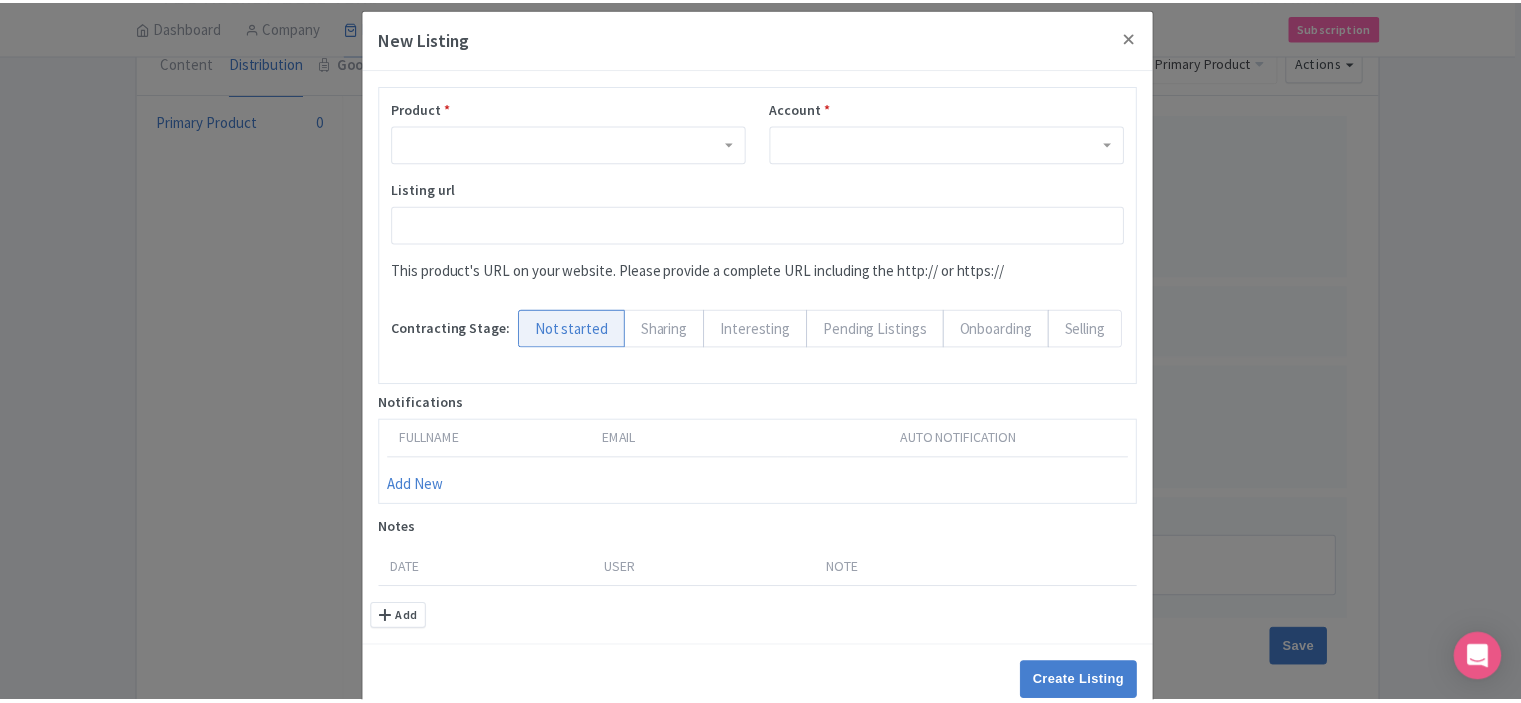 scroll, scrollTop: 0, scrollLeft: 0, axis: both 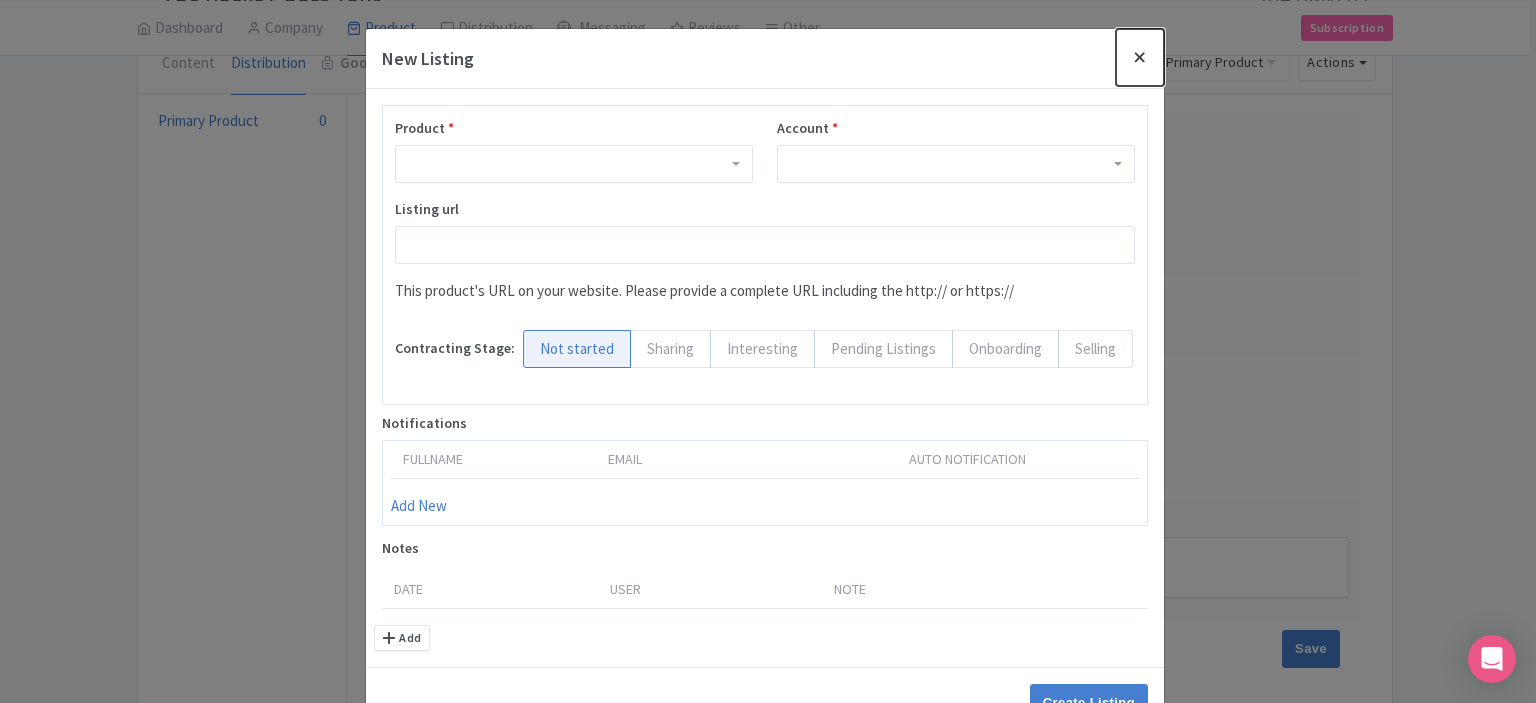 click at bounding box center [1140, 57] 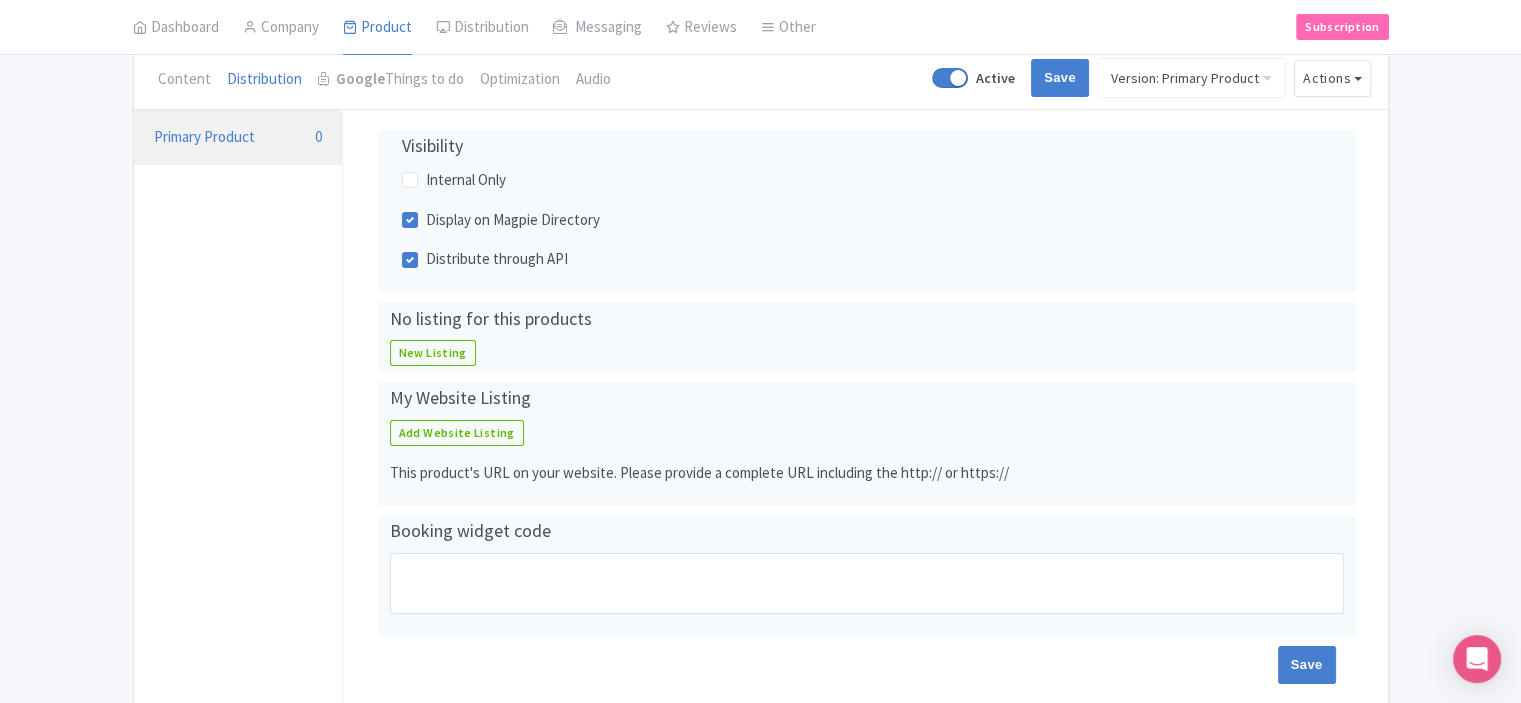 scroll, scrollTop: 0, scrollLeft: 0, axis: both 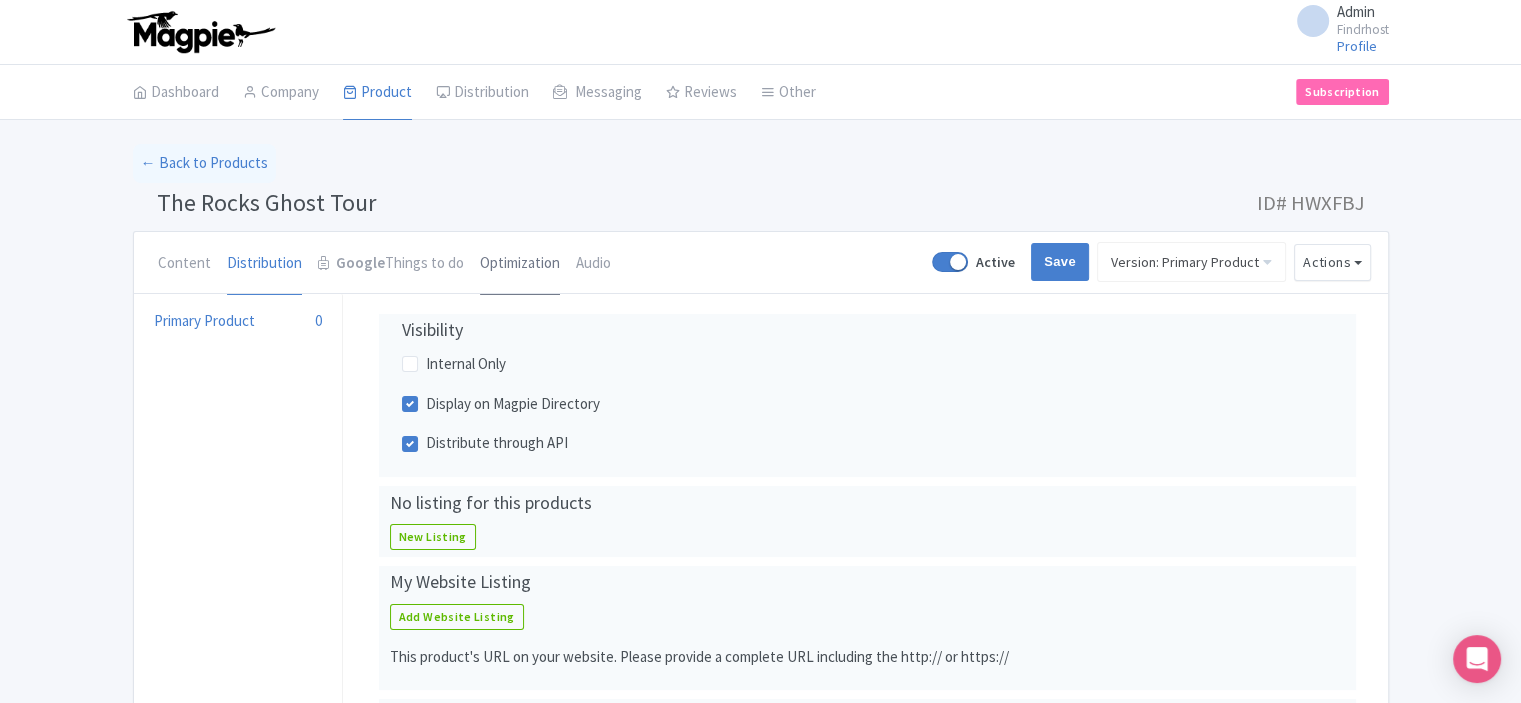 click on "Optimization" at bounding box center (520, 264) 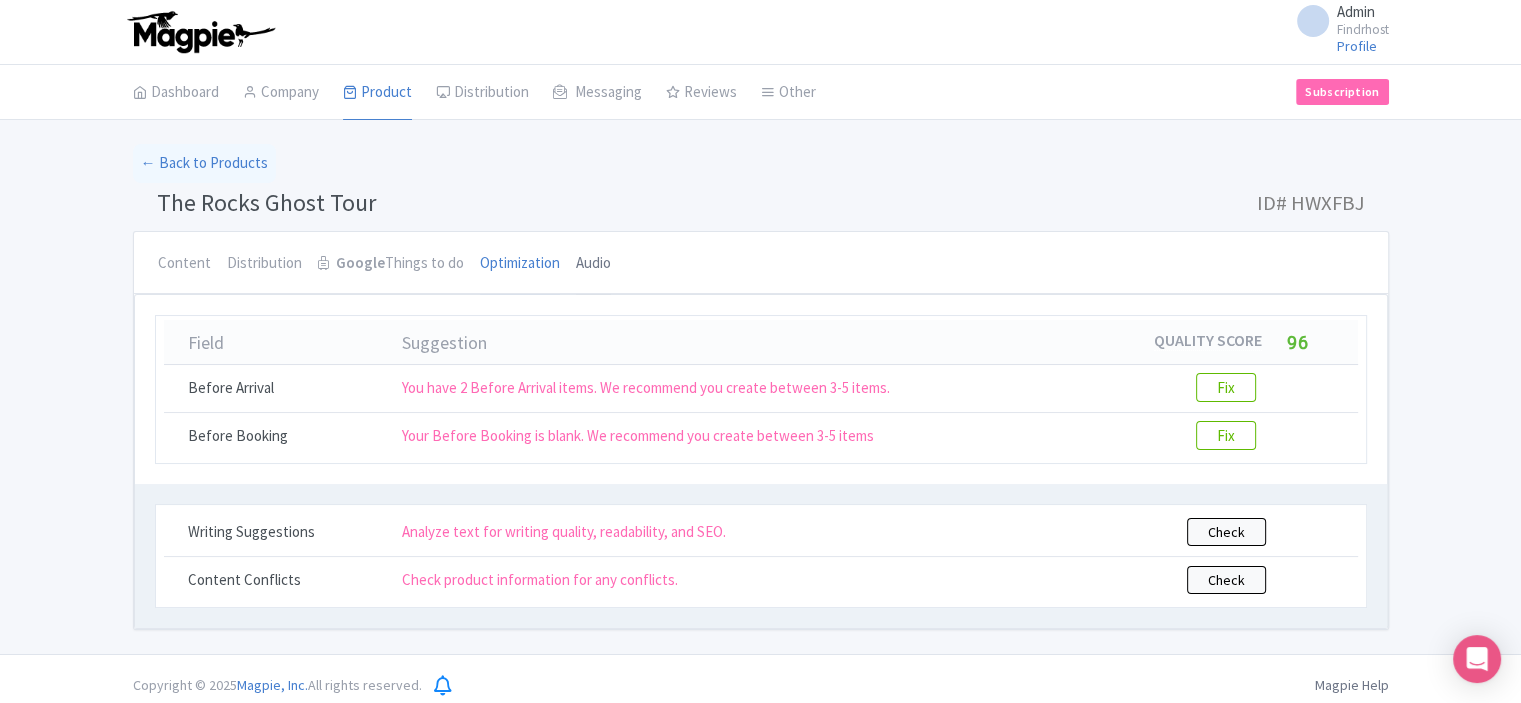 click on "Audio" at bounding box center [593, 264] 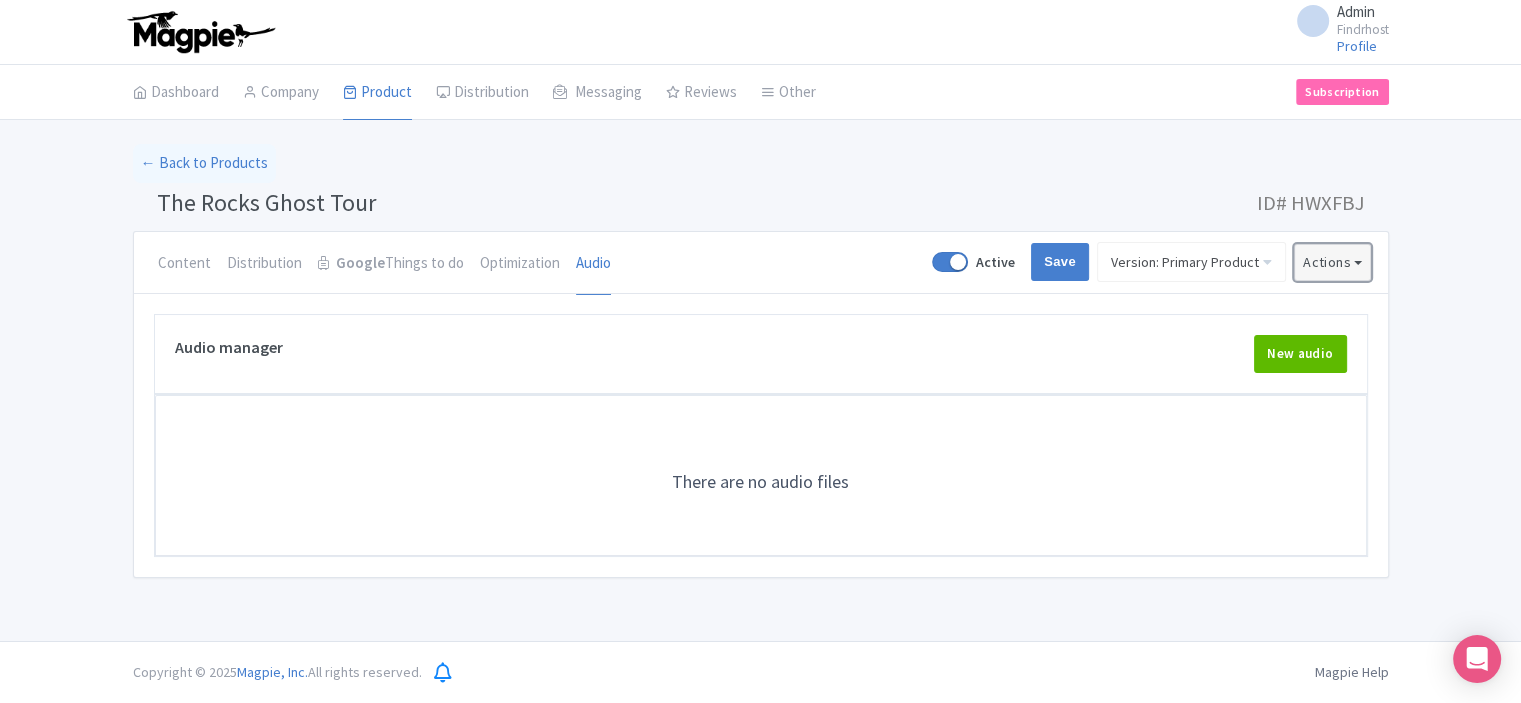 click on "Actions" at bounding box center [1333, 262] 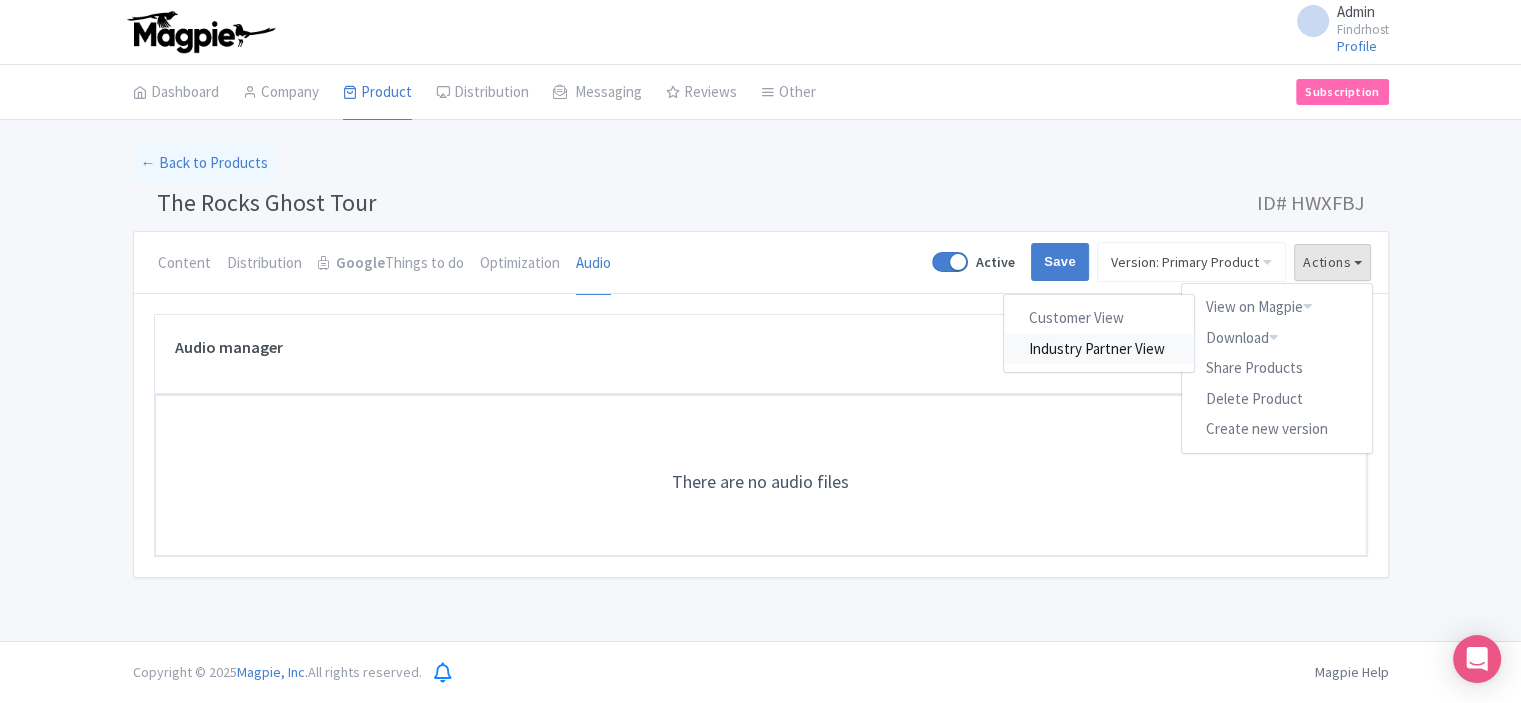 click on "Industry Partner View" at bounding box center [1099, 348] 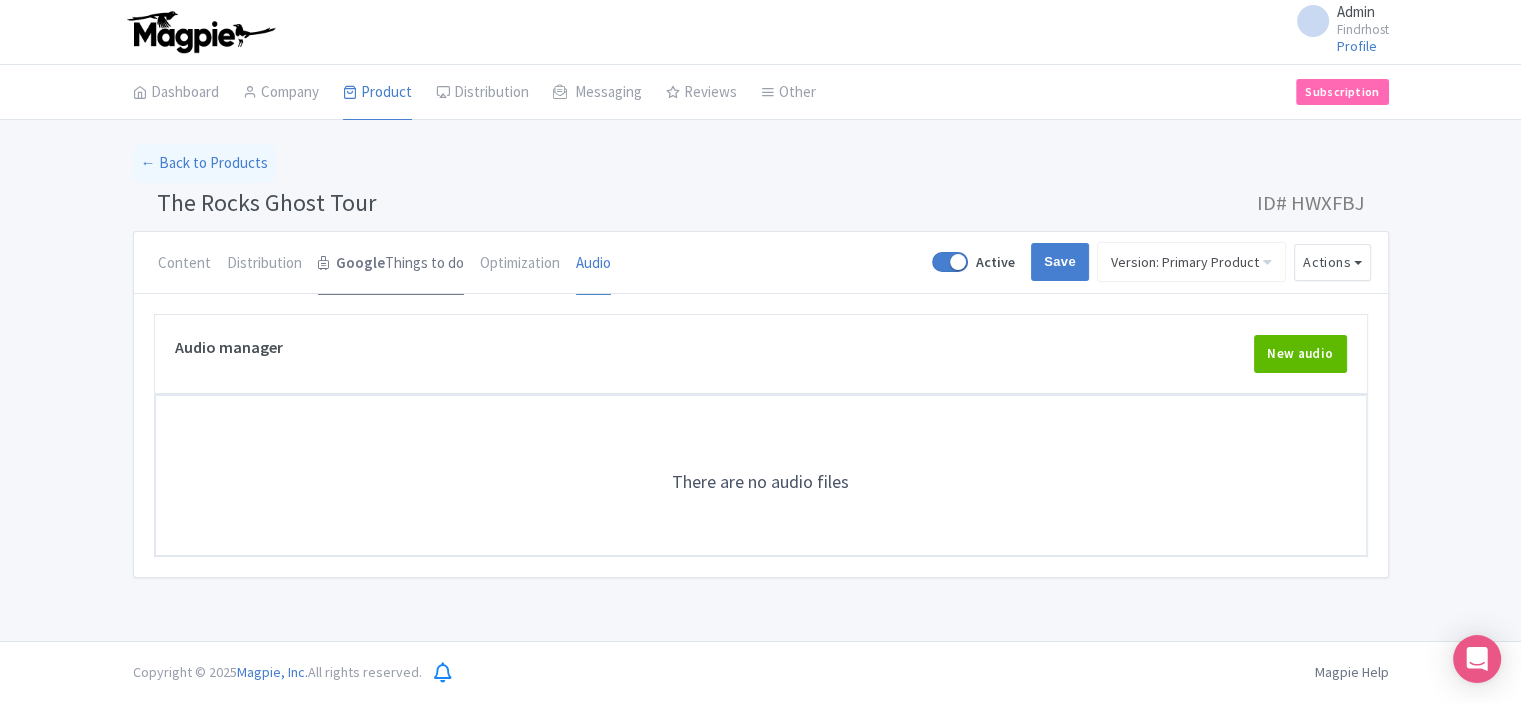 click on "Google" at bounding box center [360, 263] 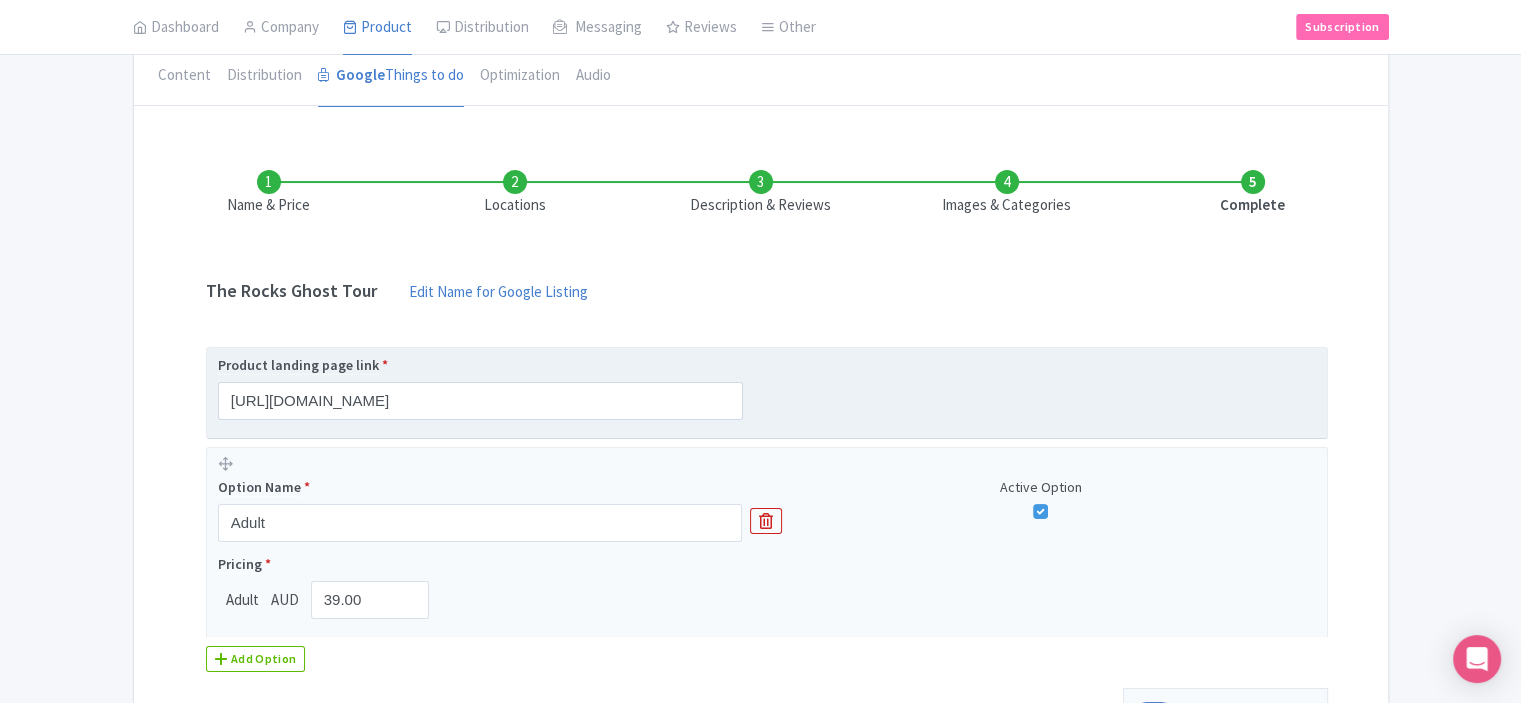 scroll, scrollTop: 200, scrollLeft: 0, axis: vertical 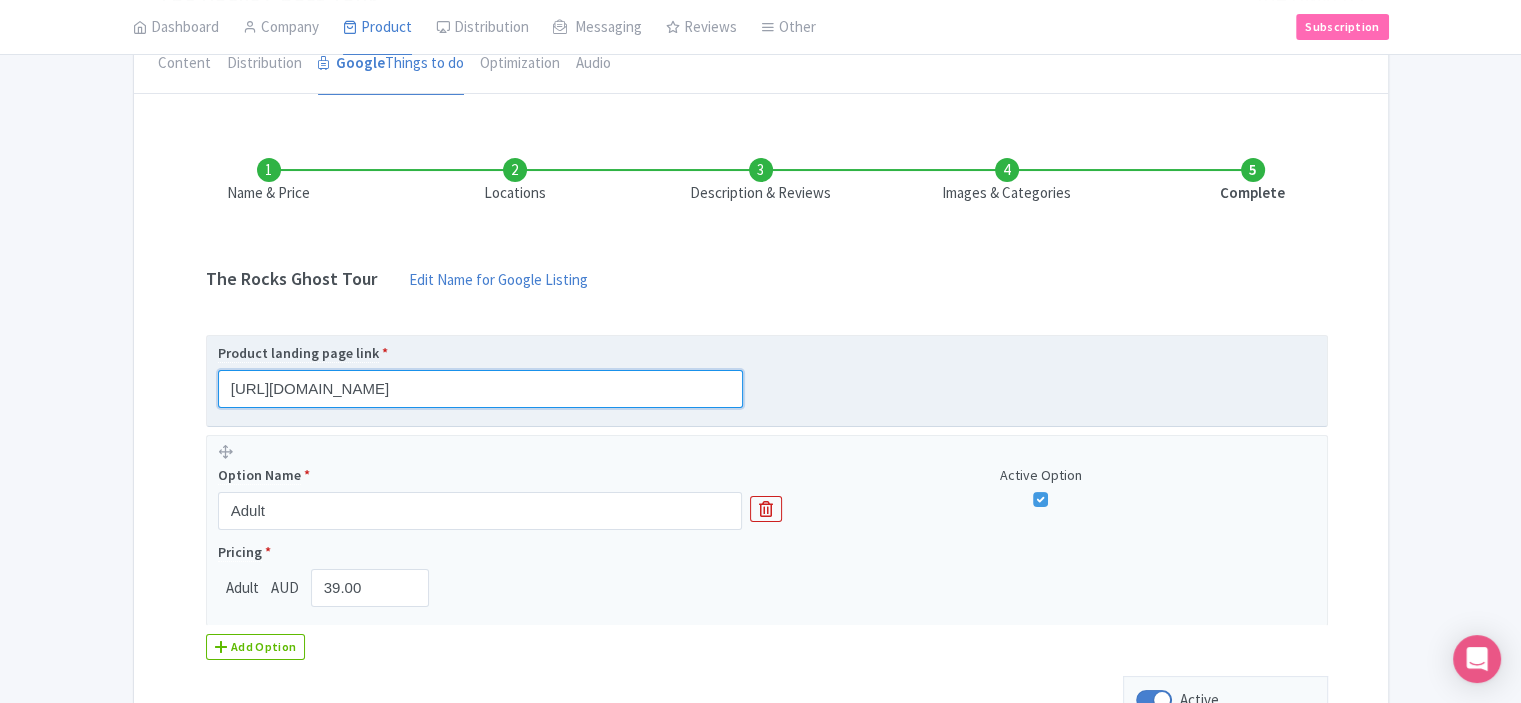 drag, startPoint x: 697, startPoint y: 390, endPoint x: 216, endPoint y: 389, distance: 481.00104 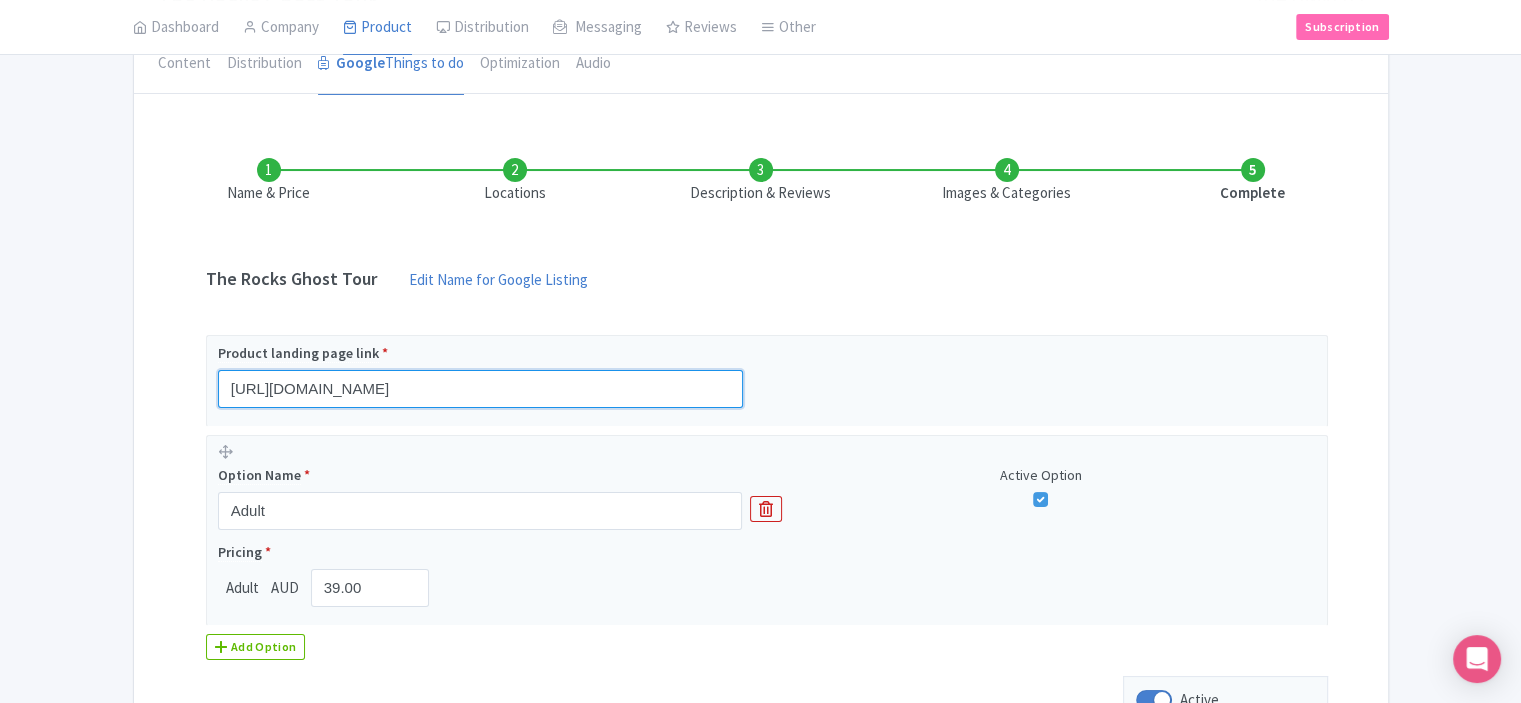drag, startPoint x: 700, startPoint y: 386, endPoint x: 196, endPoint y: 388, distance: 504.00397 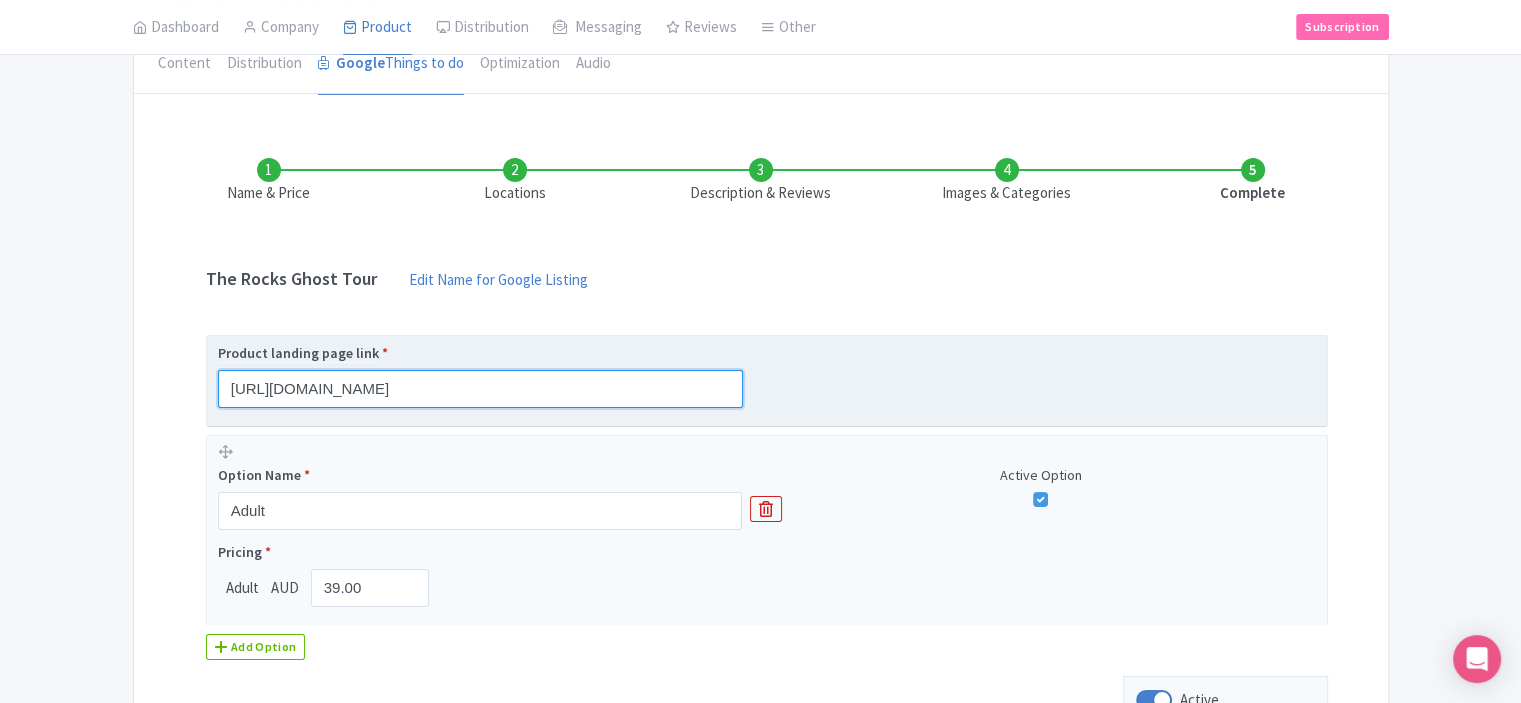 click on "[URL][DOMAIN_NAME]" at bounding box center [480, 389] 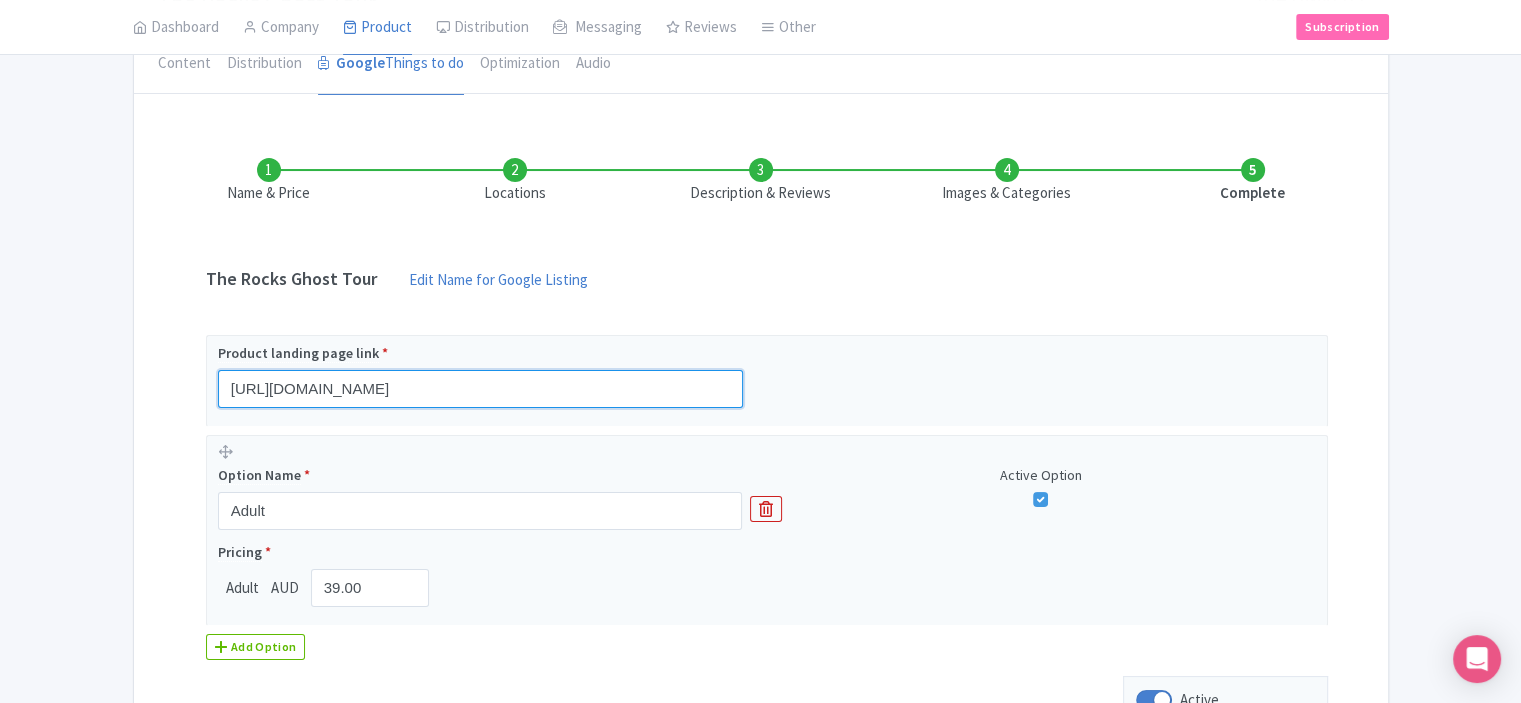 drag, startPoint x: 699, startPoint y: 387, endPoint x: 189, endPoint y: 387, distance: 510 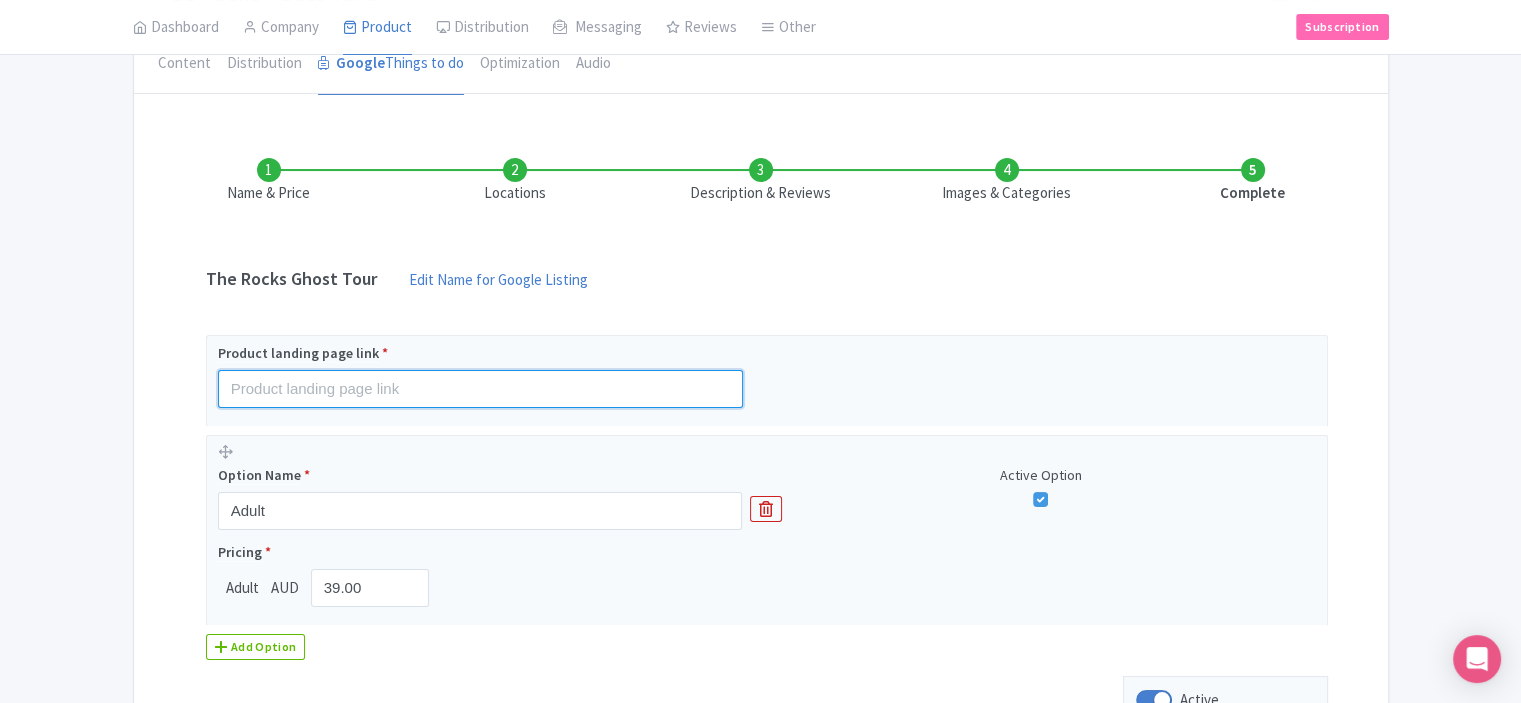 paste on "https://www.findrhost.com/" 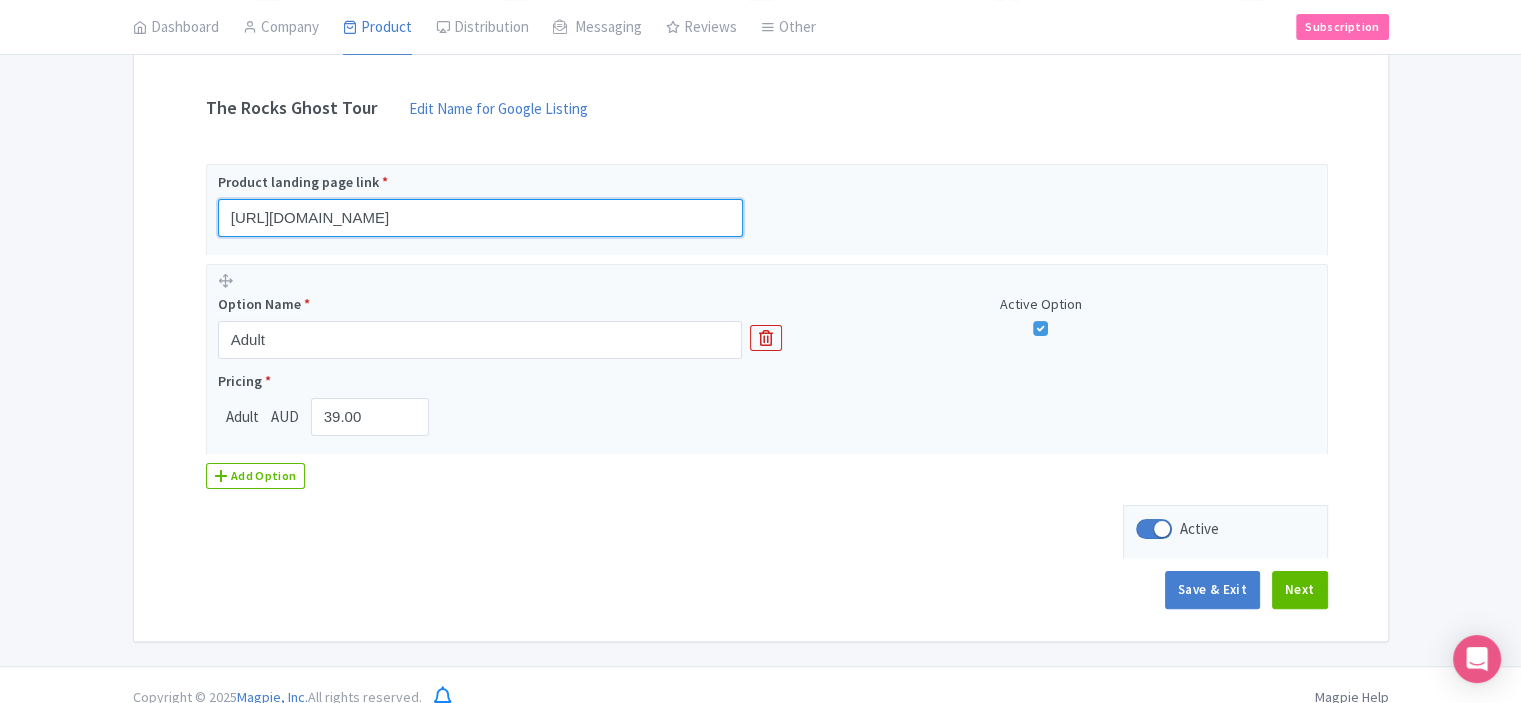 scroll, scrollTop: 392, scrollLeft: 0, axis: vertical 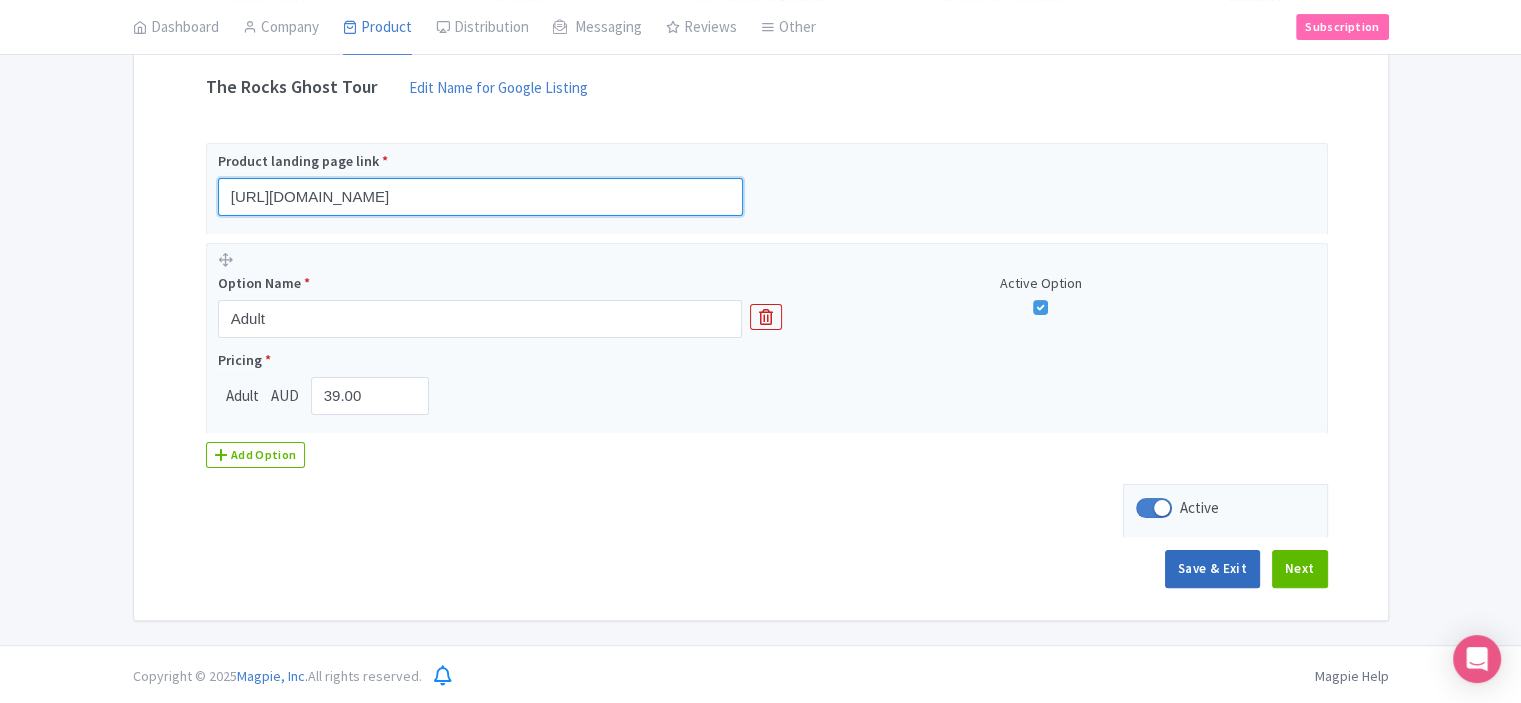 type on "https://www.findrhost.com/" 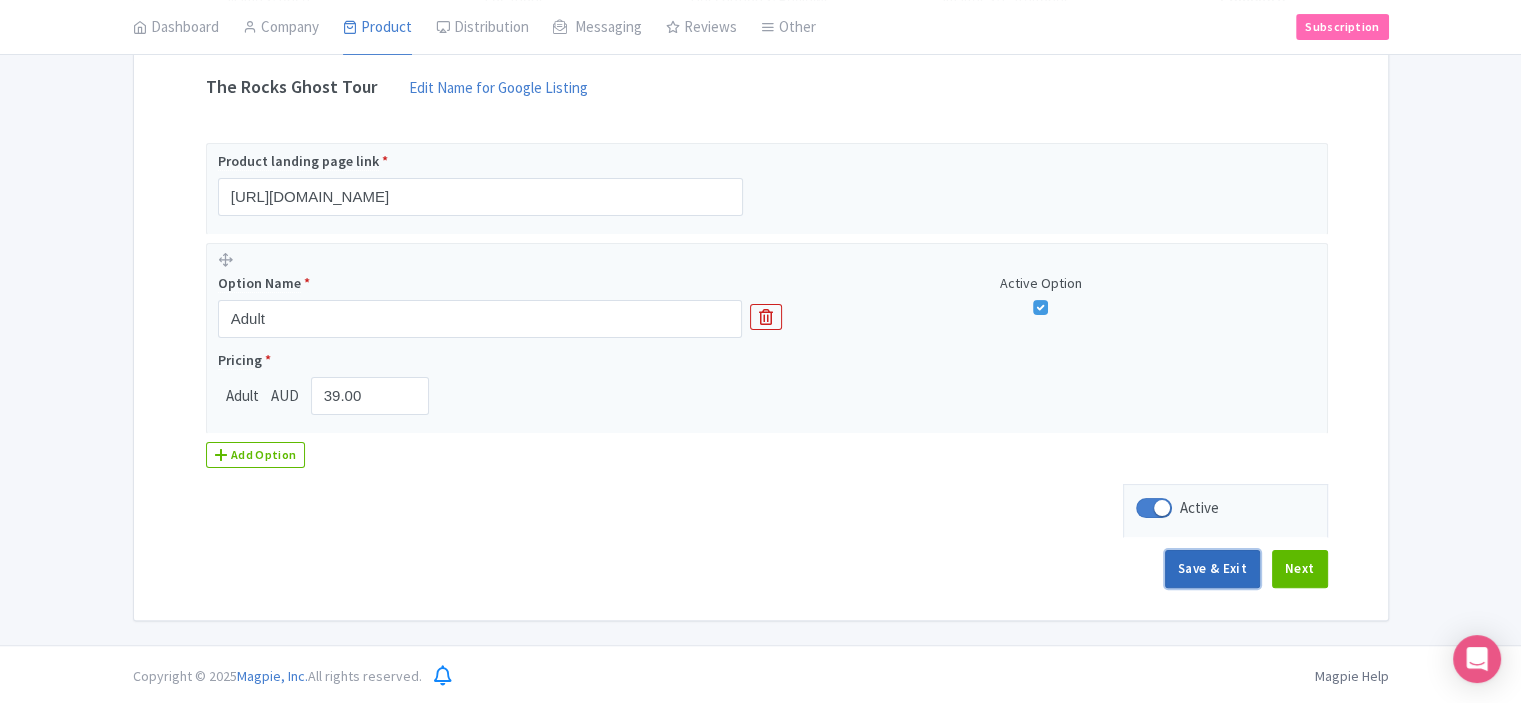 click on "Save & Exit" at bounding box center [1212, 569] 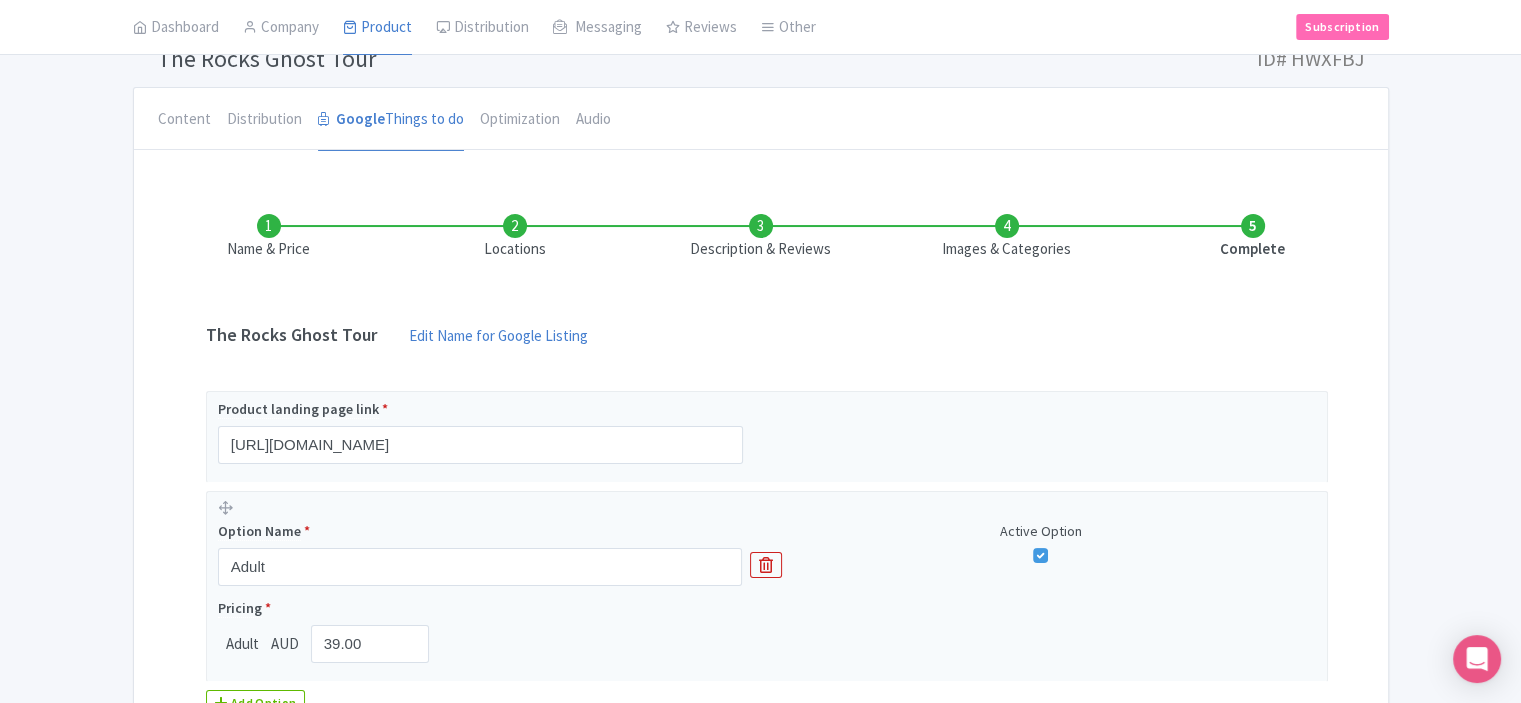 scroll, scrollTop: 100, scrollLeft: 0, axis: vertical 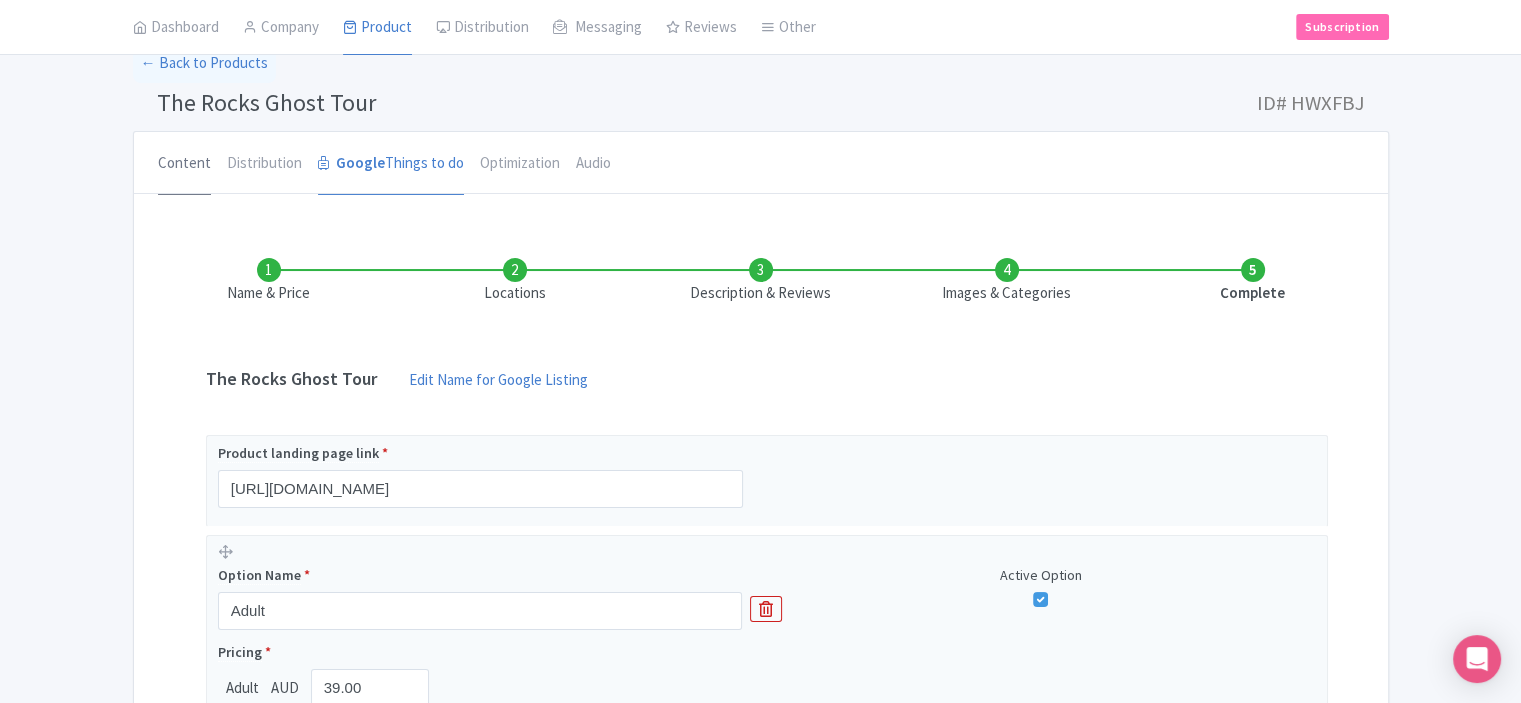 click on "Content" at bounding box center (184, 164) 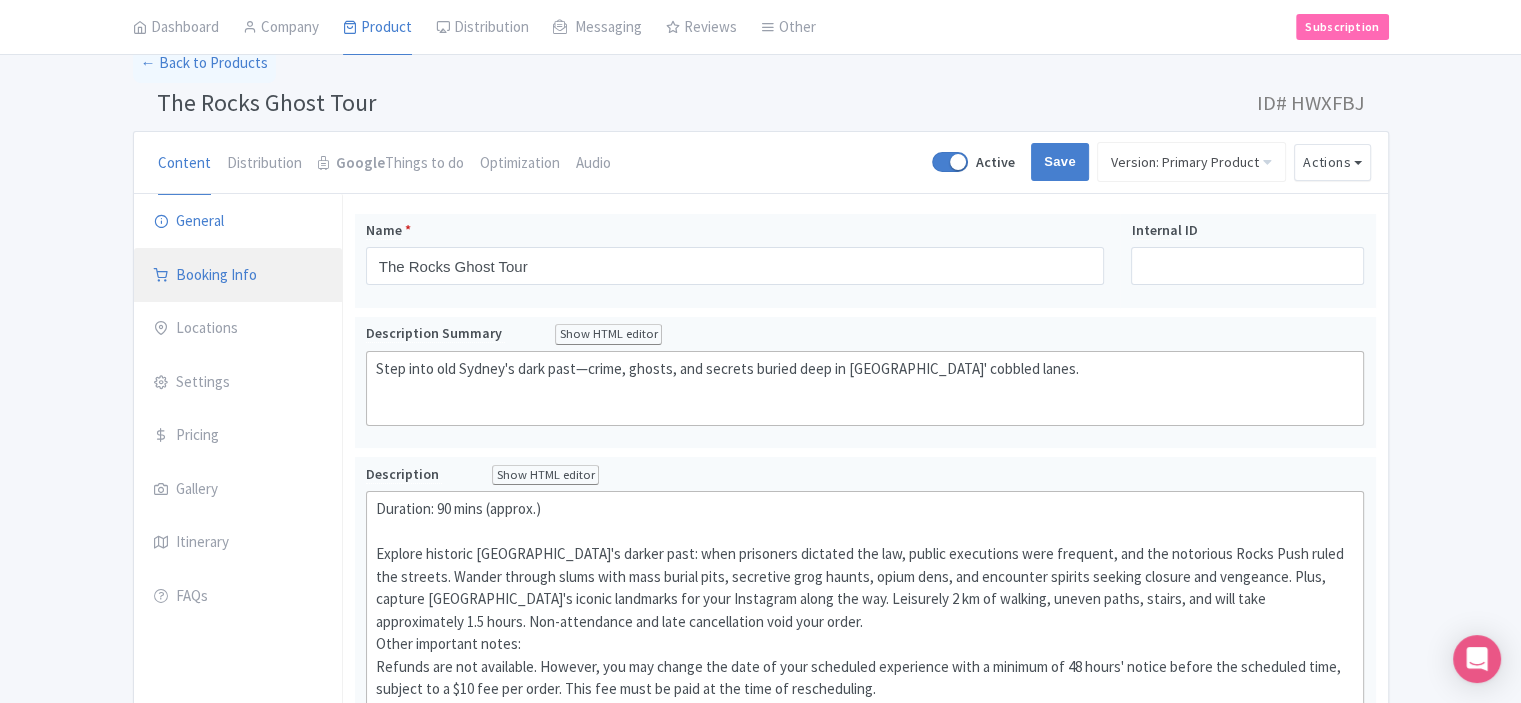 click on "Booking Info" at bounding box center [238, 276] 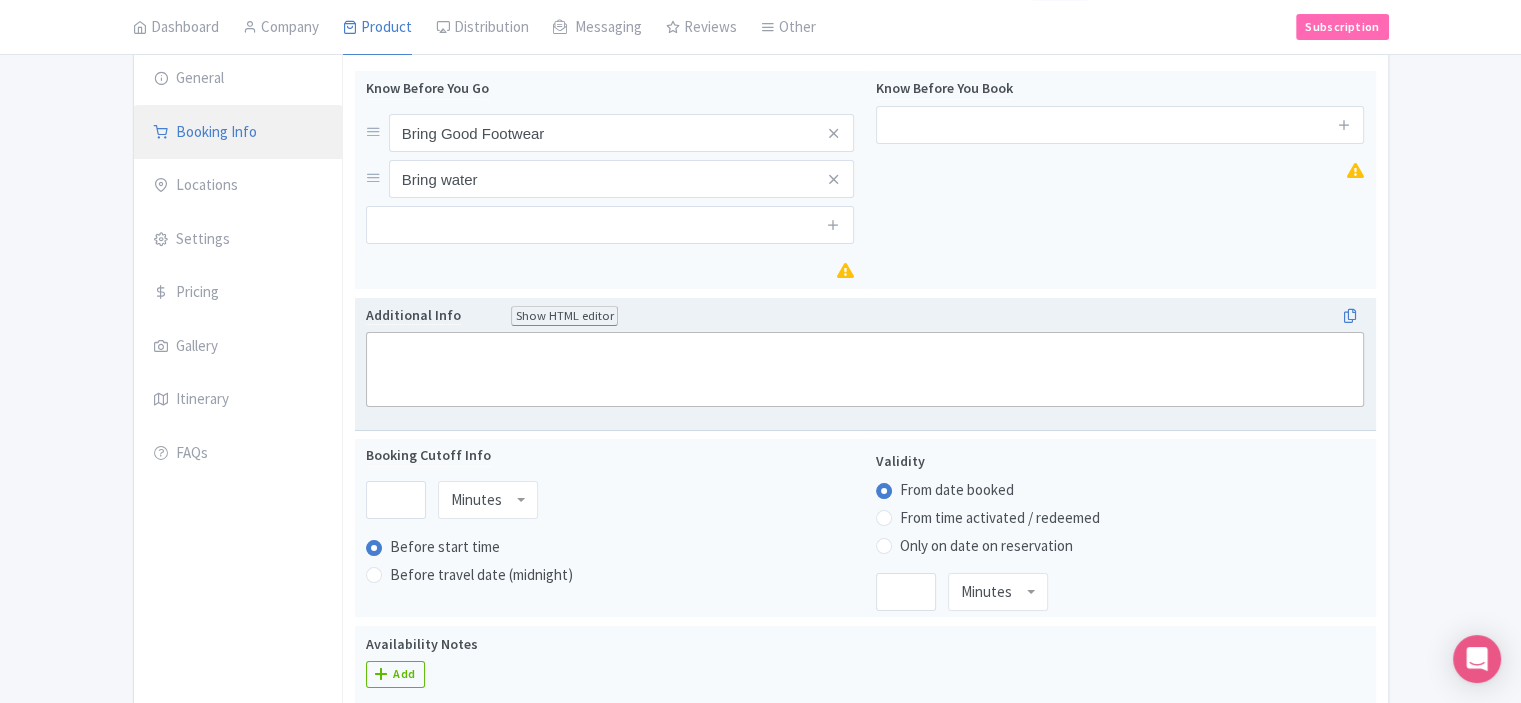 scroll, scrollTop: 0, scrollLeft: 0, axis: both 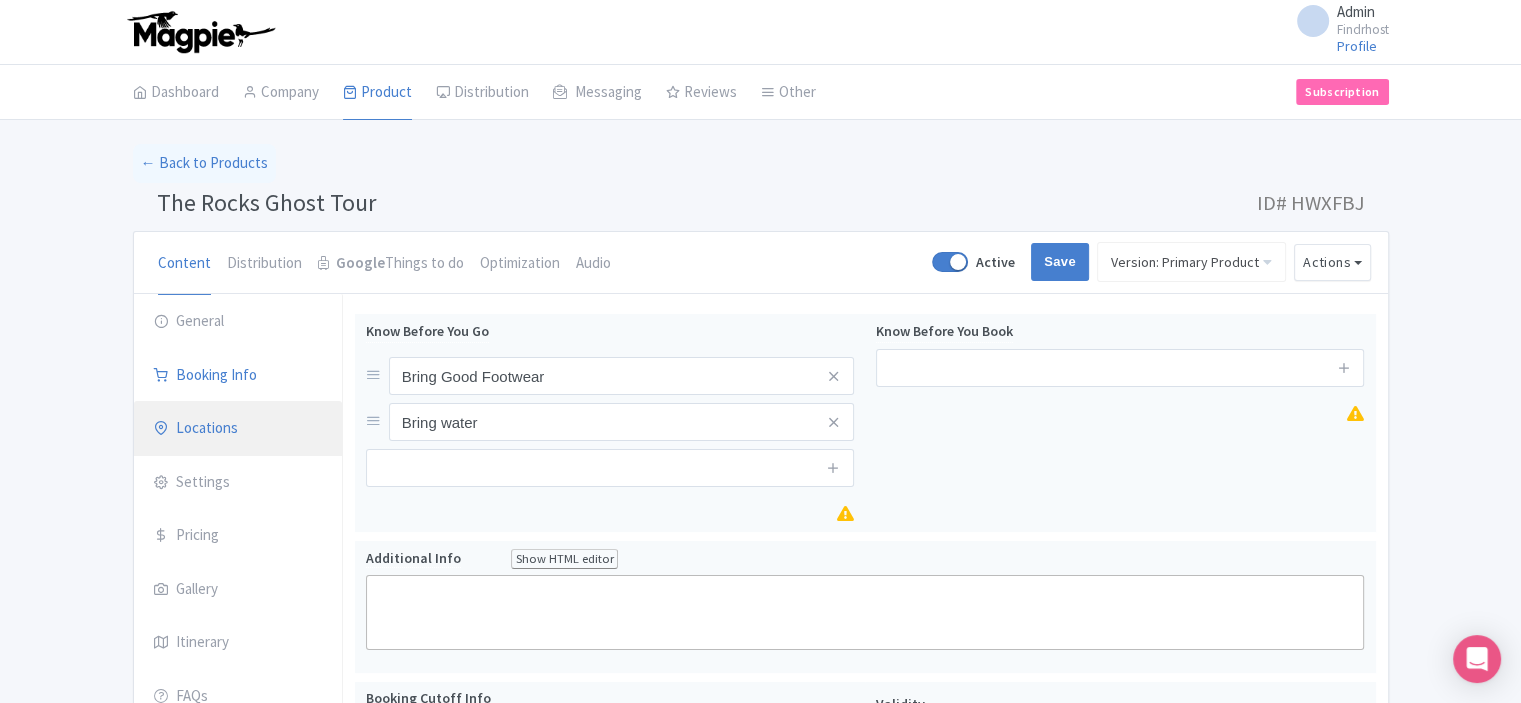 click on "Locations" at bounding box center [238, 429] 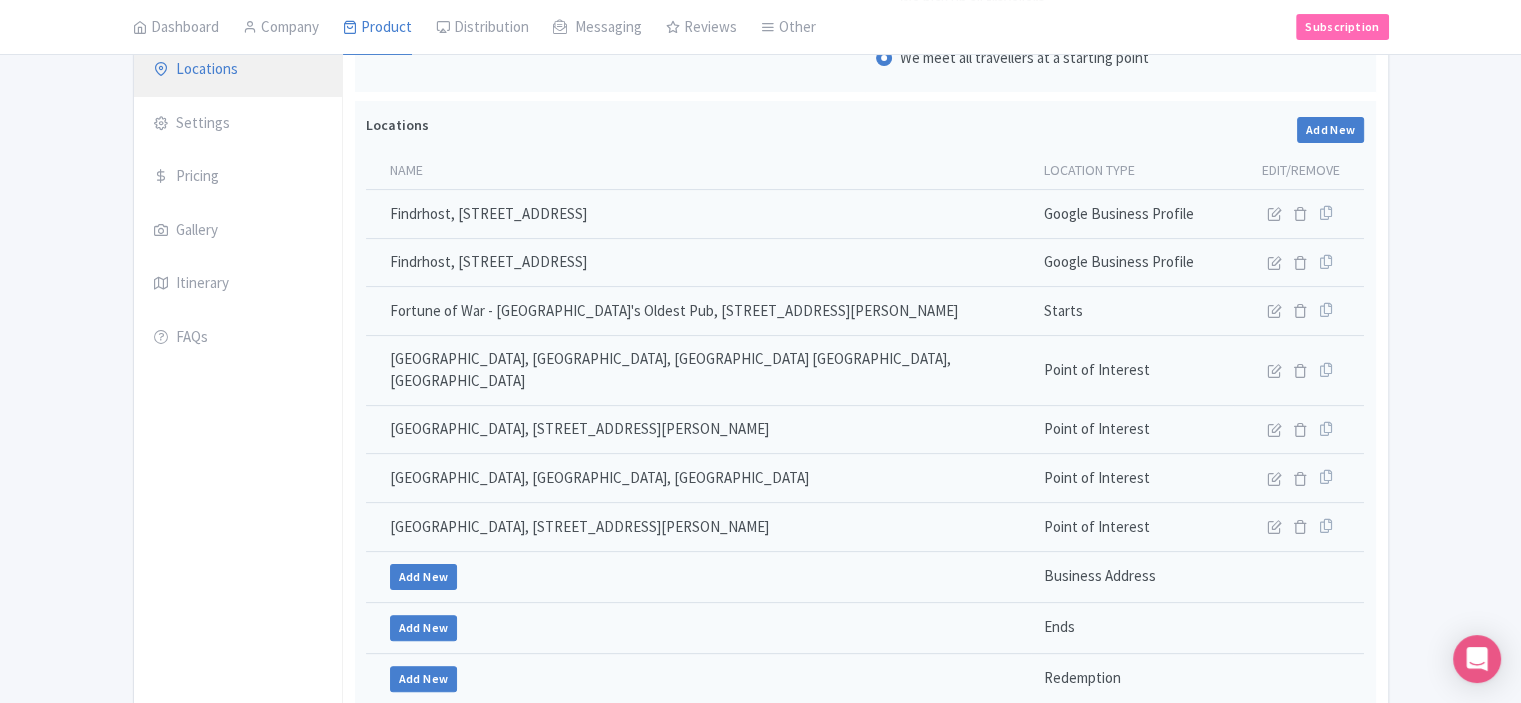 scroll, scrollTop: 259, scrollLeft: 0, axis: vertical 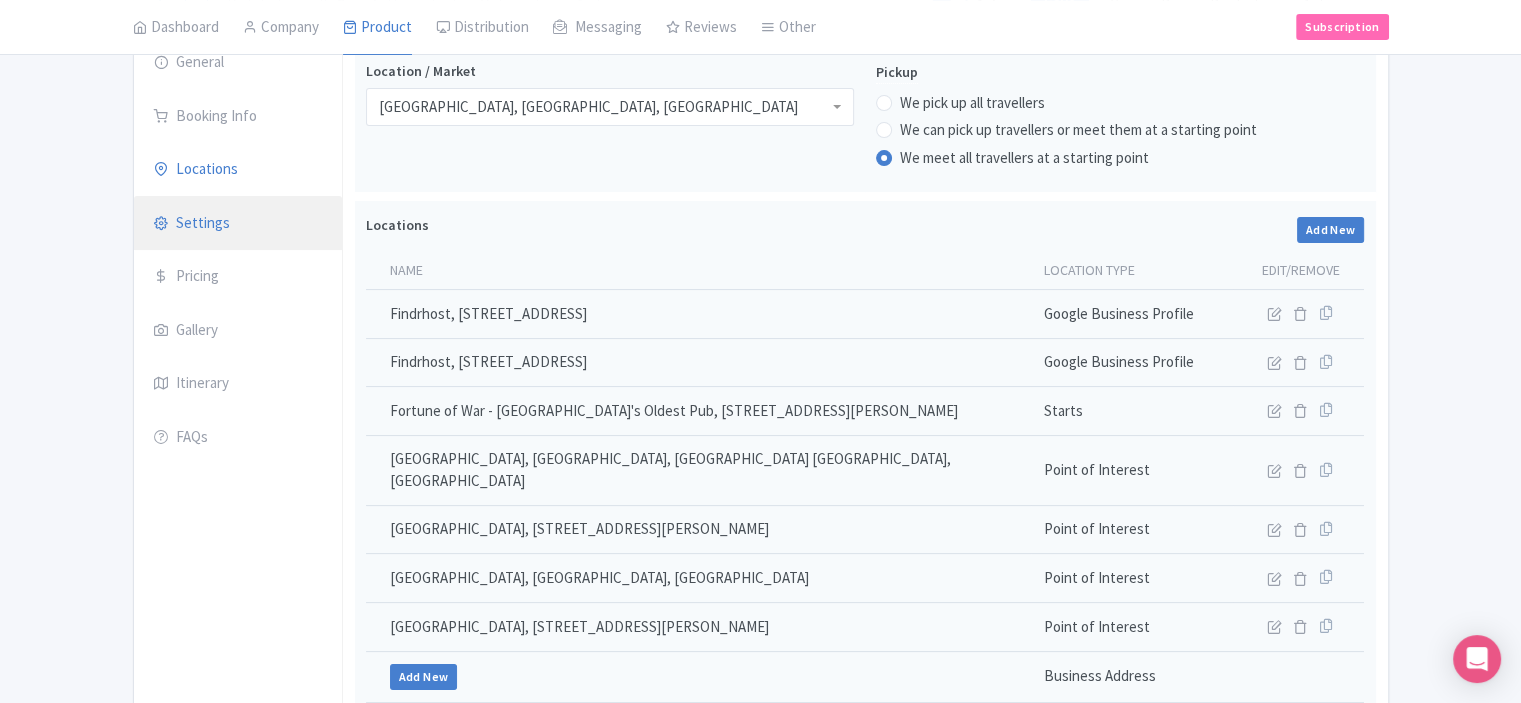 click on "Settings" at bounding box center (238, 224) 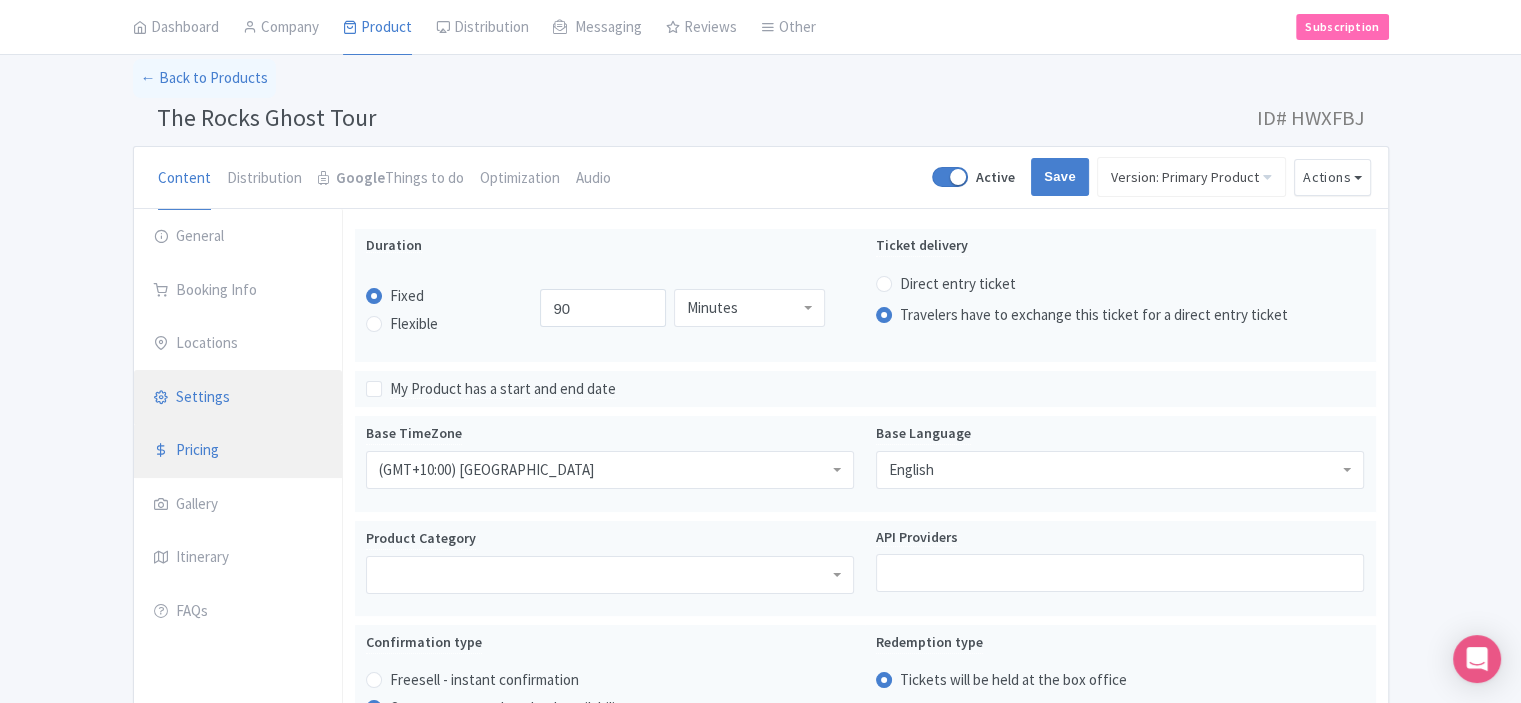 scroll, scrollTop: 0, scrollLeft: 0, axis: both 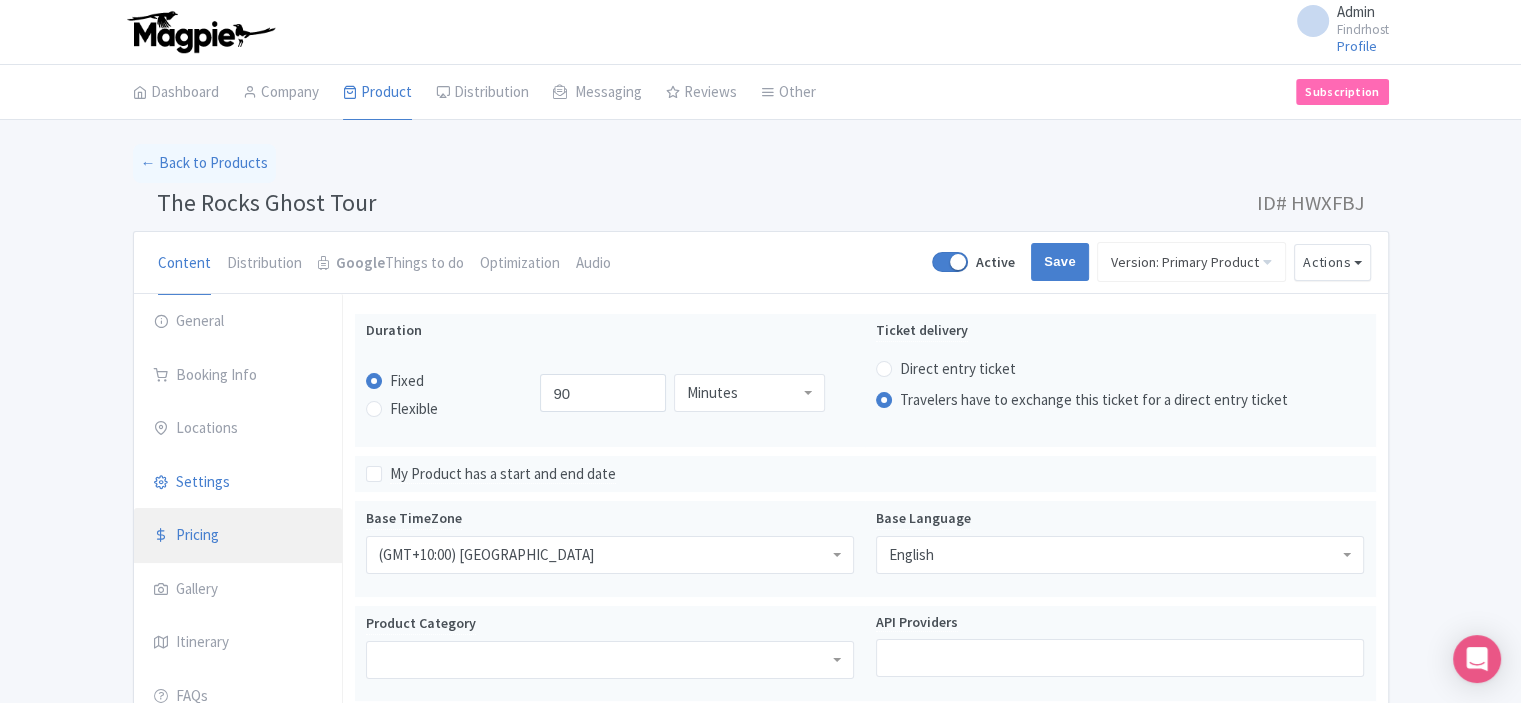 click on "Pricing" at bounding box center [238, 536] 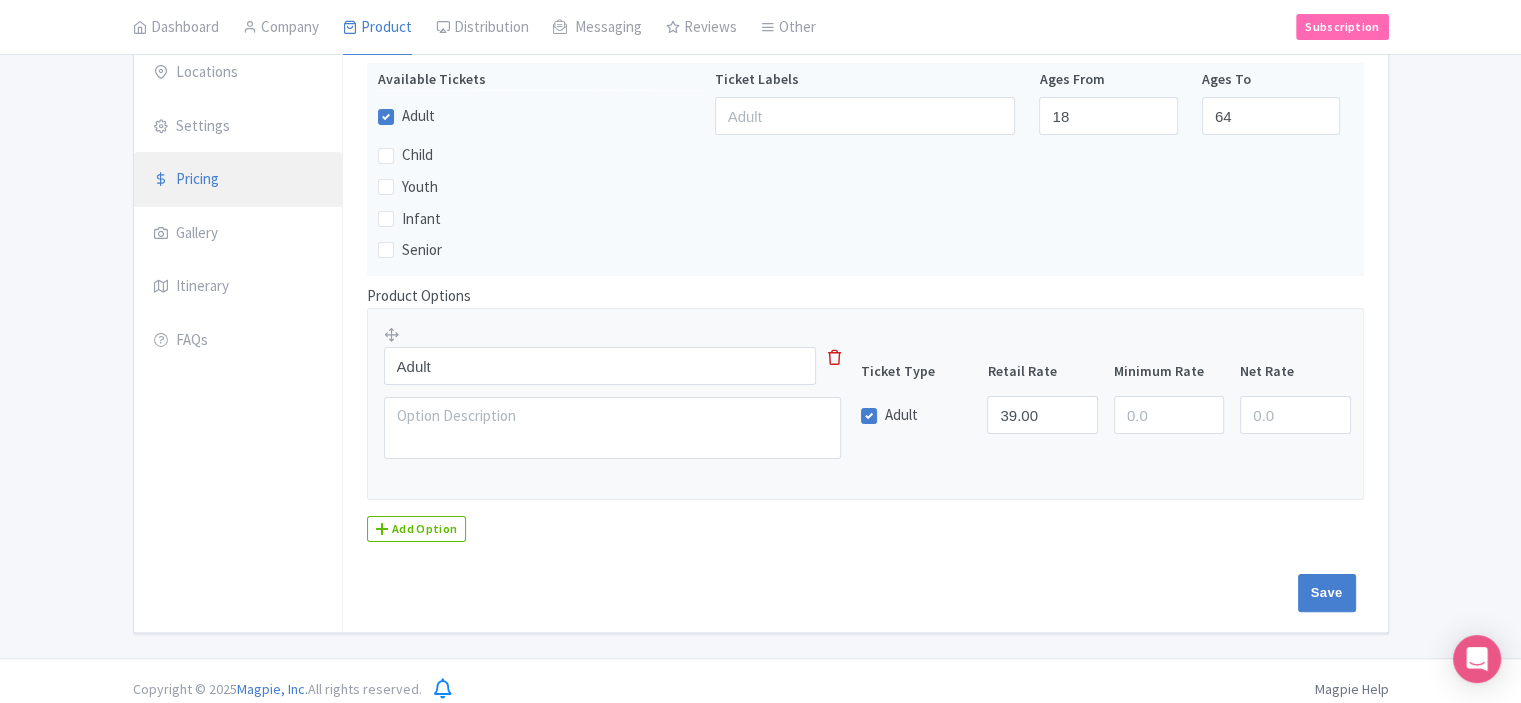 scroll, scrollTop: 368, scrollLeft: 0, axis: vertical 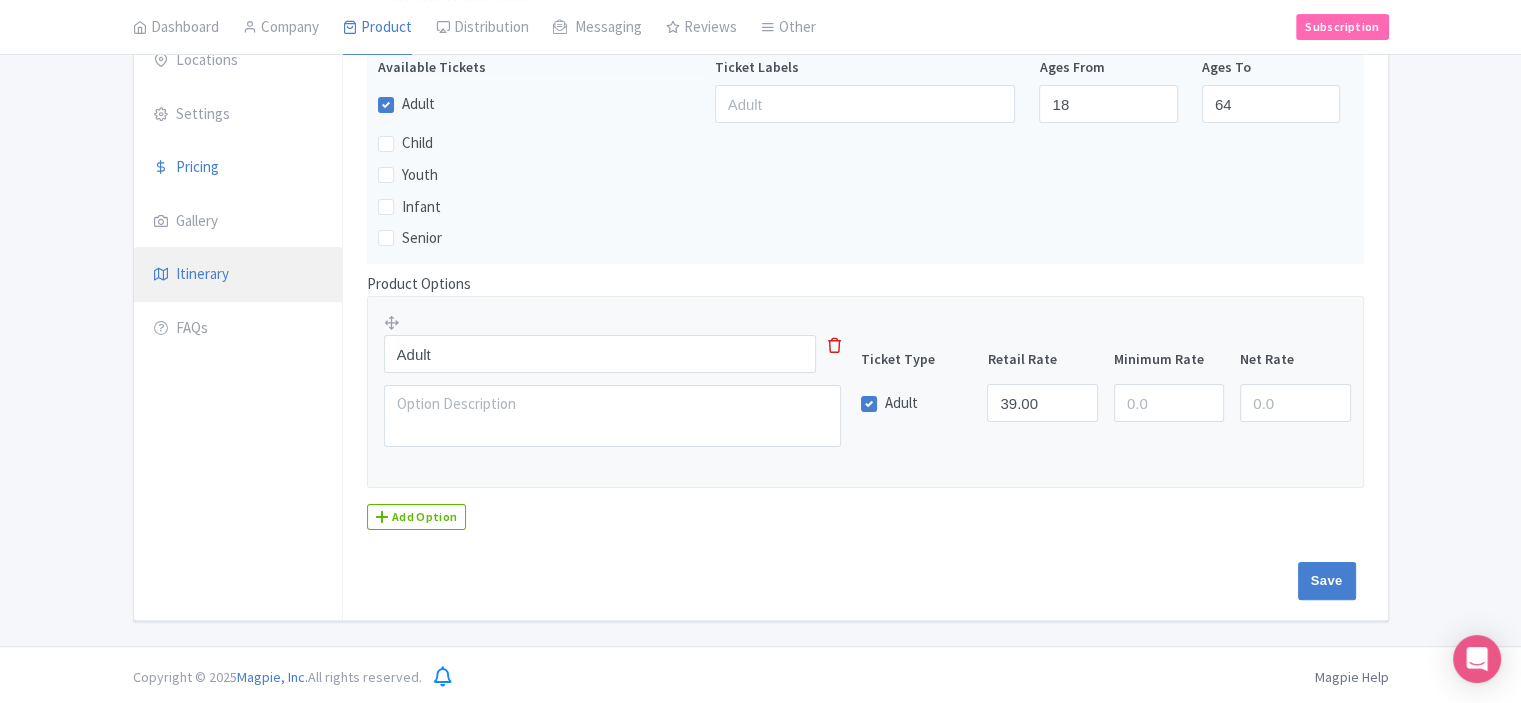 click on "Itinerary" at bounding box center [238, 275] 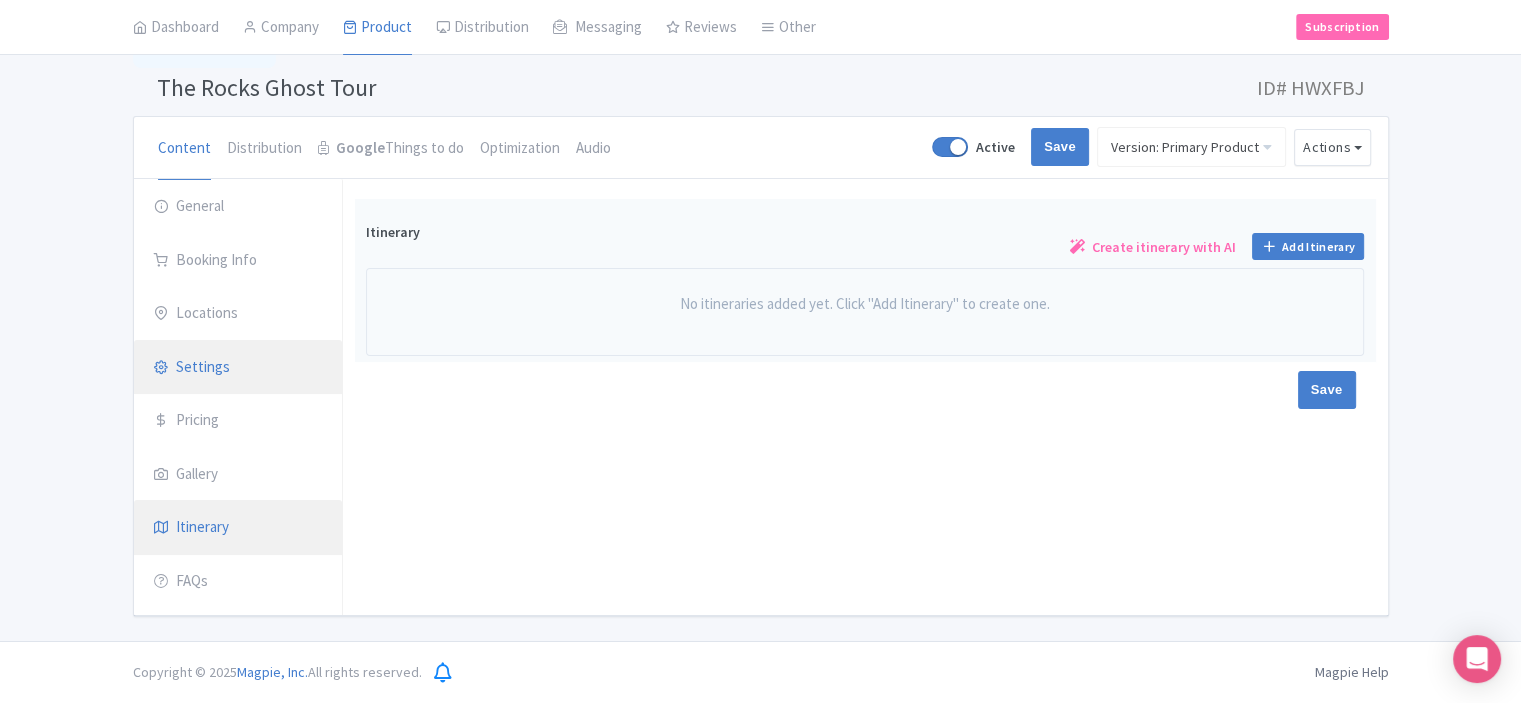 scroll, scrollTop: 111, scrollLeft: 0, axis: vertical 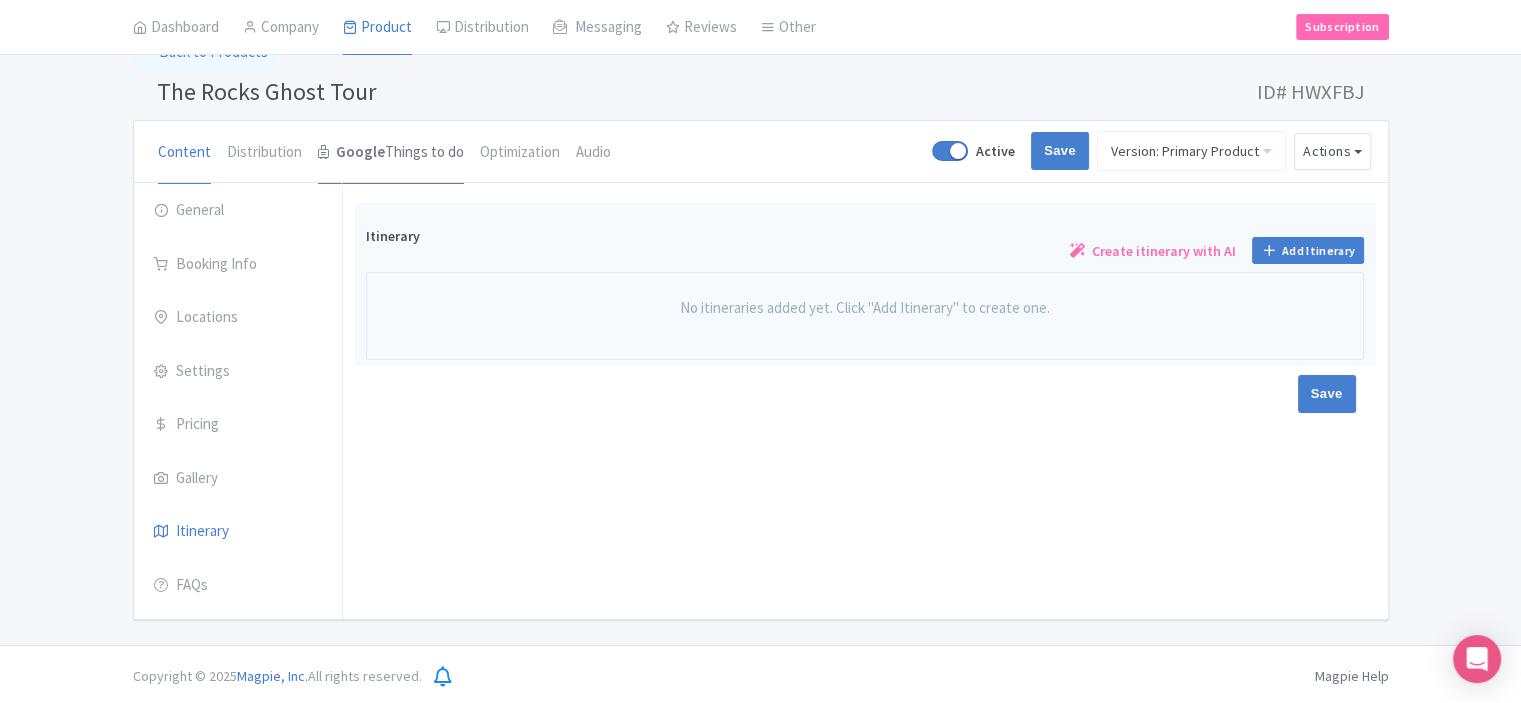 click on "Google  Things to do" at bounding box center (391, 153) 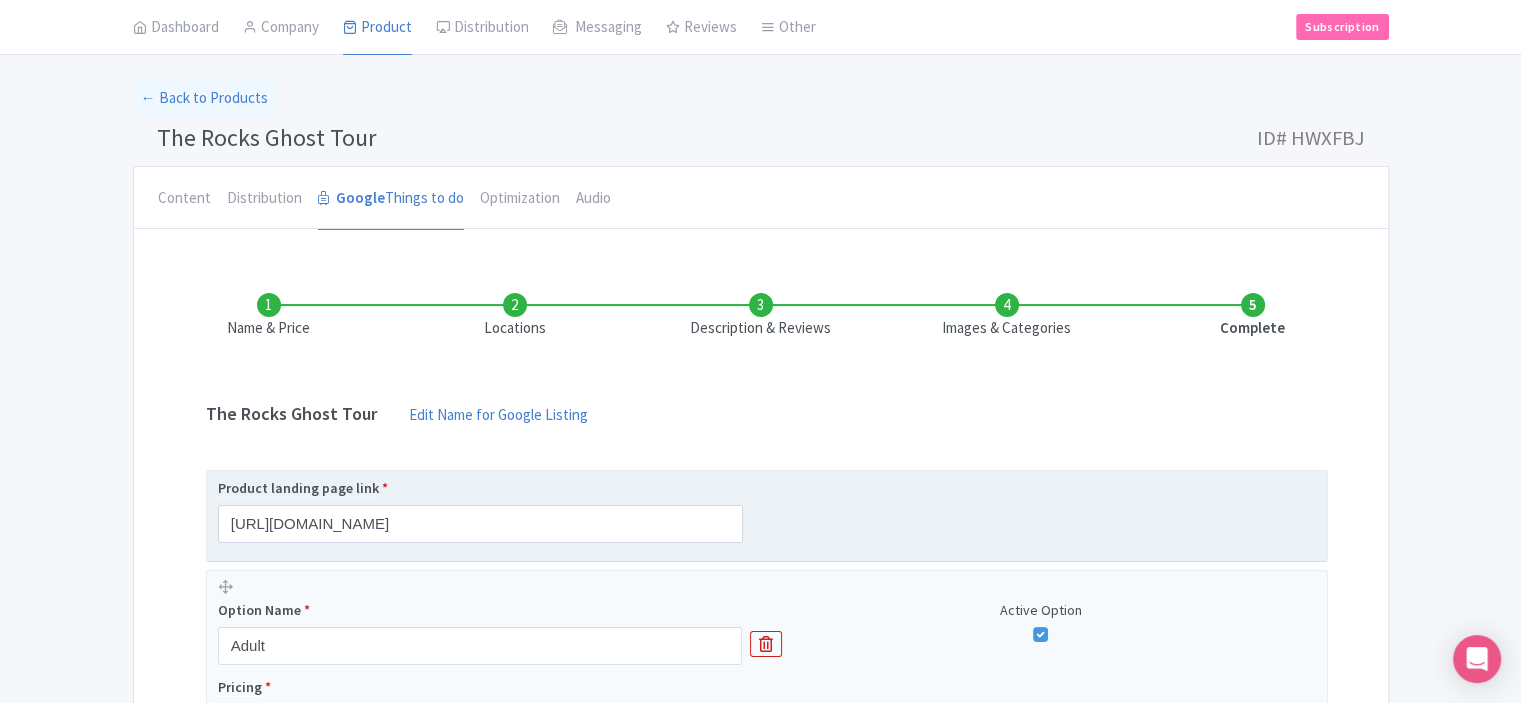 scroll, scrollTop: 100, scrollLeft: 0, axis: vertical 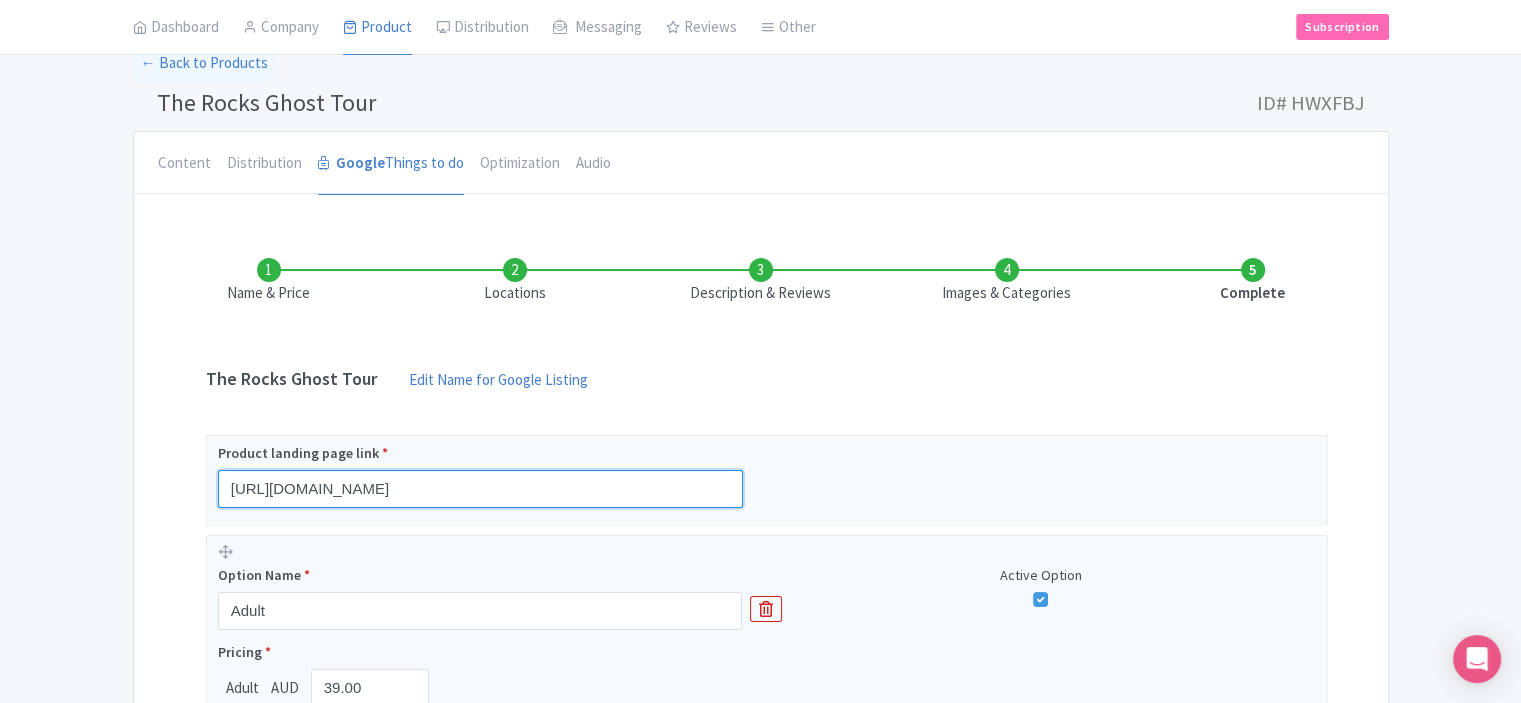 drag, startPoint x: 434, startPoint y: 496, endPoint x: 200, endPoint y: 495, distance: 234.00214 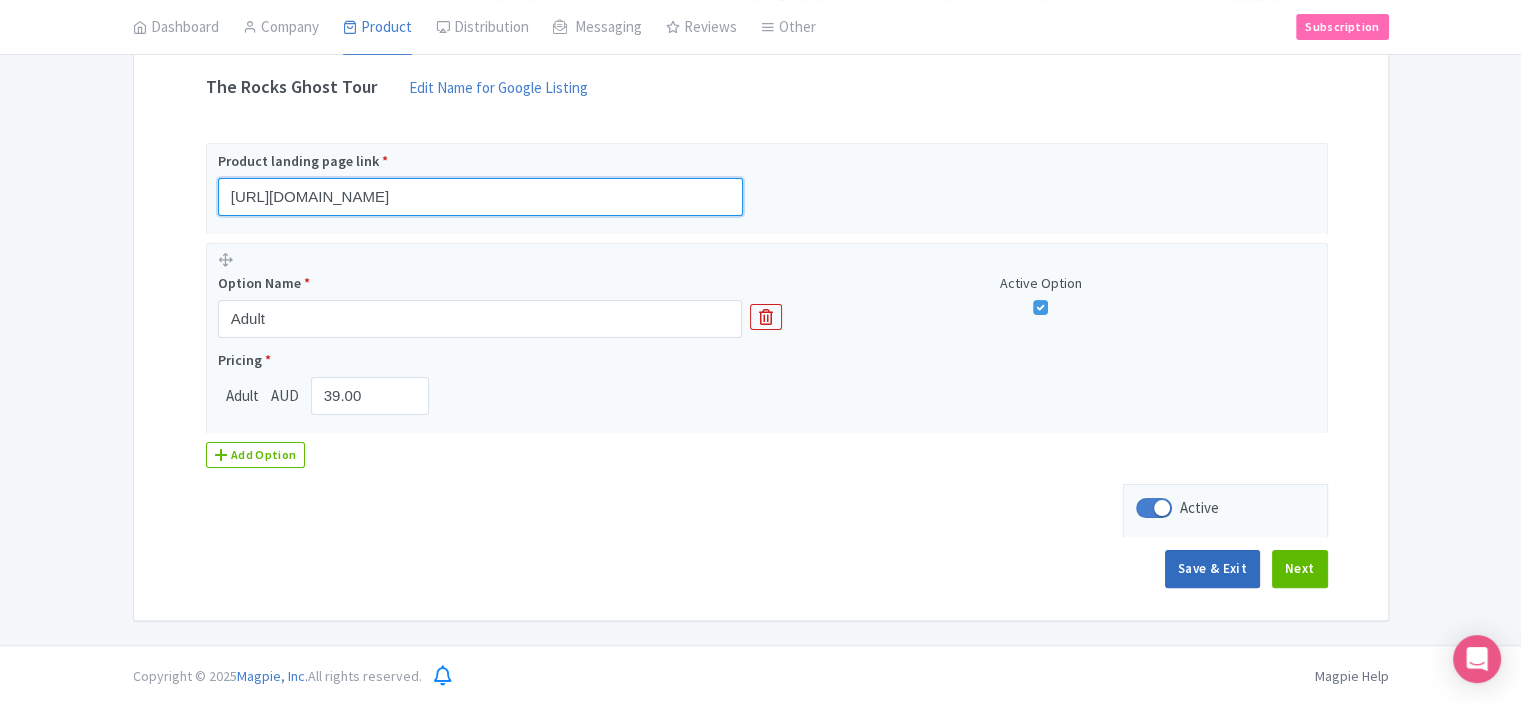 type on "[URL][DOMAIN_NAME]" 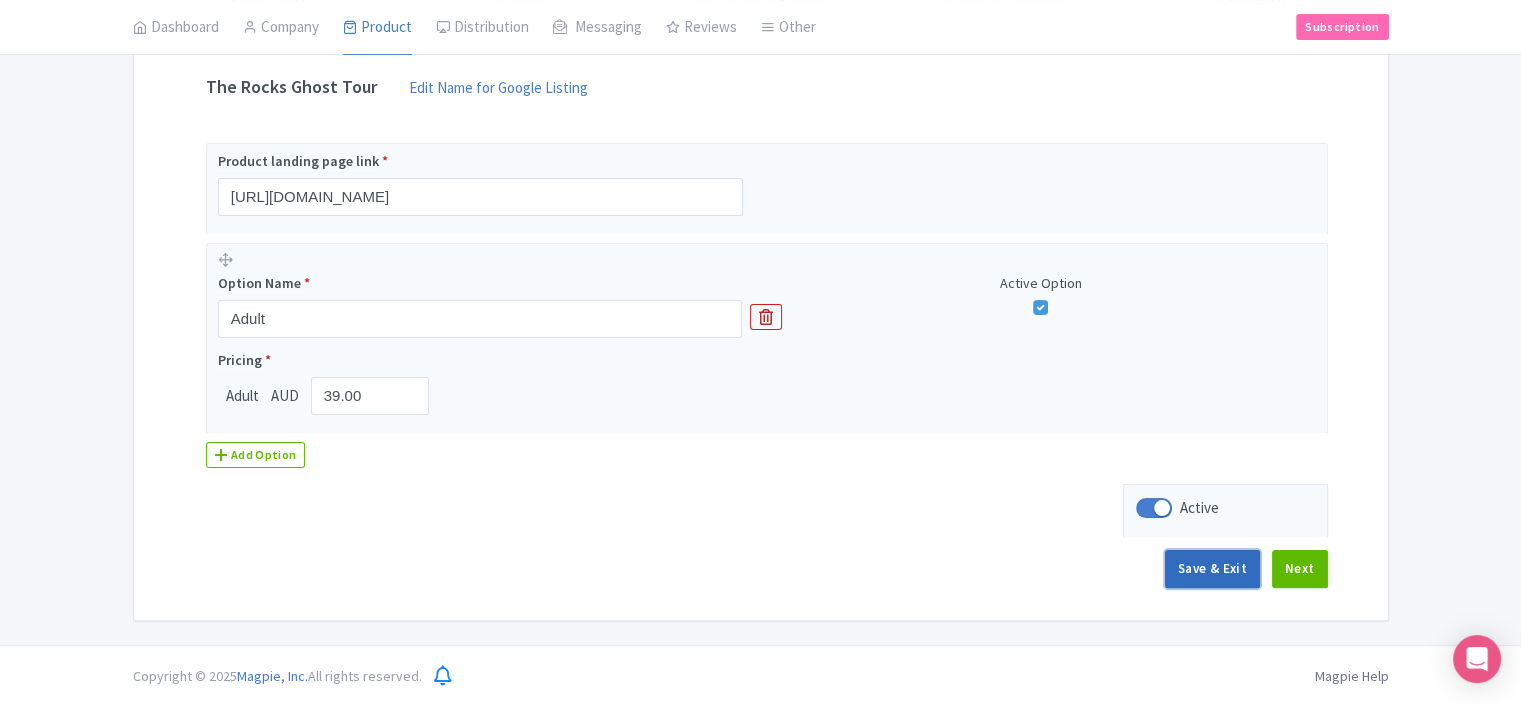 click on "Save & Exit" at bounding box center (1212, 569) 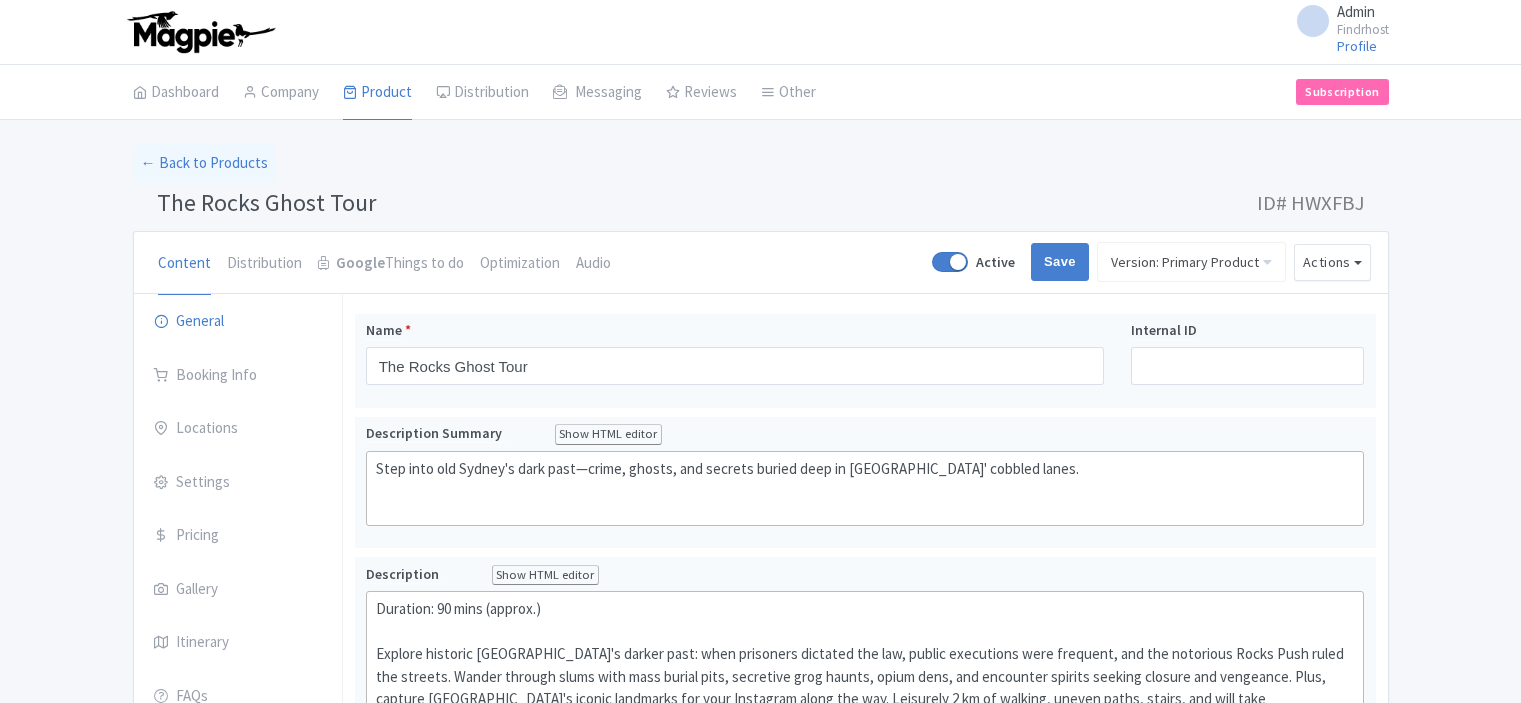 scroll, scrollTop: 0, scrollLeft: 0, axis: both 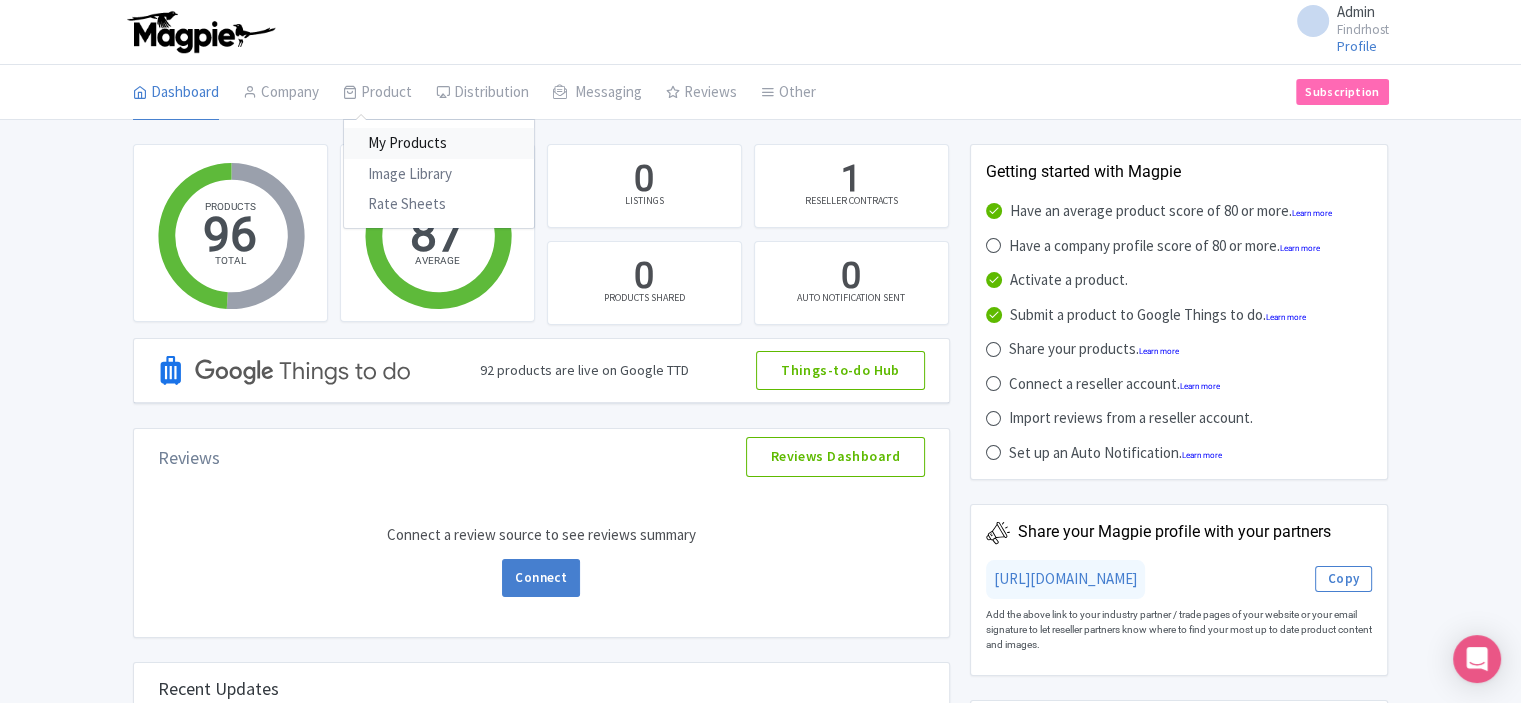 click on "My Products" at bounding box center (439, 143) 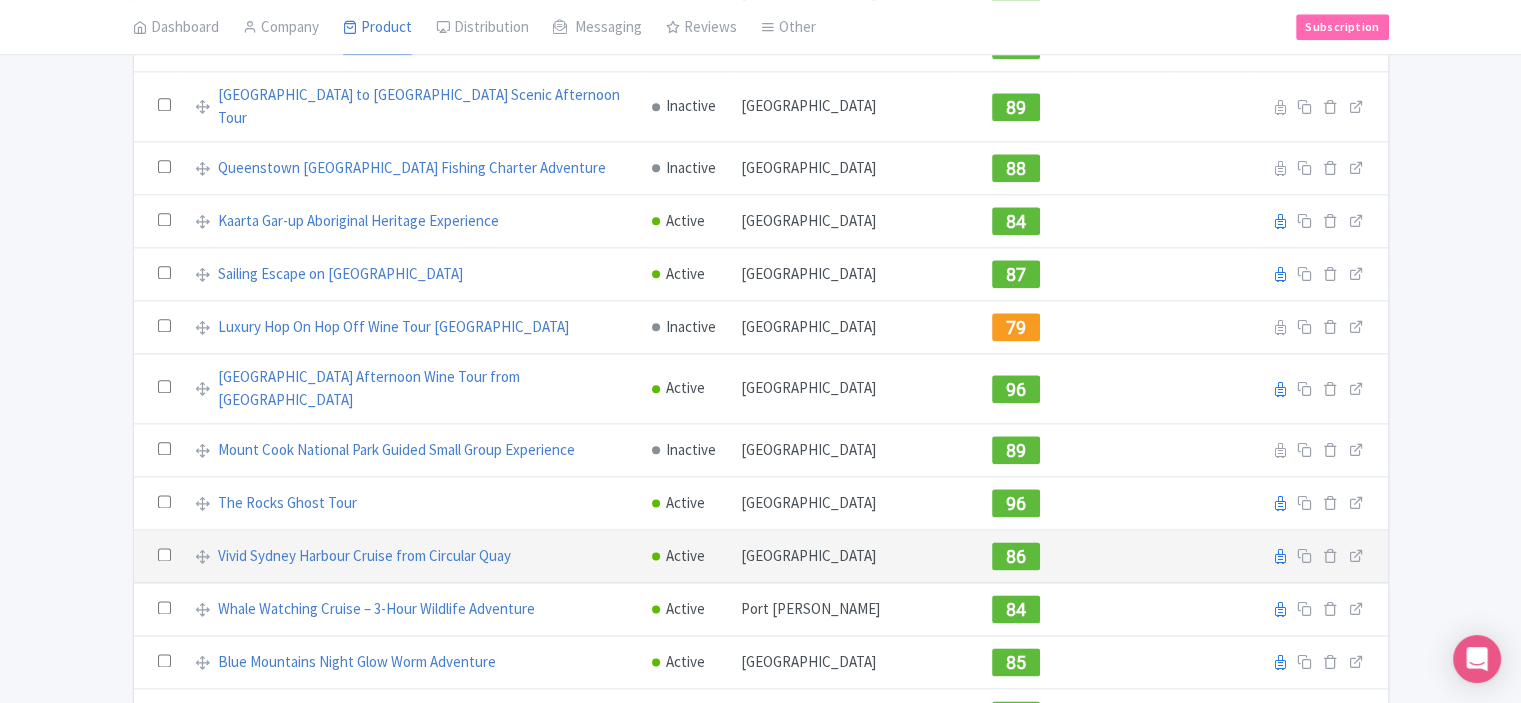 scroll, scrollTop: 2661, scrollLeft: 0, axis: vertical 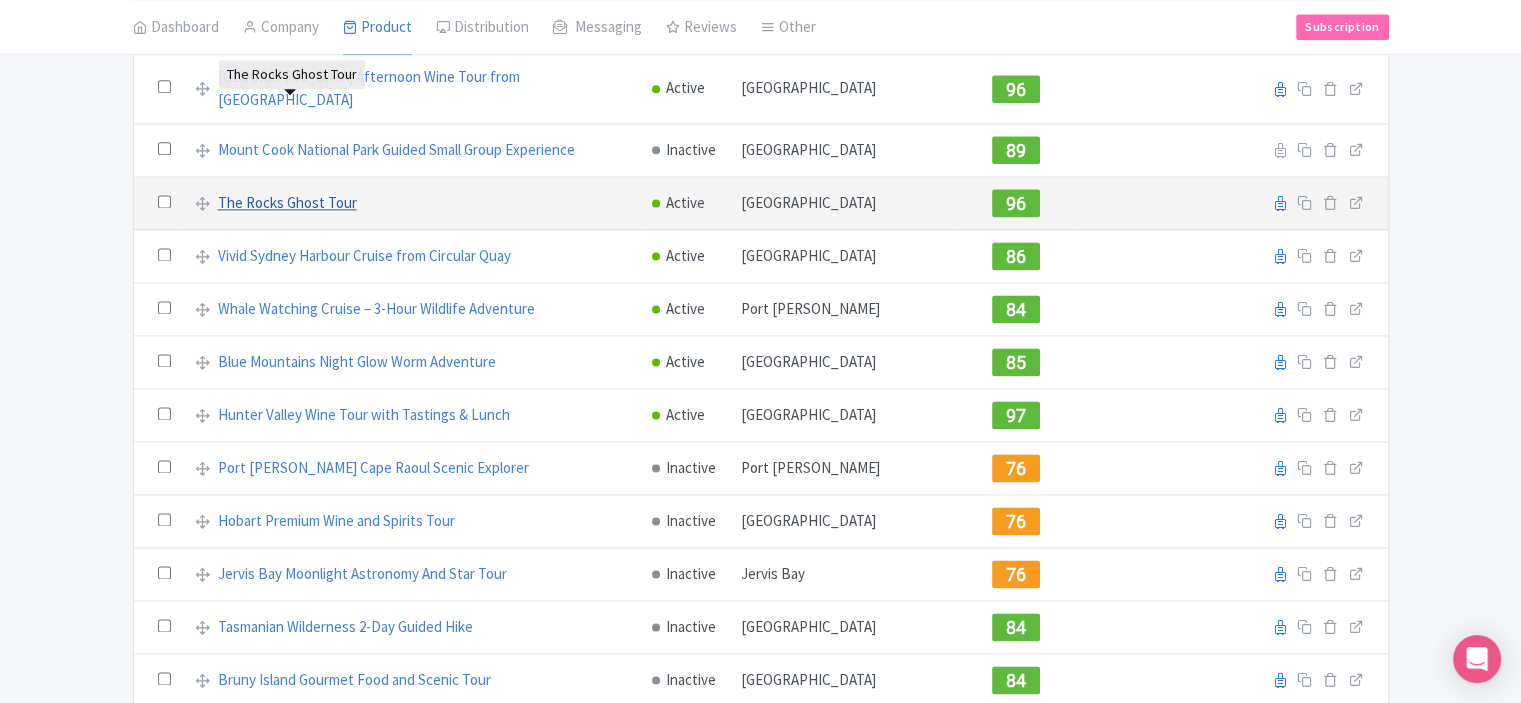 click on "The Rocks Ghost Tour" at bounding box center (287, 203) 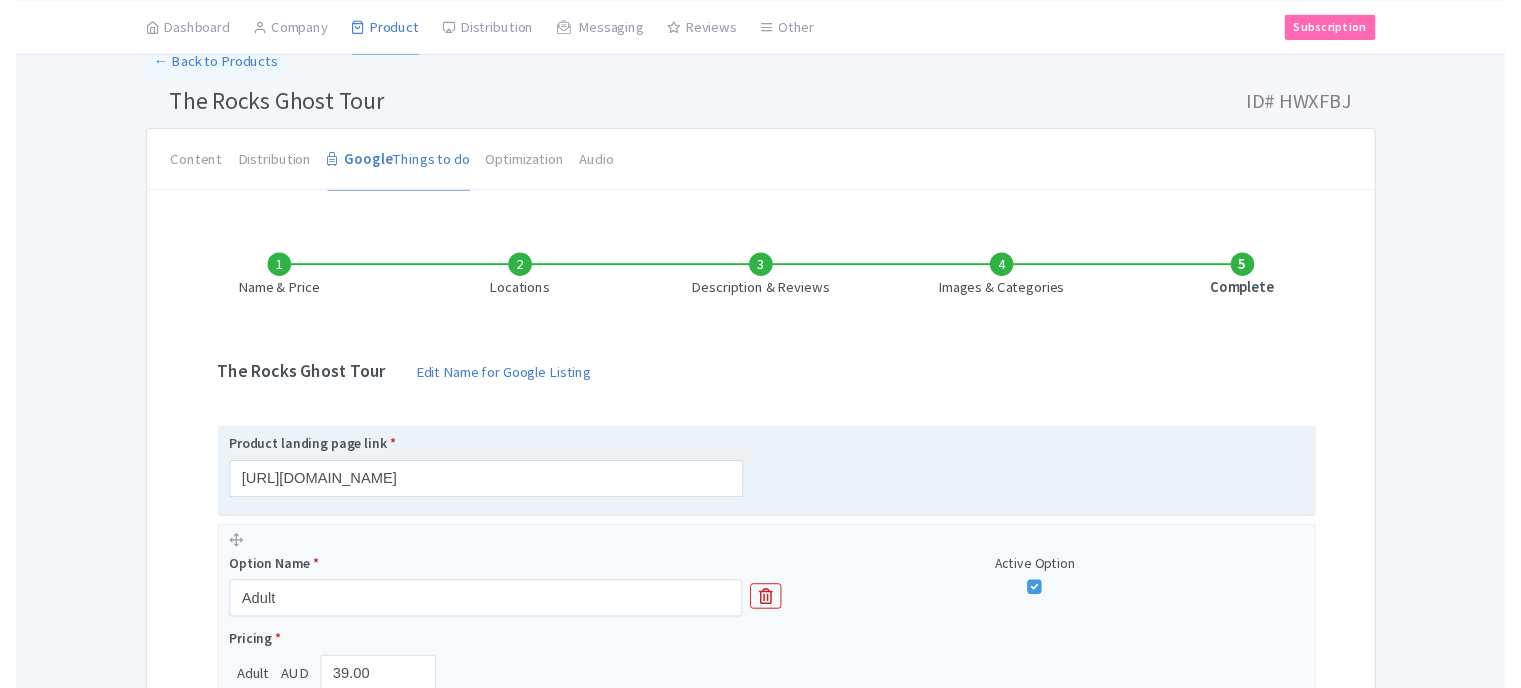 scroll, scrollTop: 100, scrollLeft: 0, axis: vertical 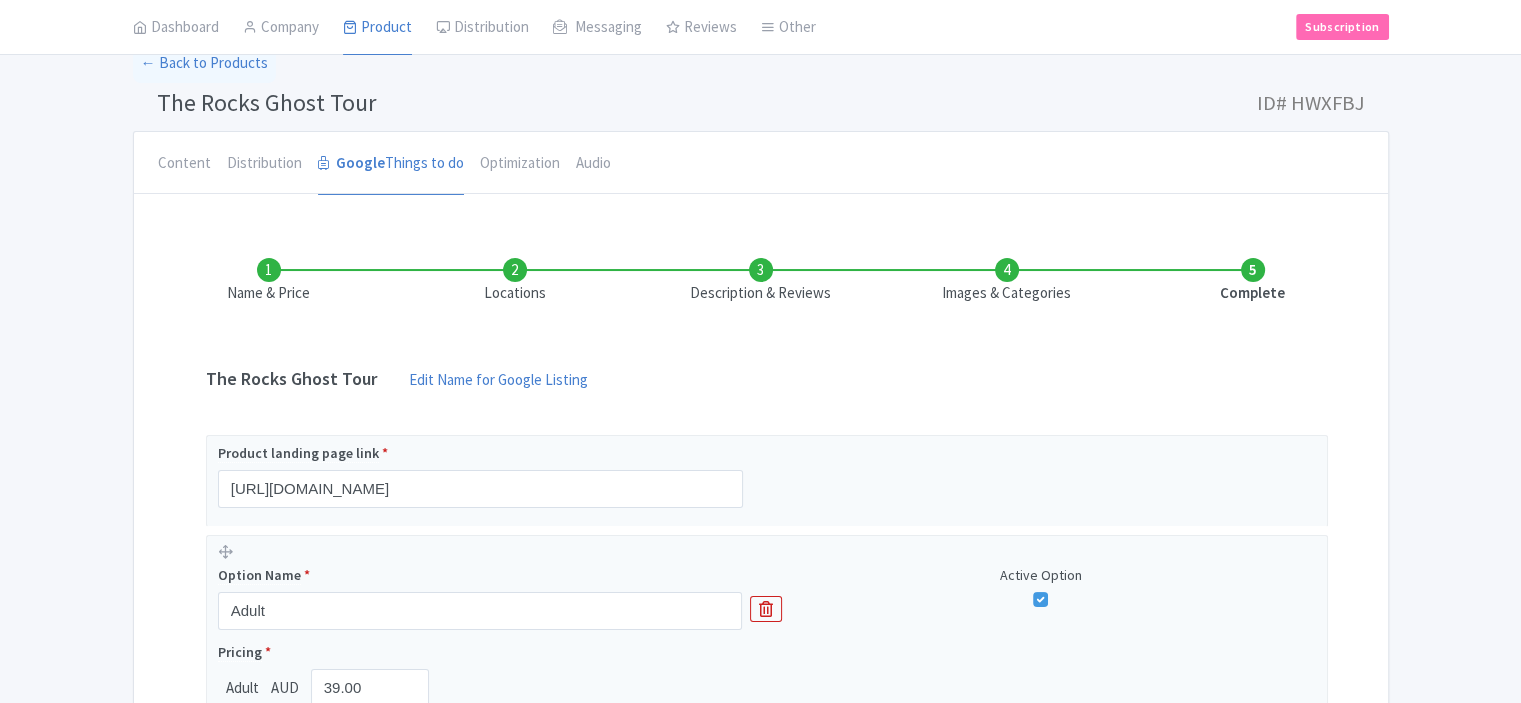 click on "Name & Price
Locations
Description & Reviews
Images & Categories
Complete
The Rocks Ghost Tour
Edit Name for Google Listing
Edit Name for Google Listing
Regular Product Name:
The Rocks Ghost Tour
Save
Product landing page link
*
[URL][DOMAIN_NAME]
Option Name
*
Adult
Active Option
Pricing
*
Adult
AUD
39.00
Add Option
Active
Save & Exit
Next" at bounding box center (761, 559) 